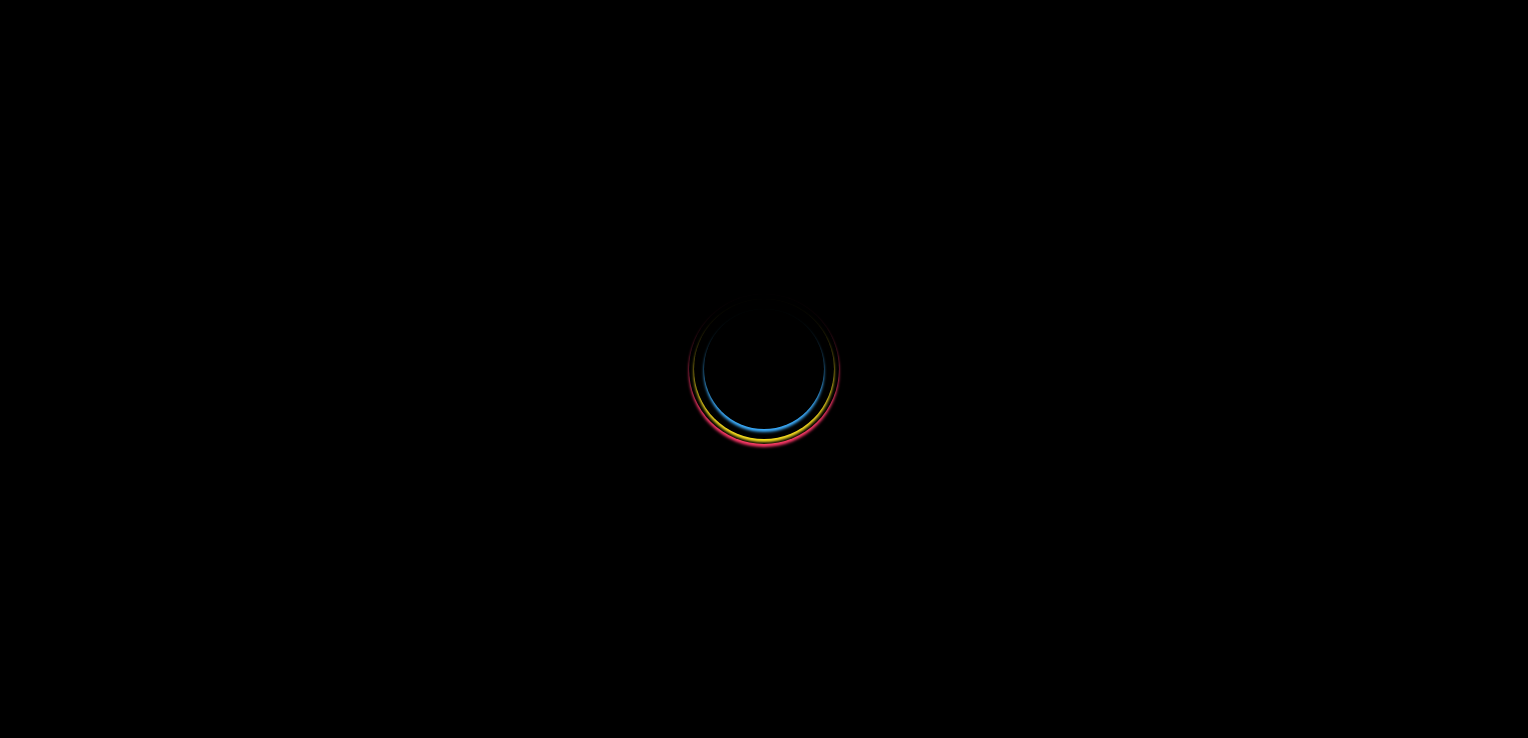 scroll, scrollTop: 0, scrollLeft: 0, axis: both 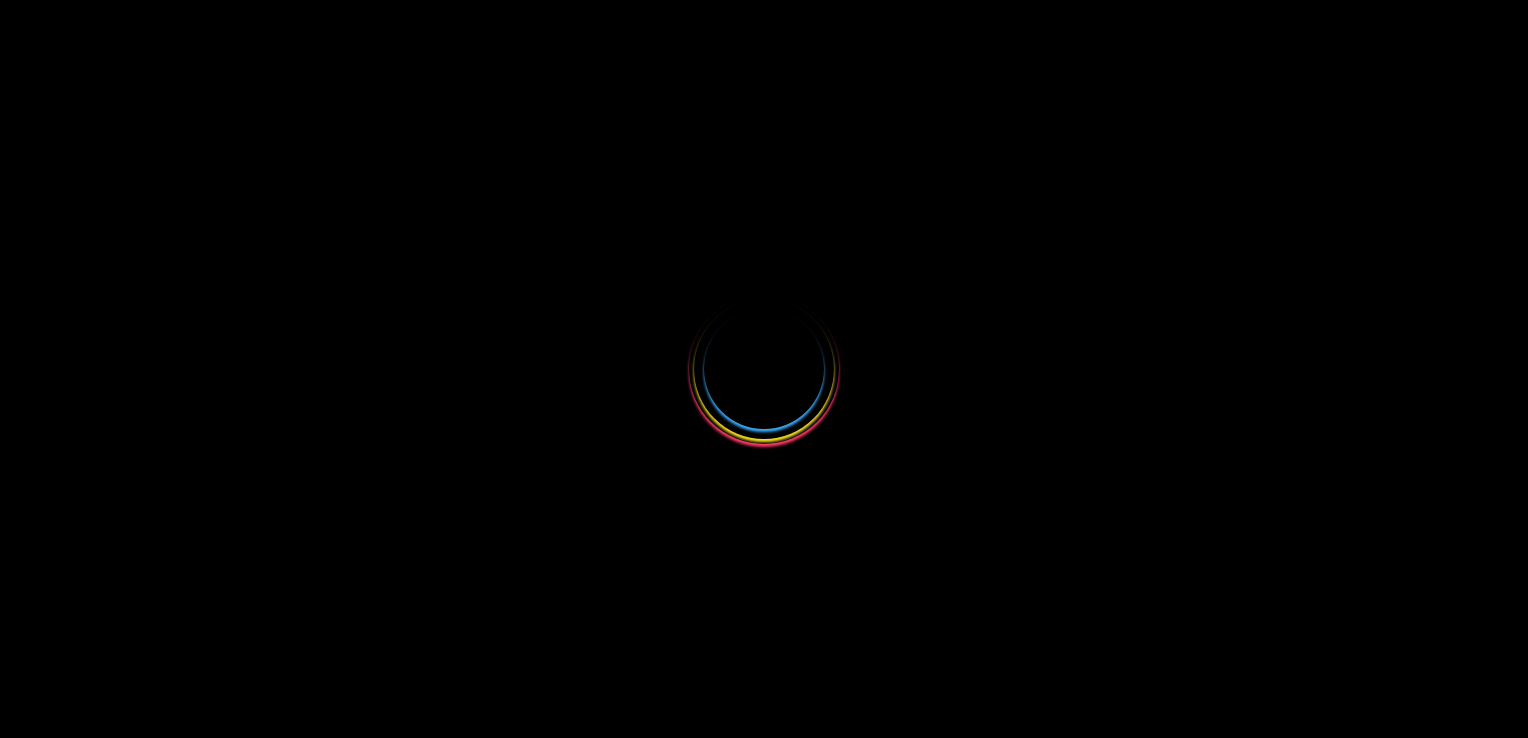 click at bounding box center [764, 369] 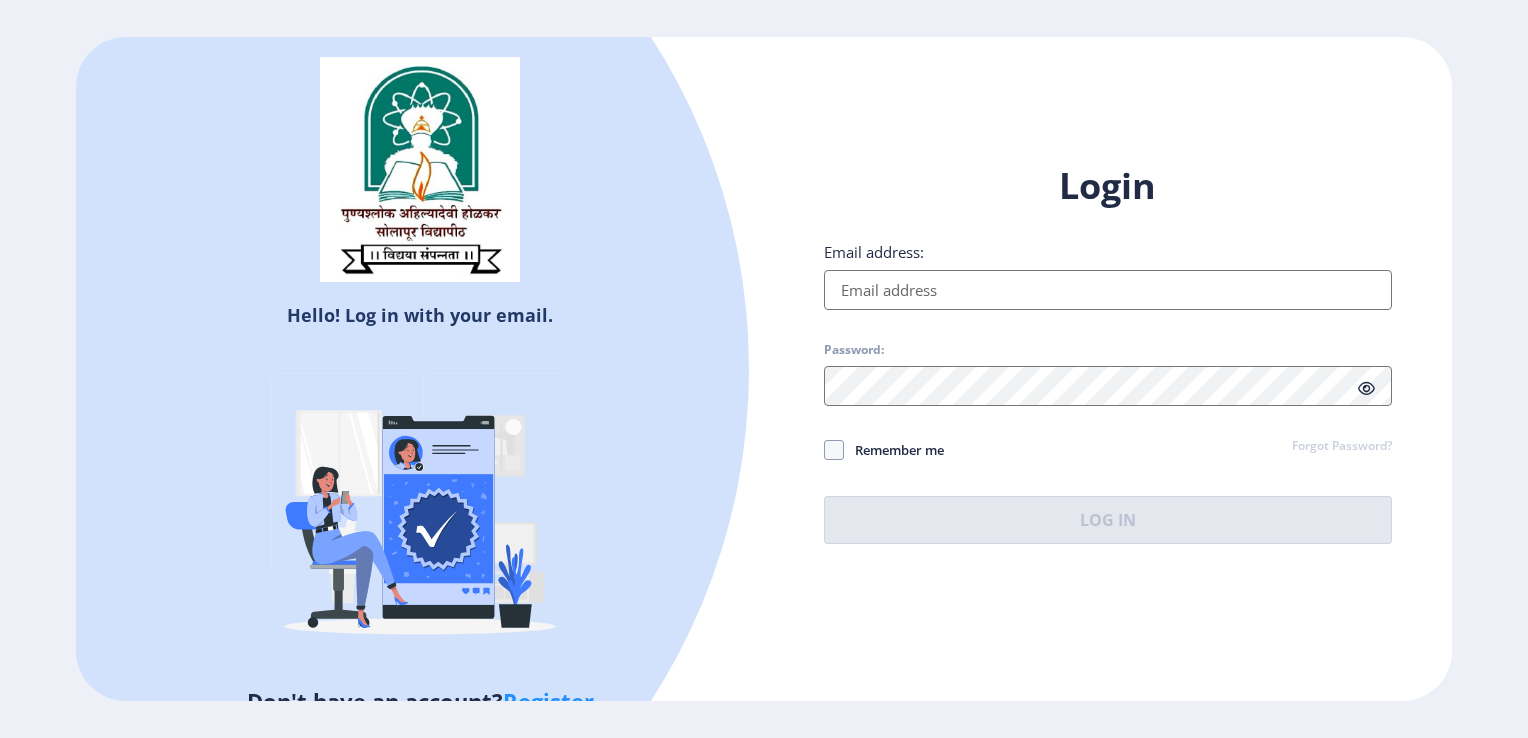 click on "Email address:" at bounding box center (1108, 290) 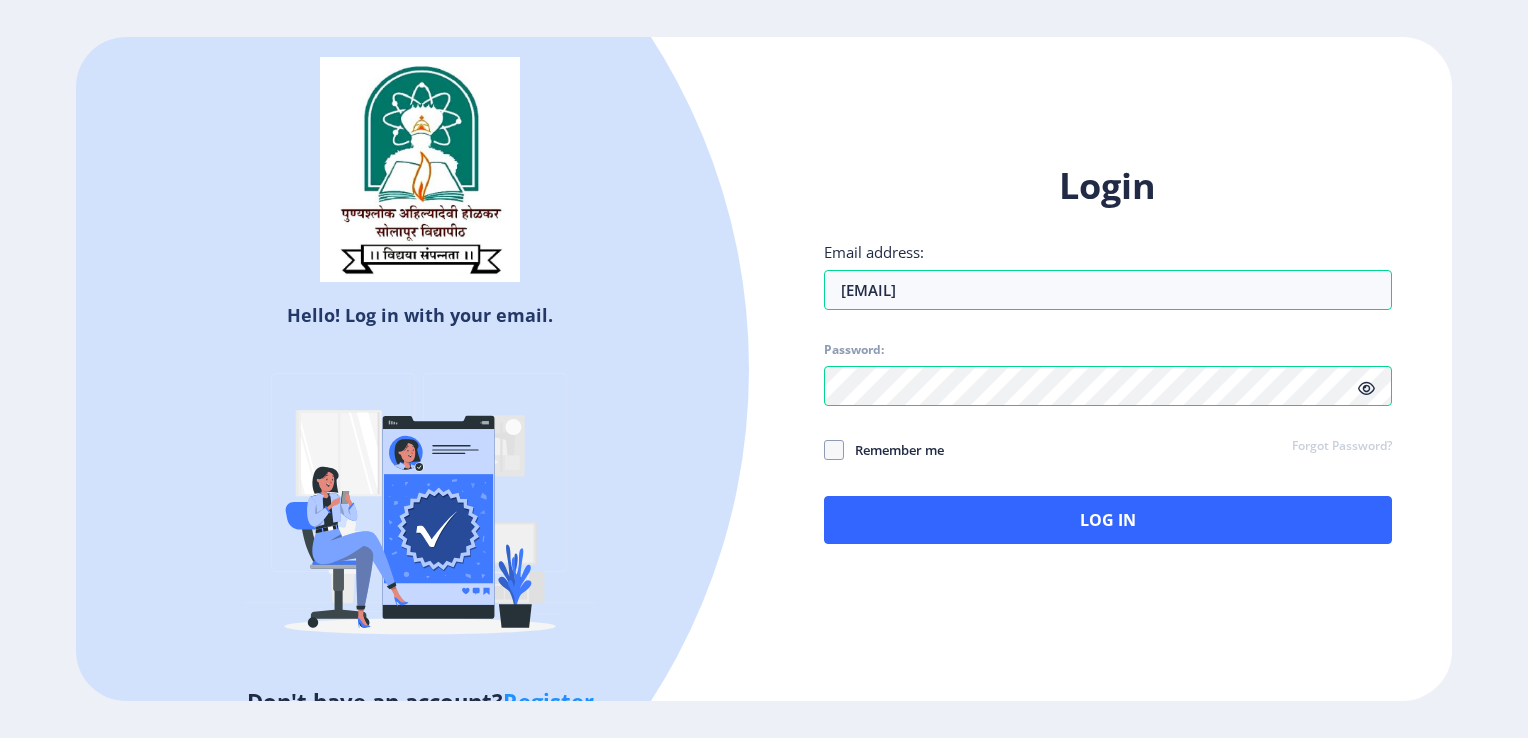 click 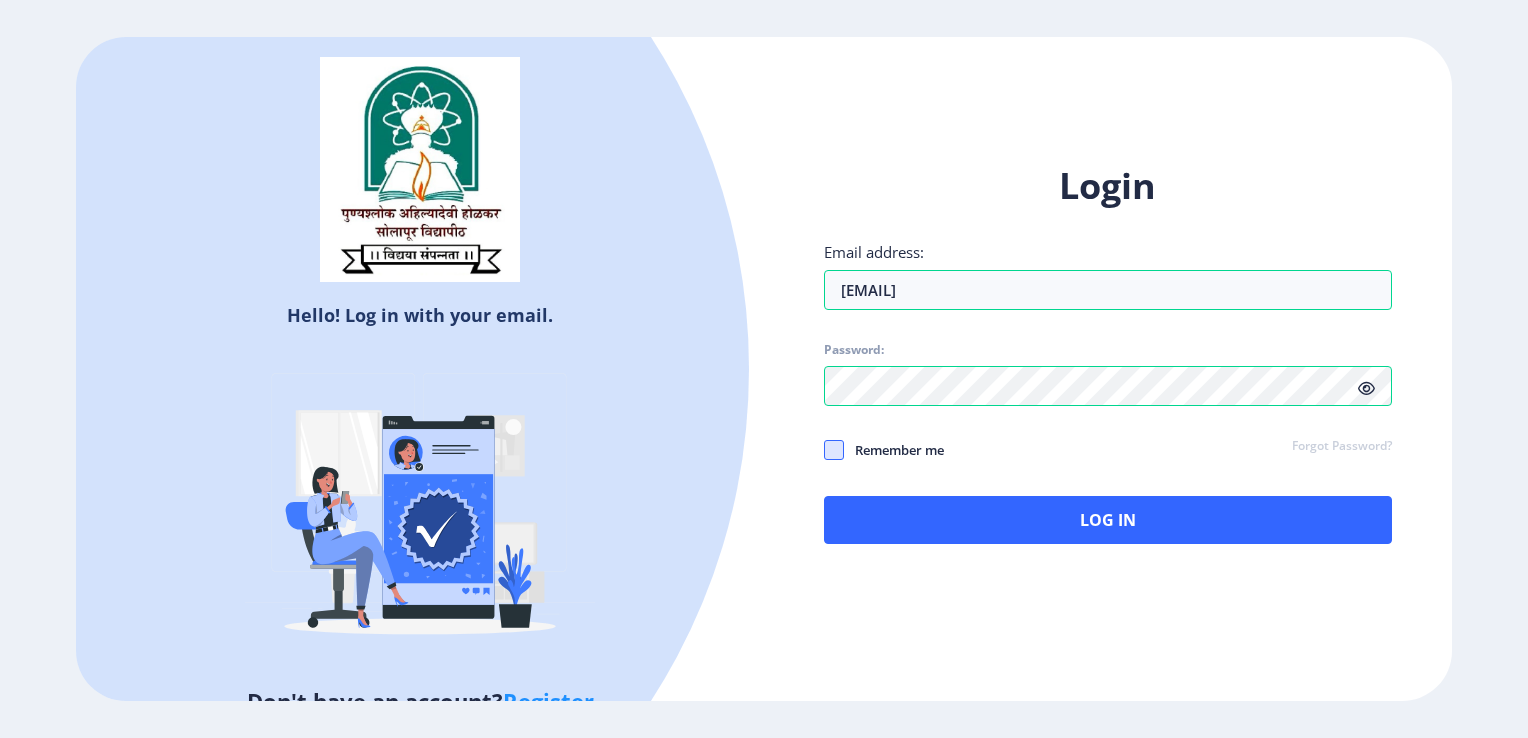 click 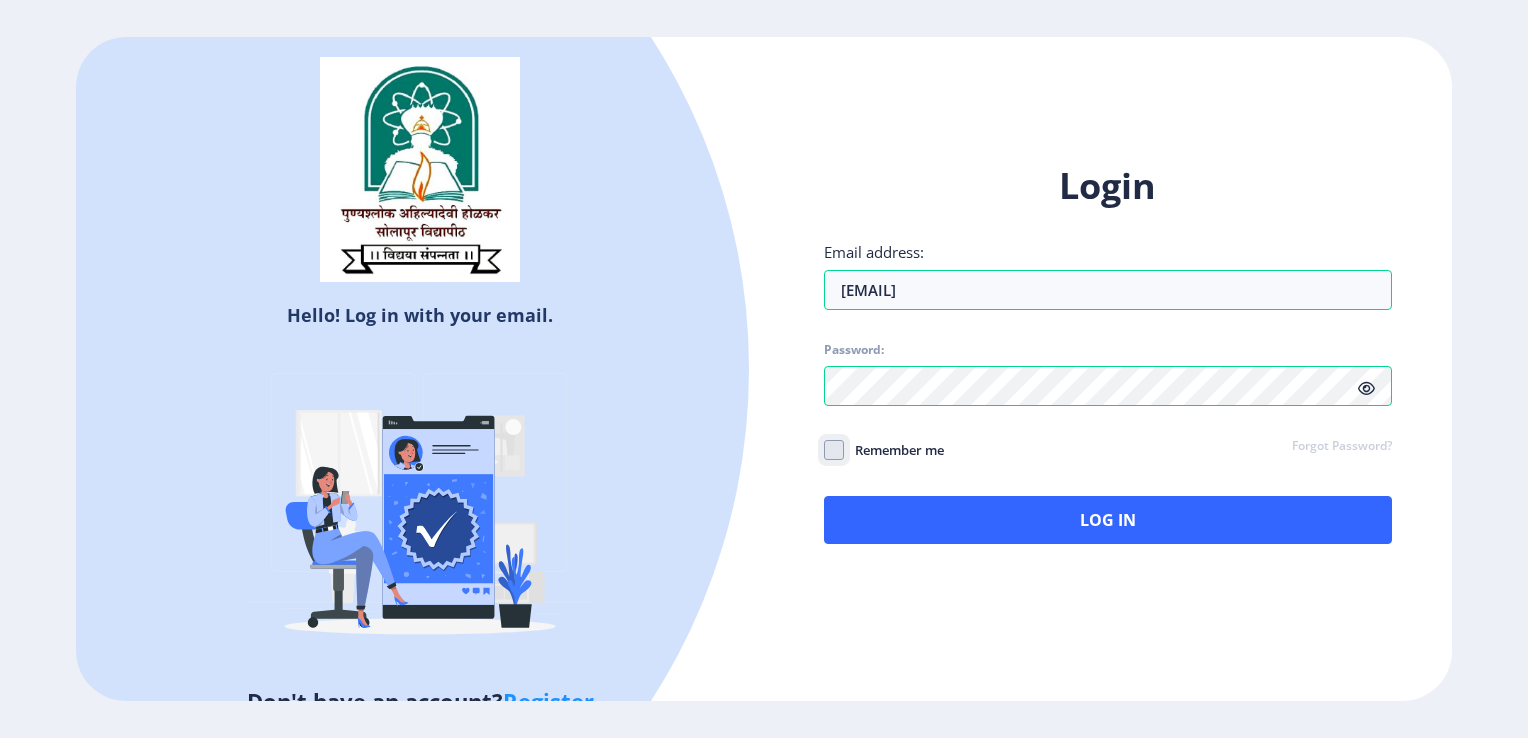 click on "Remember me" 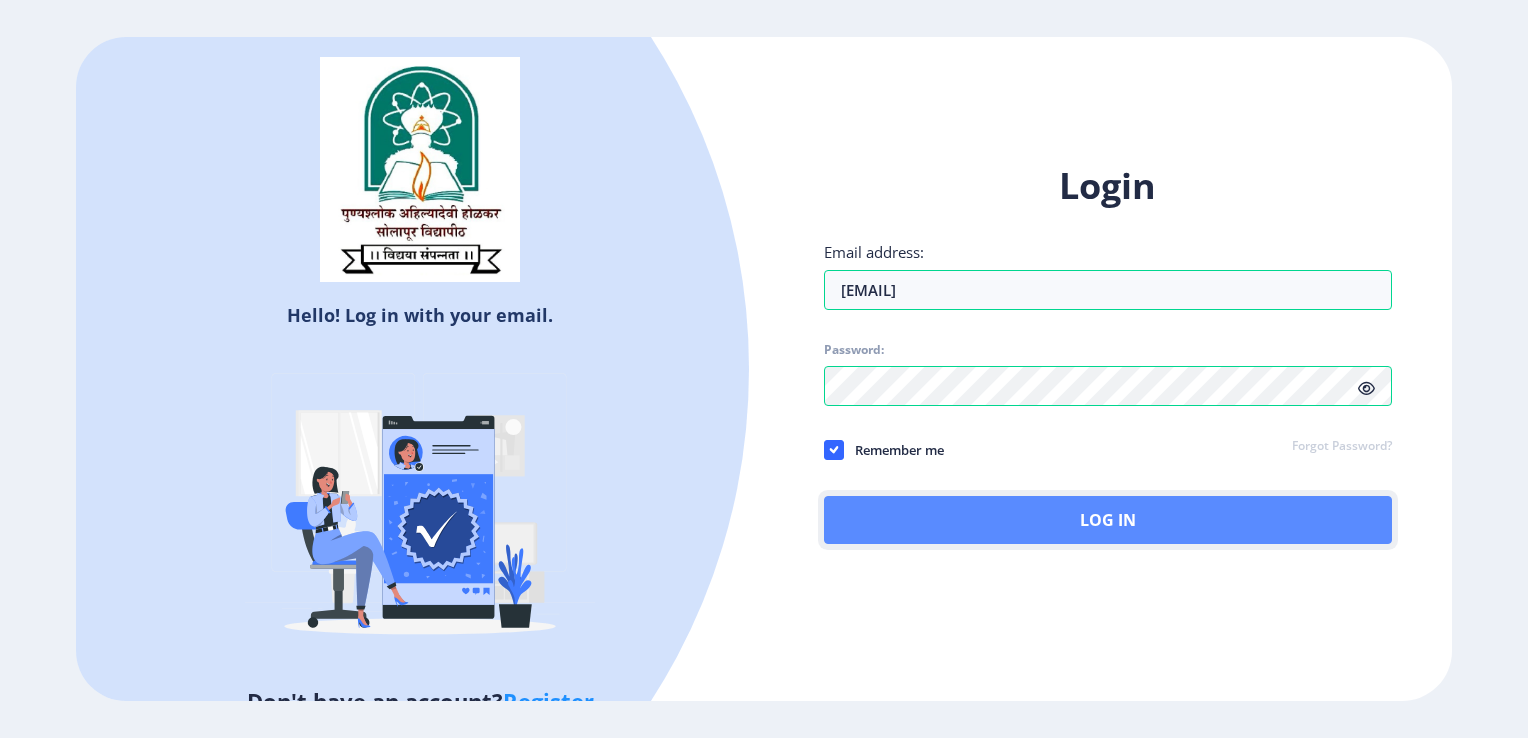 click on "Log In" 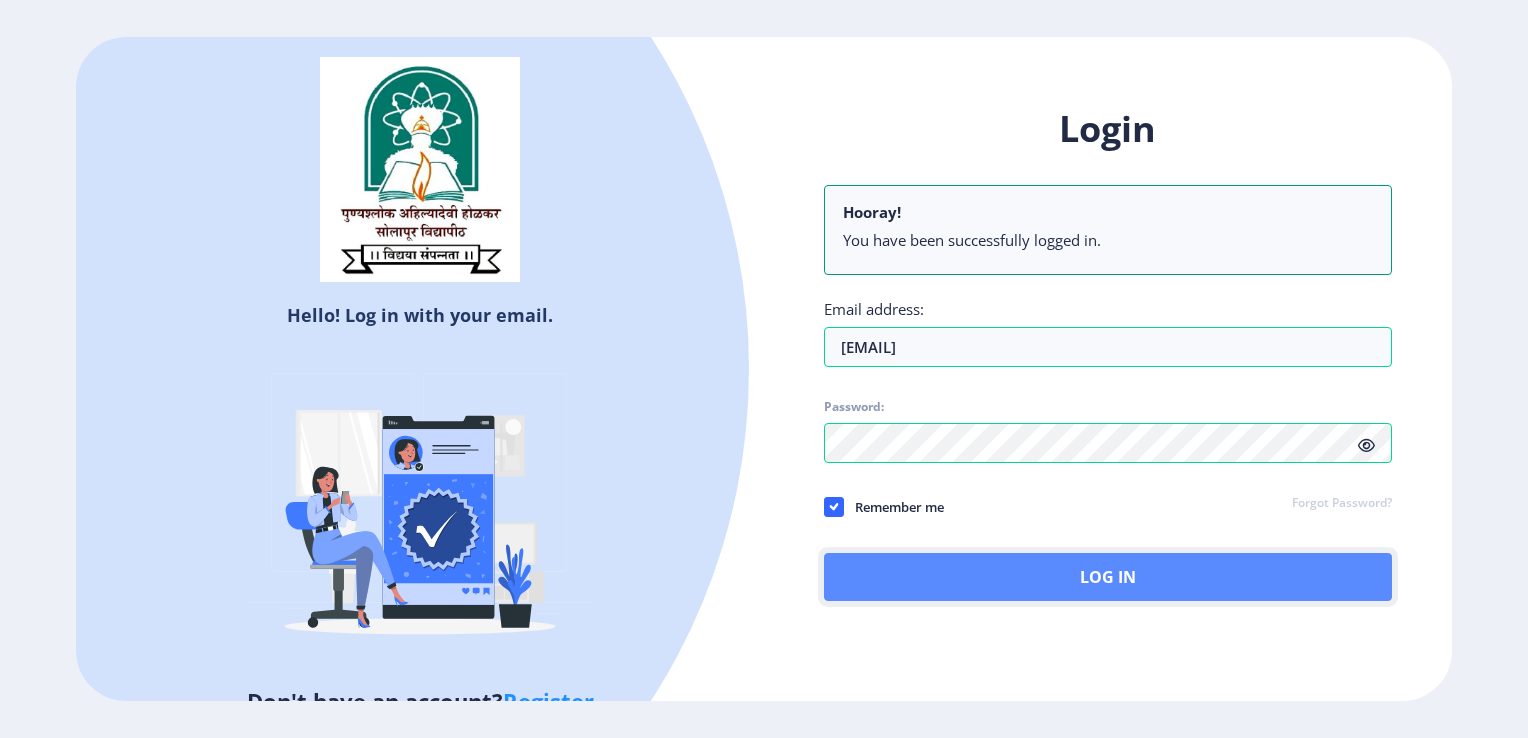 click on "Log In" 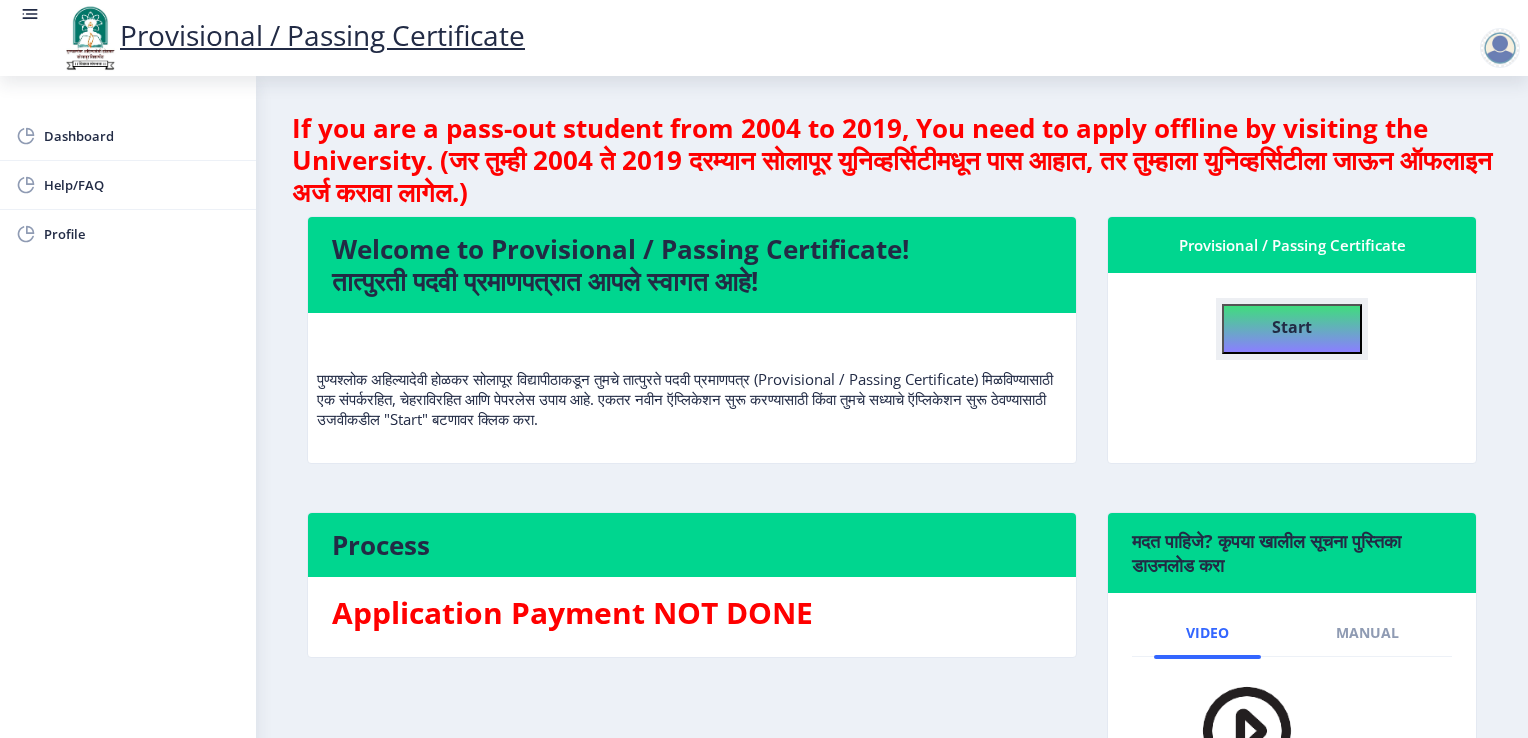 click on "Start" 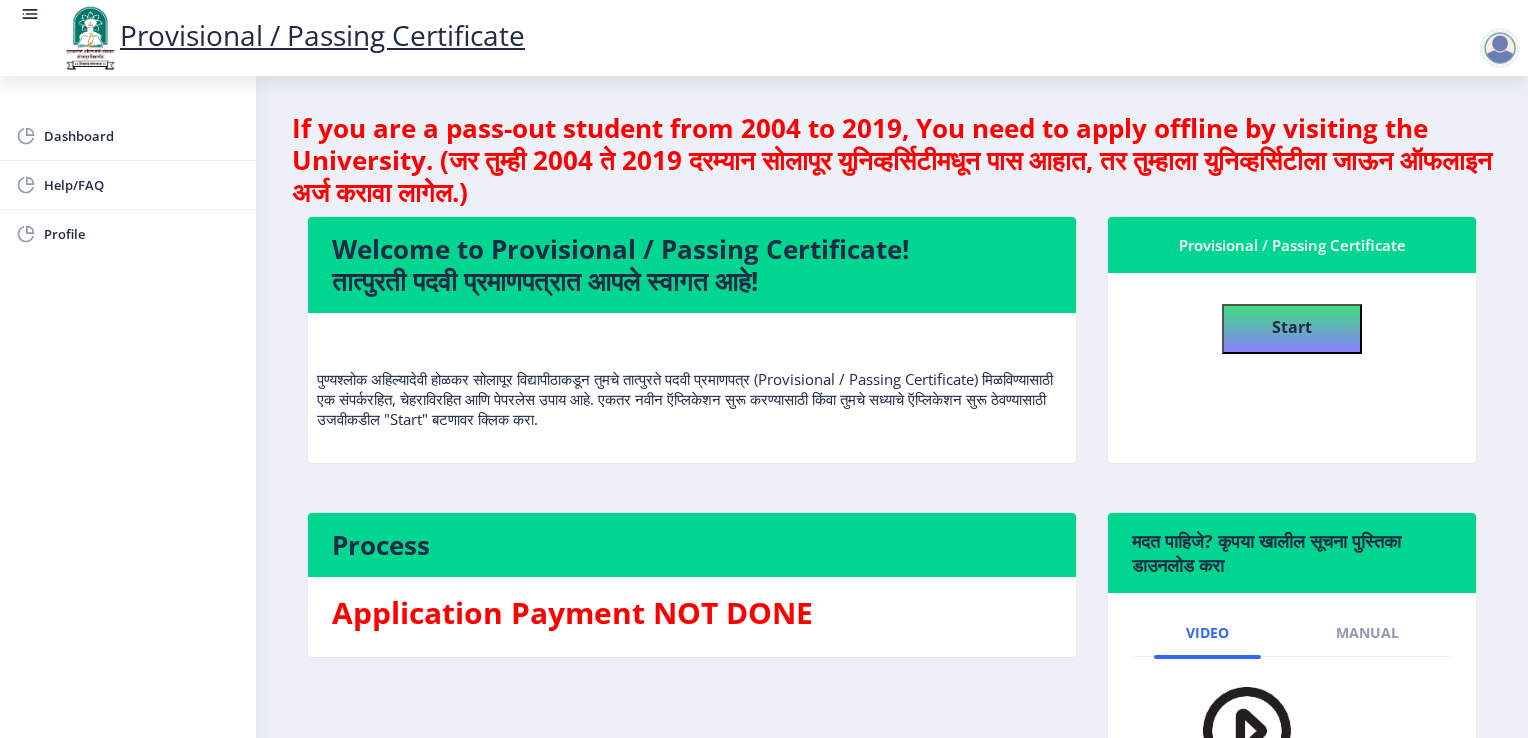 select 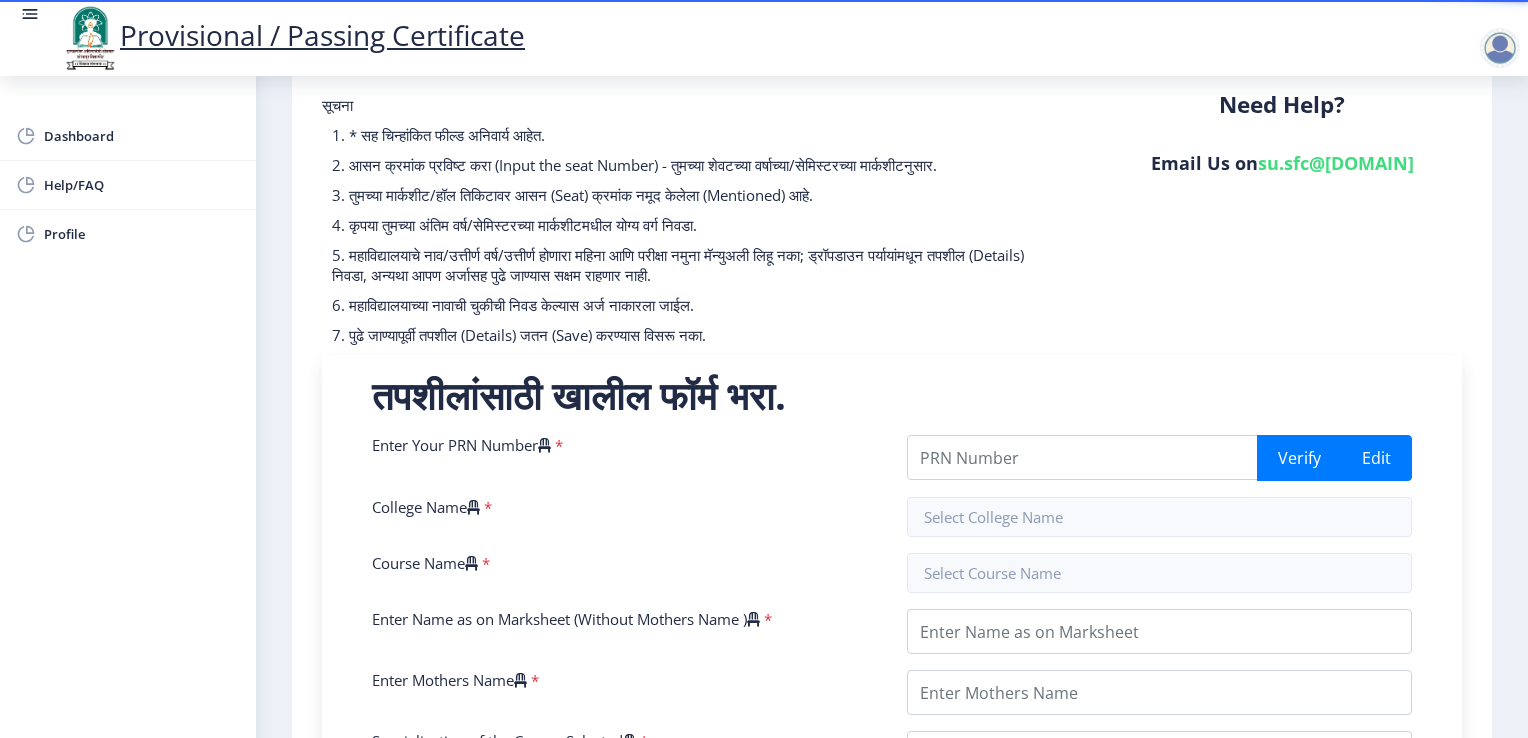 scroll, scrollTop: 107, scrollLeft: 0, axis: vertical 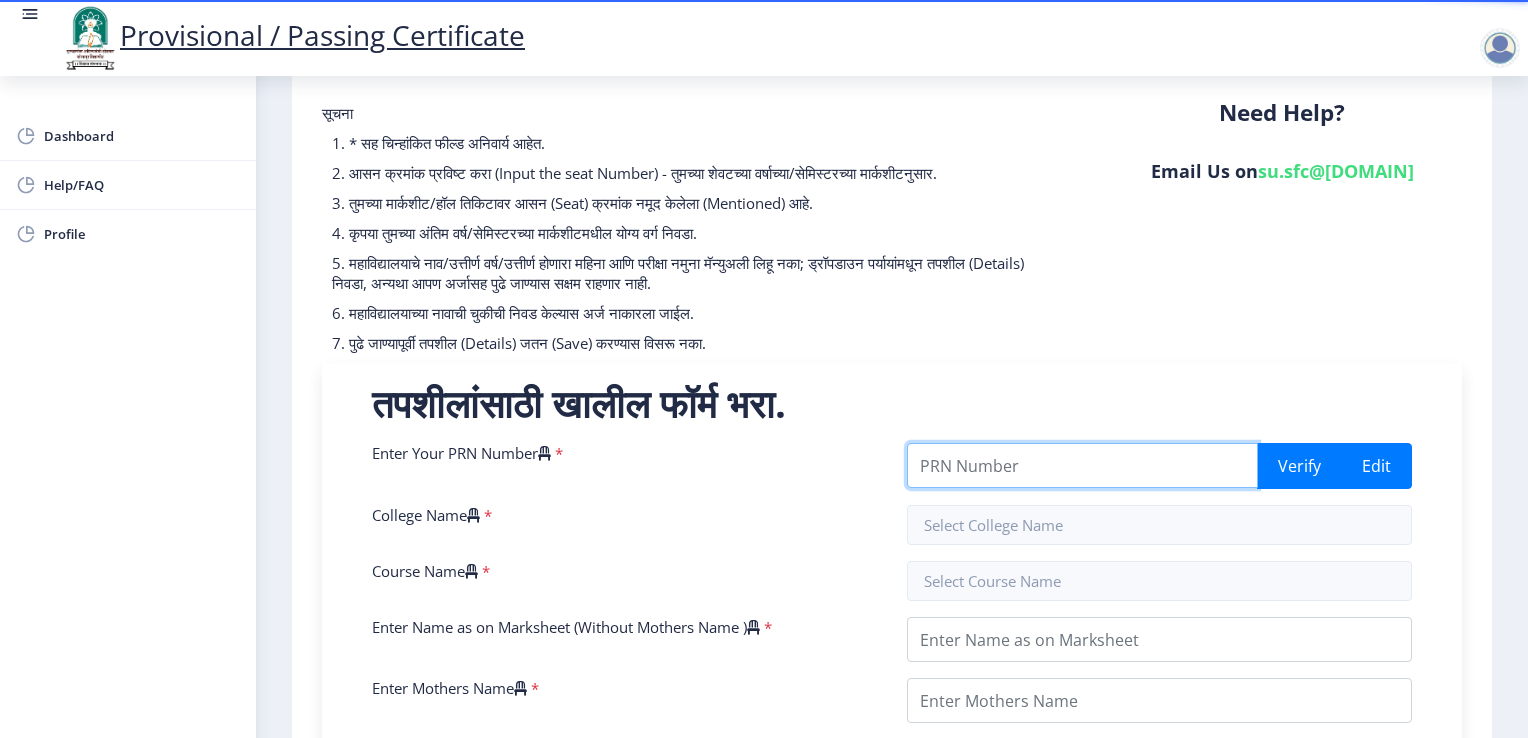 click on "Enter Your PRN Number" at bounding box center (1082, 465) 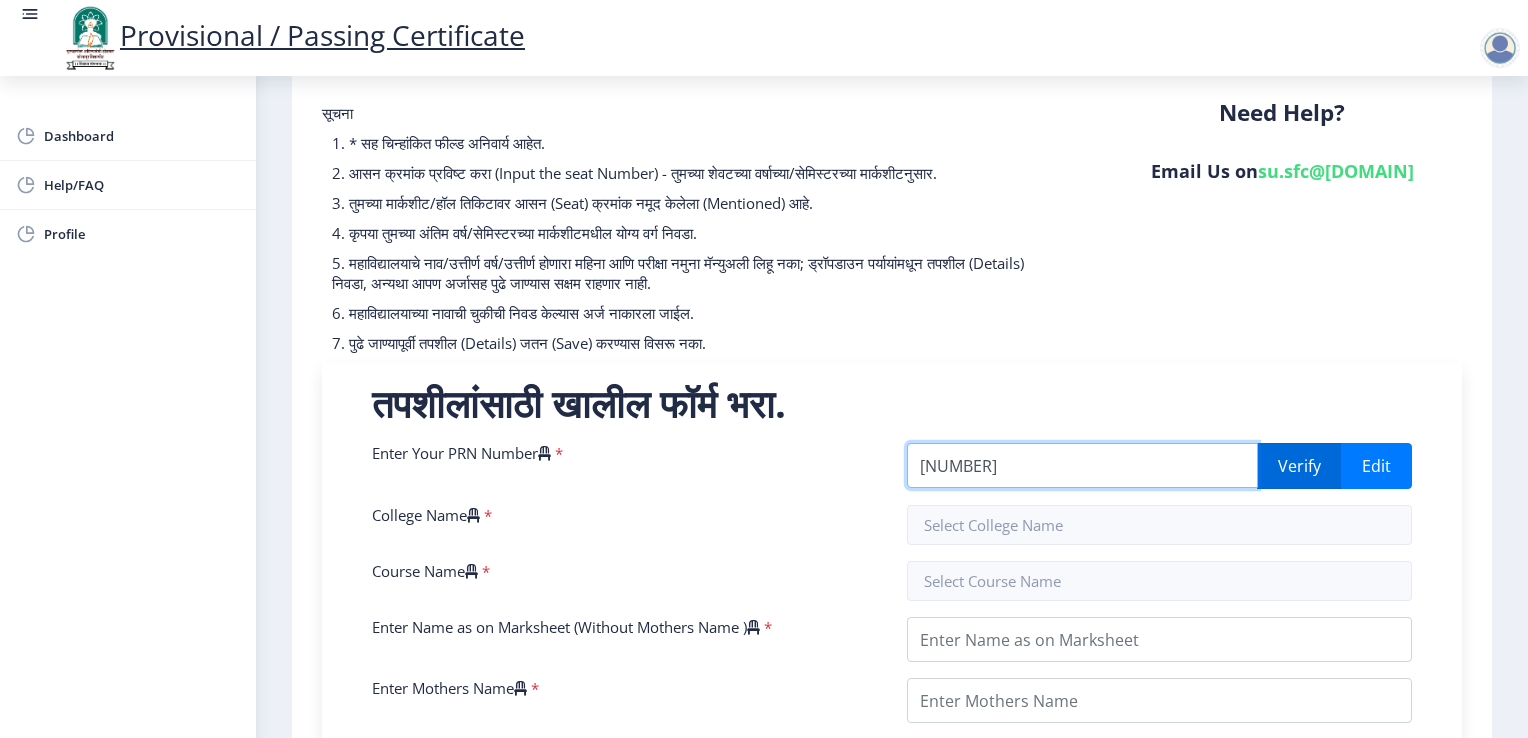 type on "[NUMBER]" 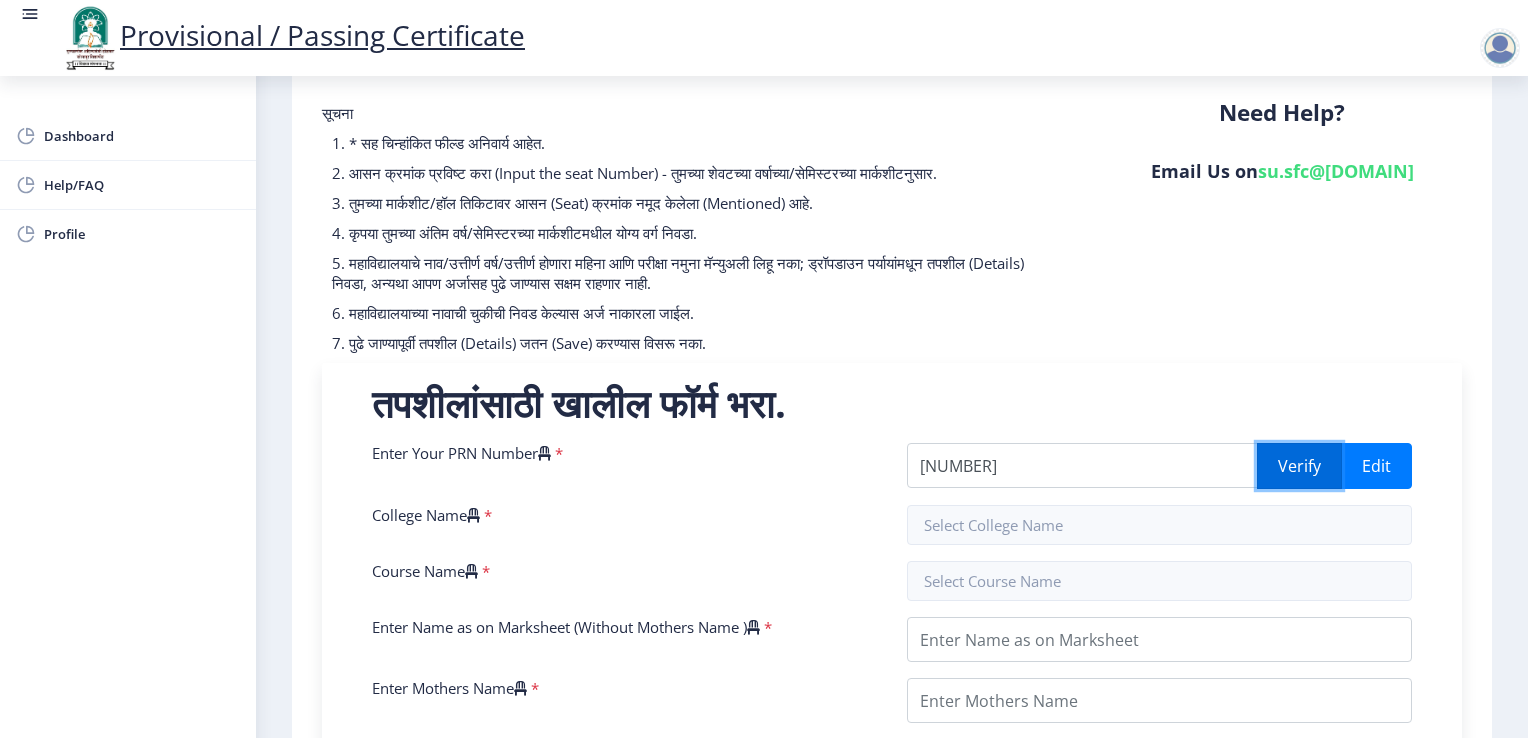 click on "Verify" at bounding box center [1299, 466] 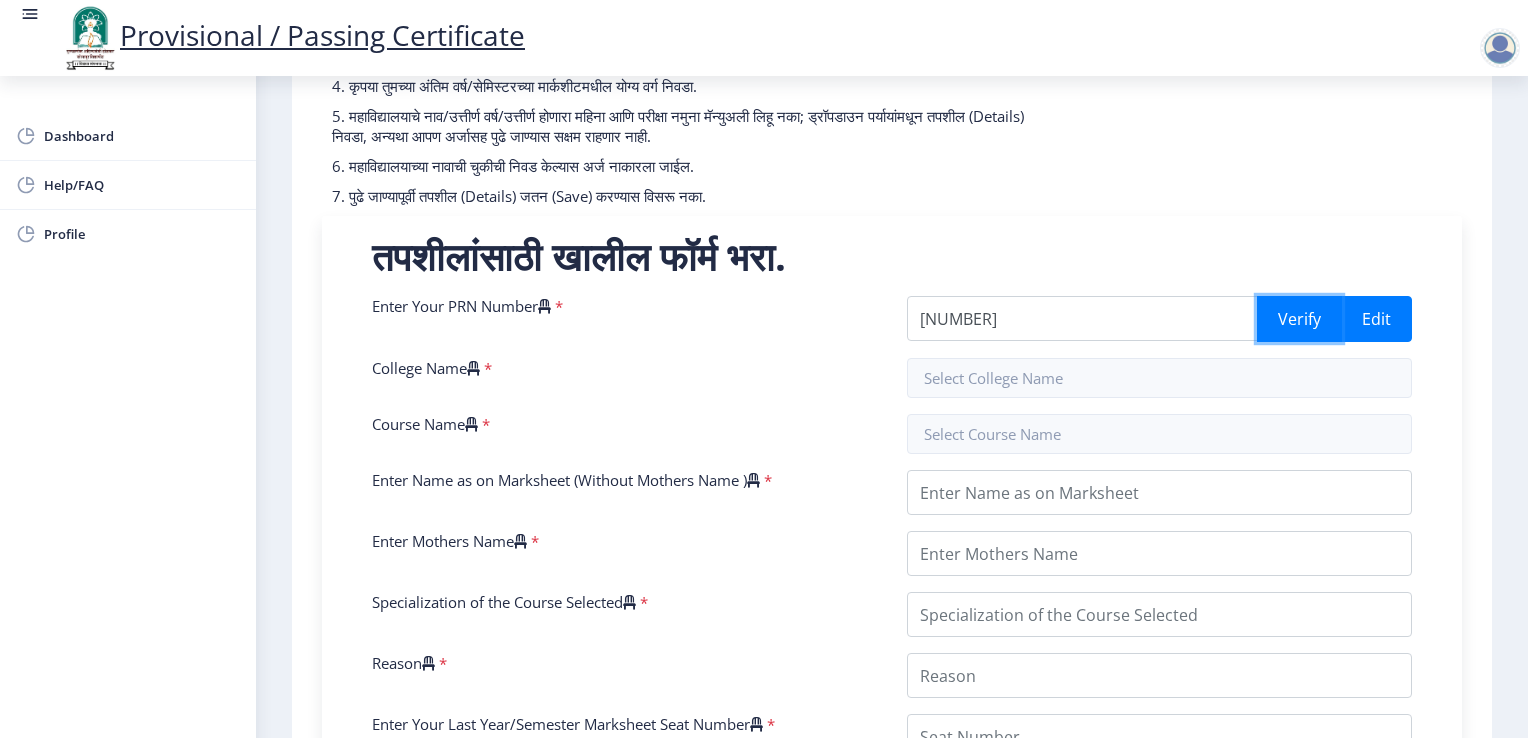 scroll, scrollTop: 255, scrollLeft: 0, axis: vertical 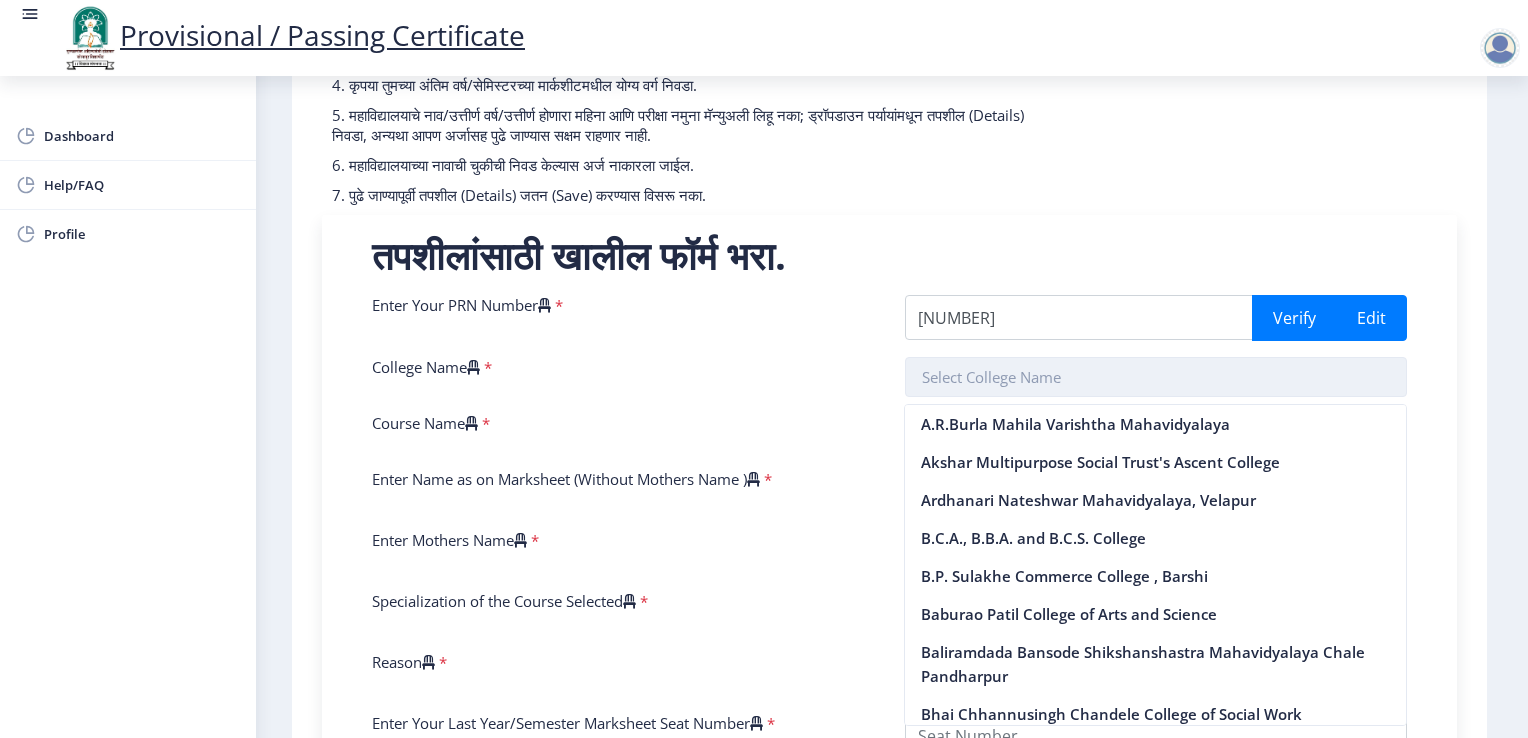 click at bounding box center (1156, 377) 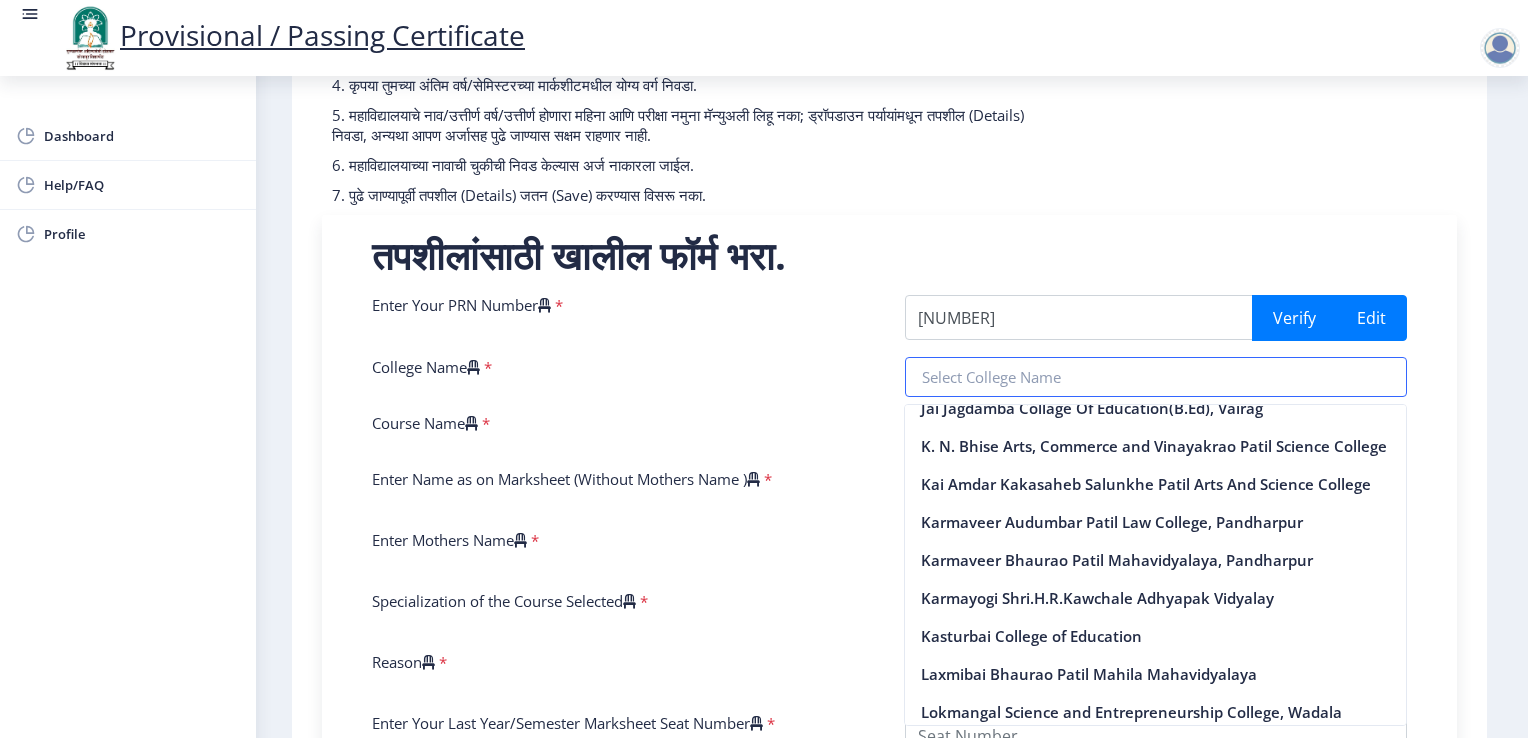scroll, scrollTop: 1339, scrollLeft: 0, axis: vertical 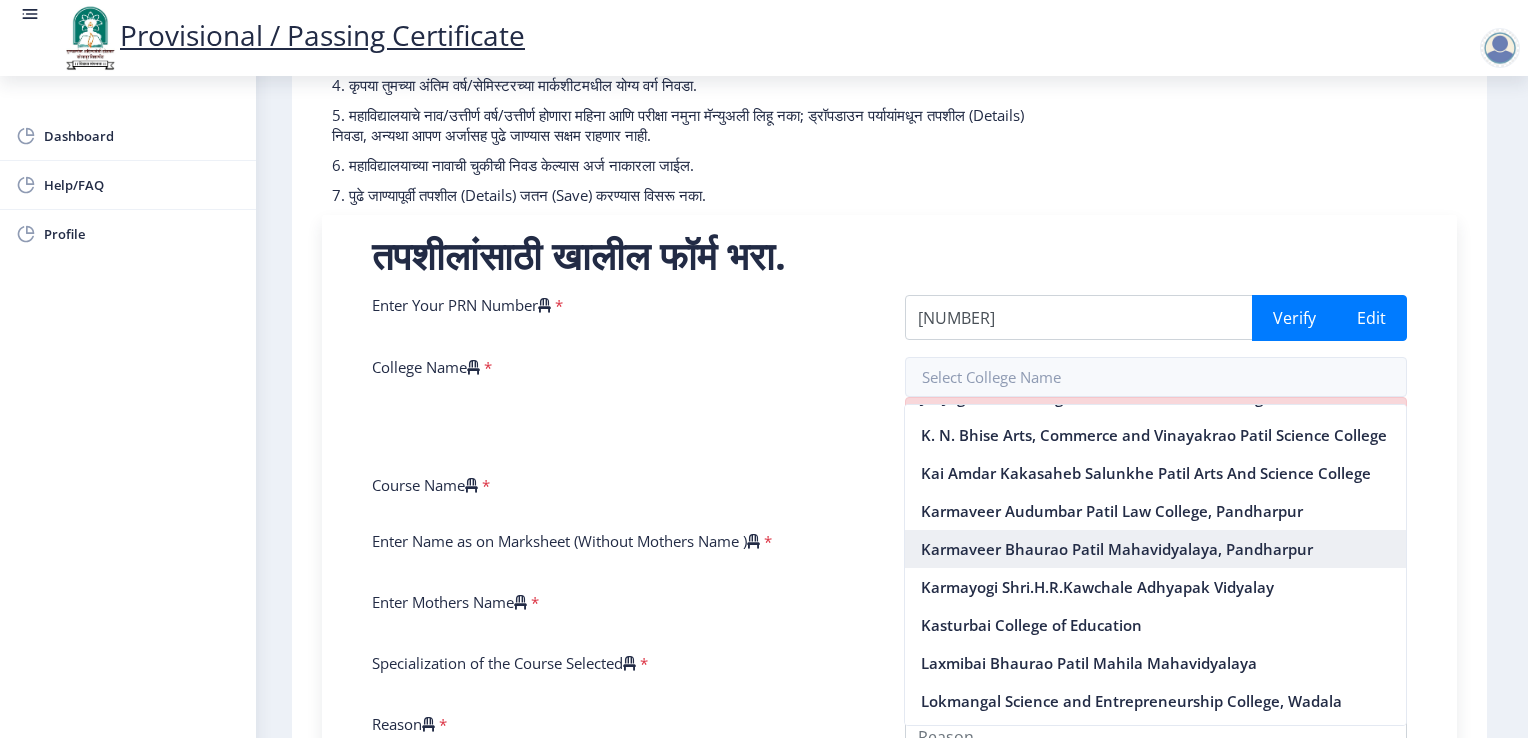 click on "Karmaveer Bhaurao Patil Mahavidyalaya, Pandharpur" at bounding box center [1155, 549] 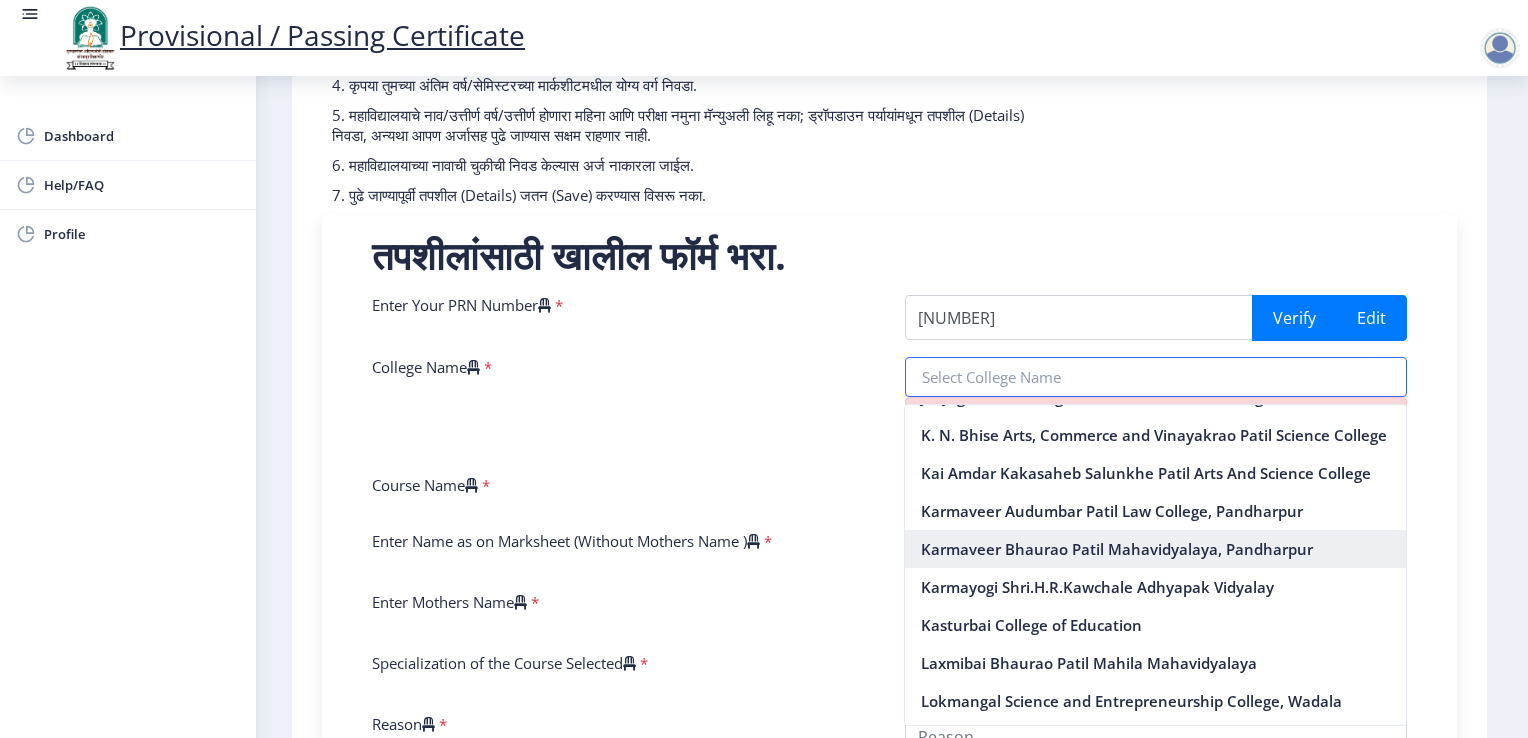type on "Karmaveer Bhaurao Patil Mahavidyalaya, Pandharpur" 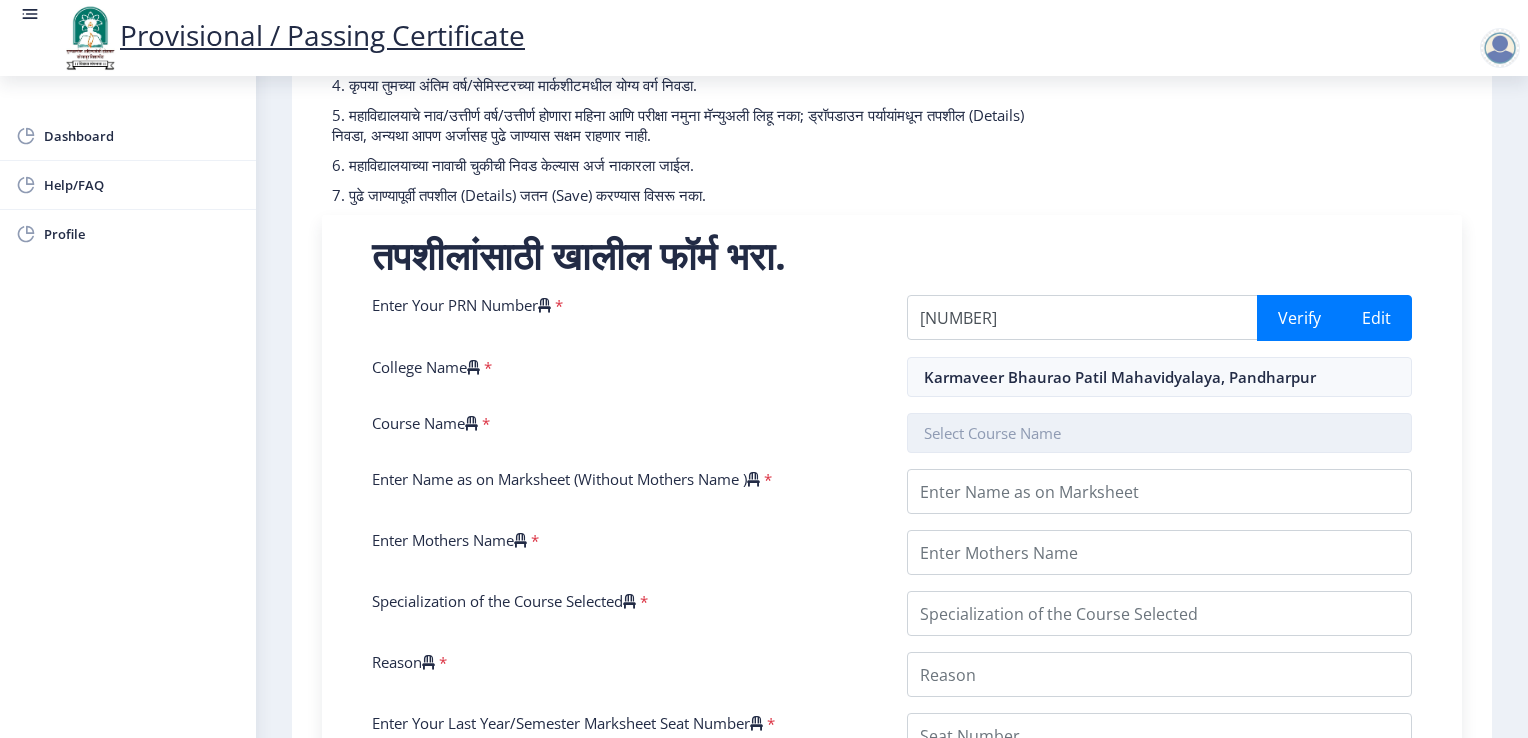 click at bounding box center (1159, 433) 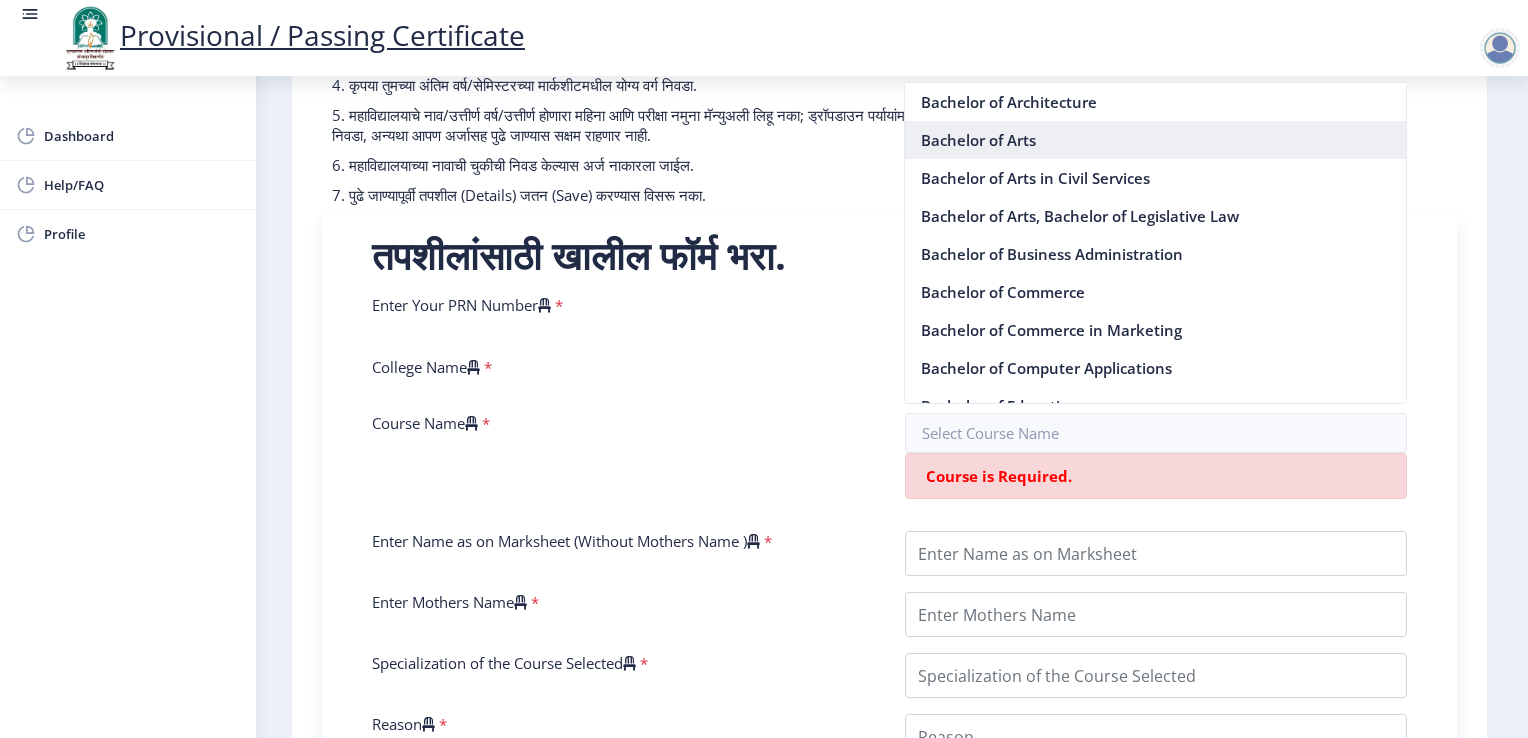 click on "Bachelor of Arts" at bounding box center (1155, 140) 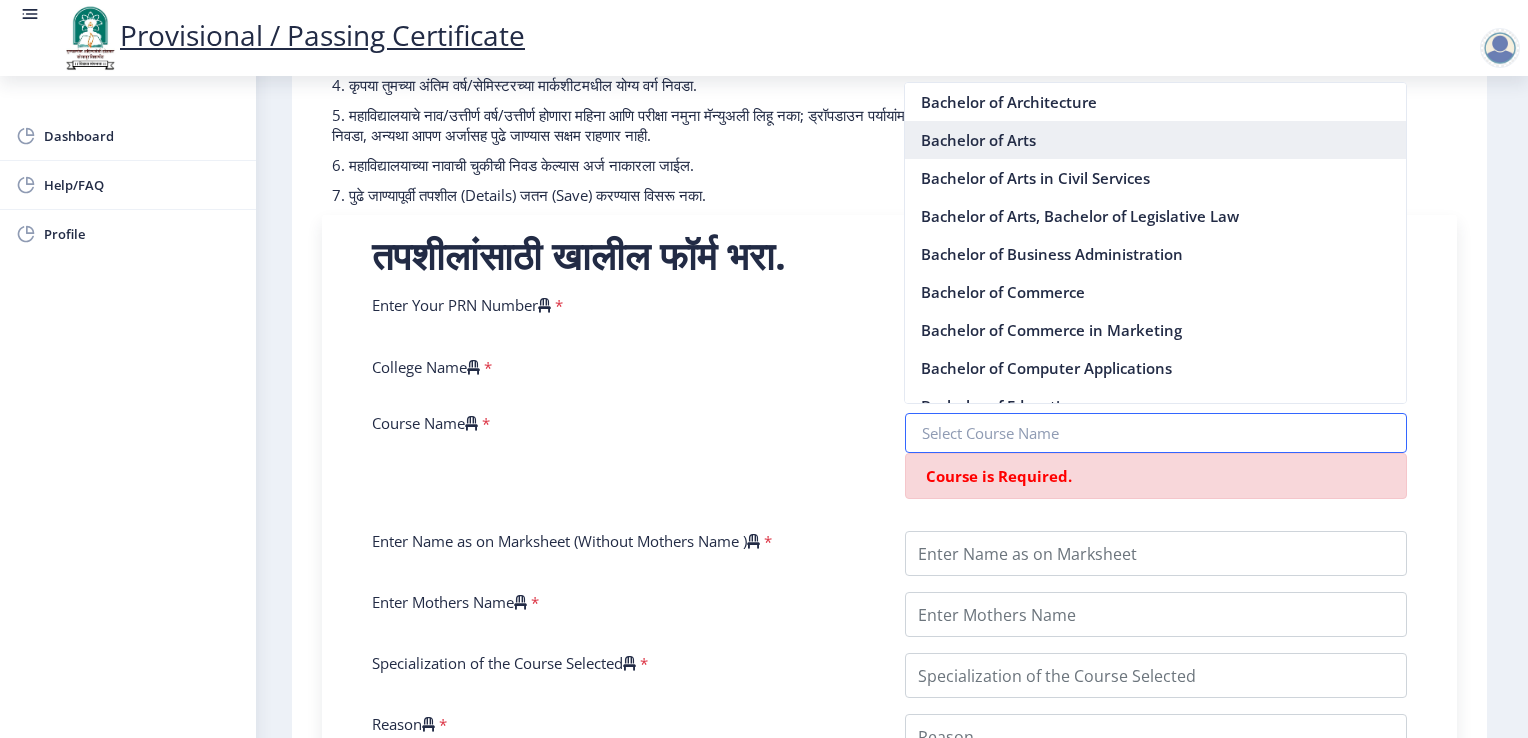 type on "Bachelor of Arts" 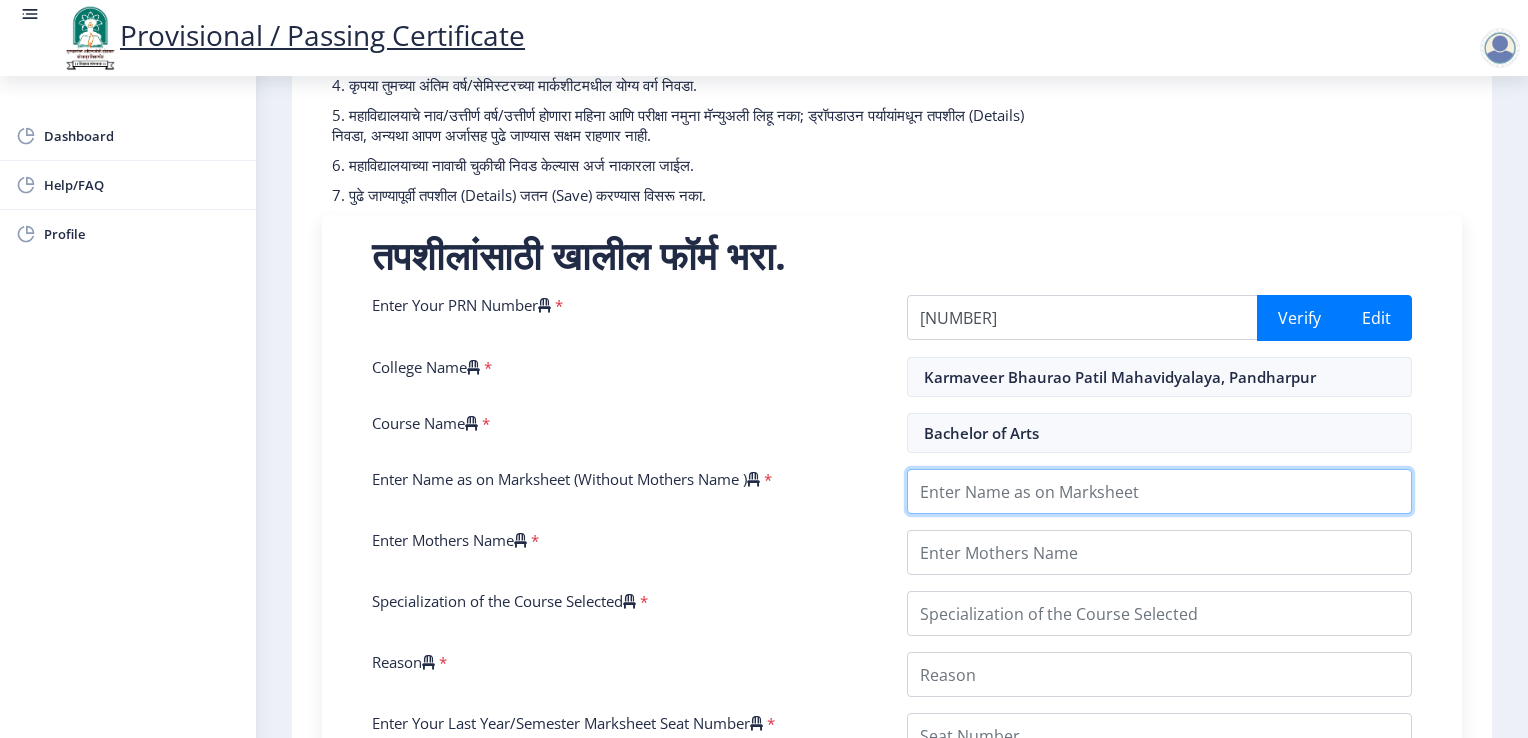 click on "Enter Name as on Marksheet (Without Mothers Name )" at bounding box center [1159, 491] 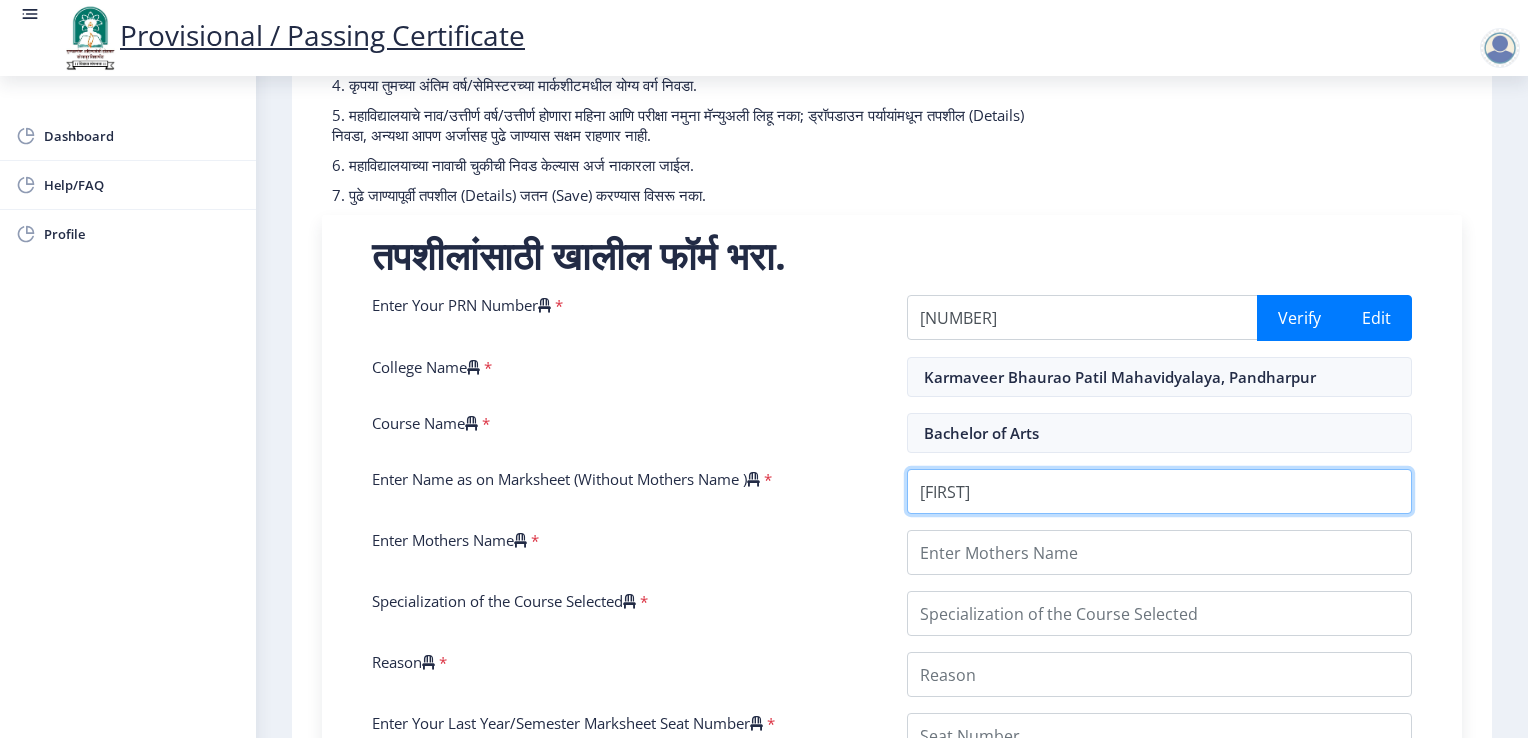 type on "[FIRST]" 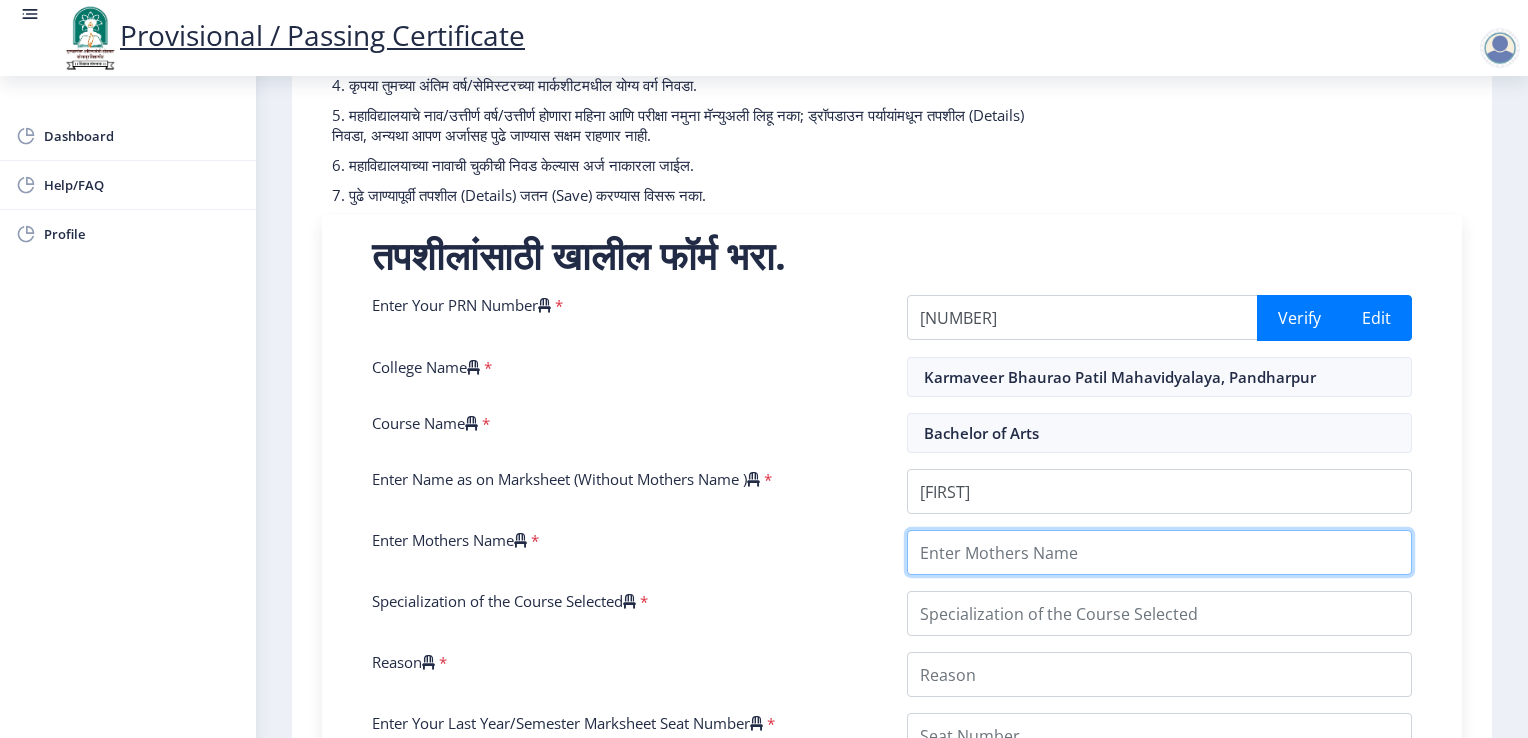 click on "Enter Mothers Name" at bounding box center [1159, 552] 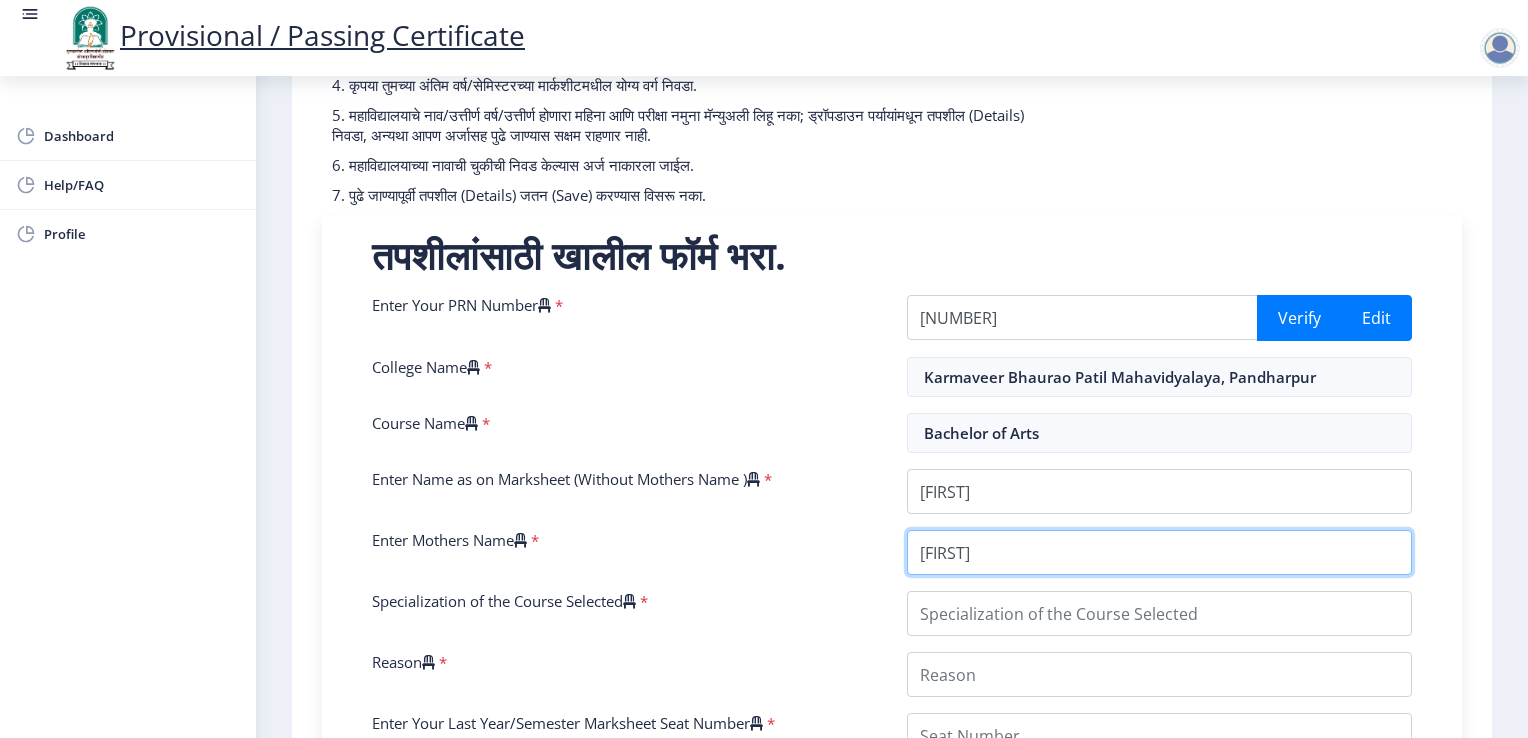 type on "[FIRST]" 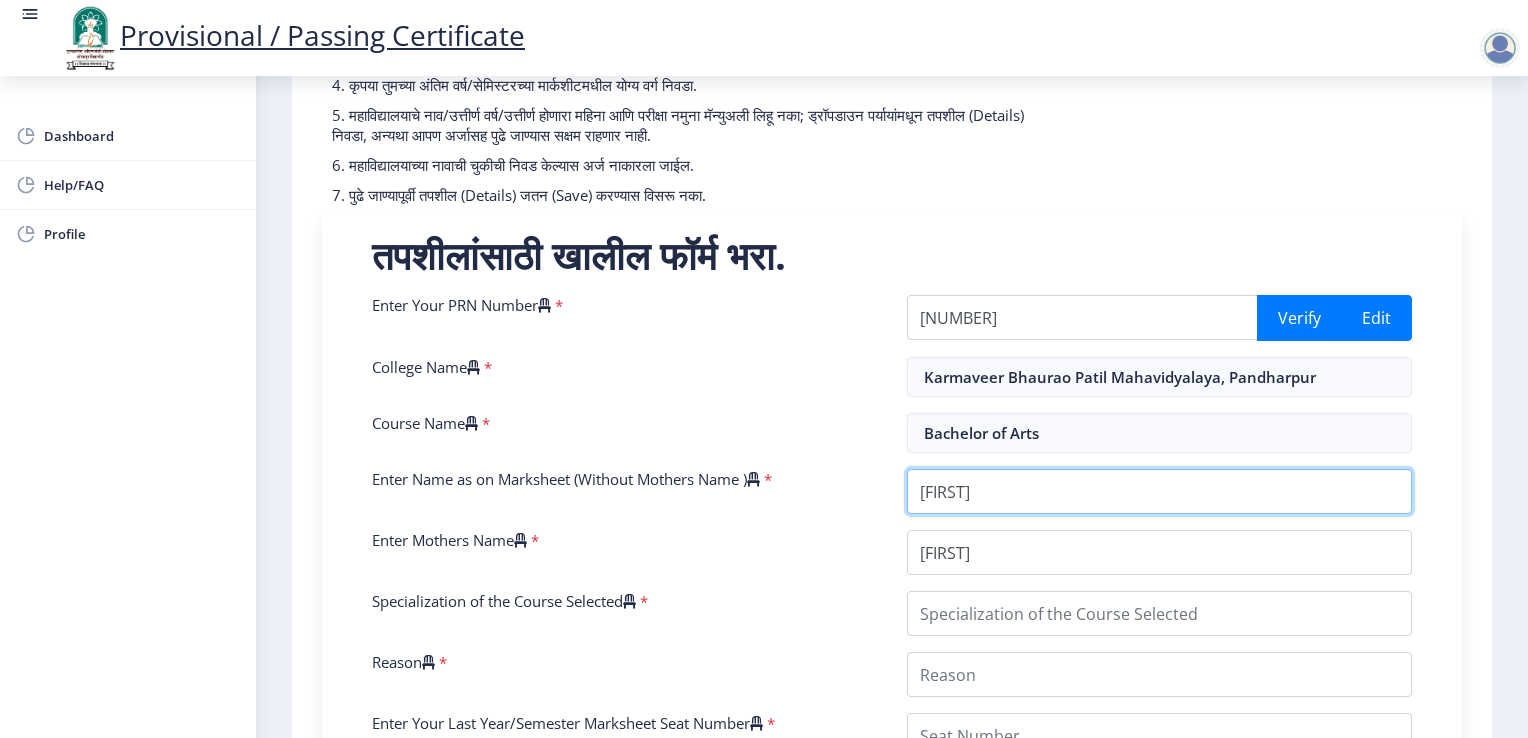 click on "Enter Name as on Marksheet (Without Mothers Name )" at bounding box center (1159, 491) 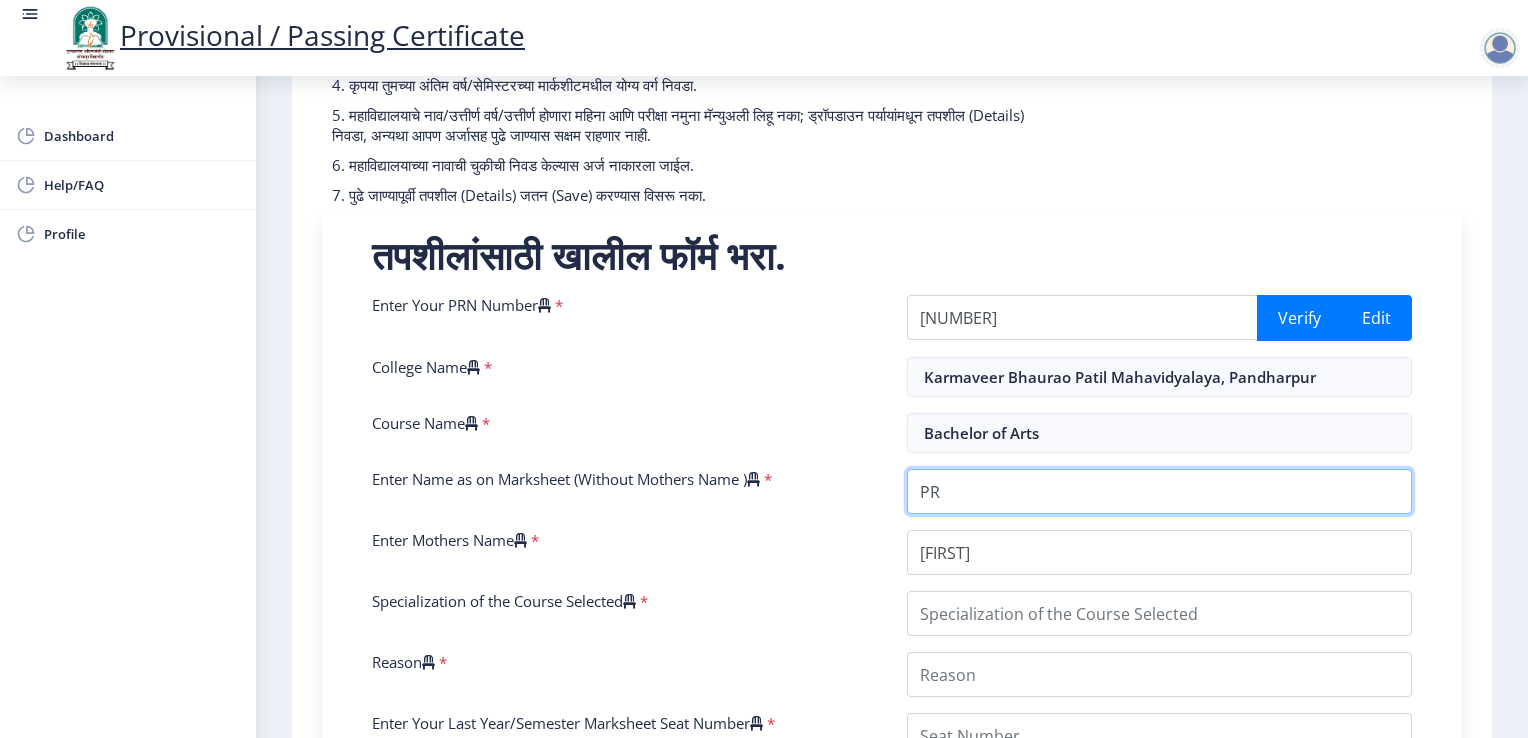 type on "P" 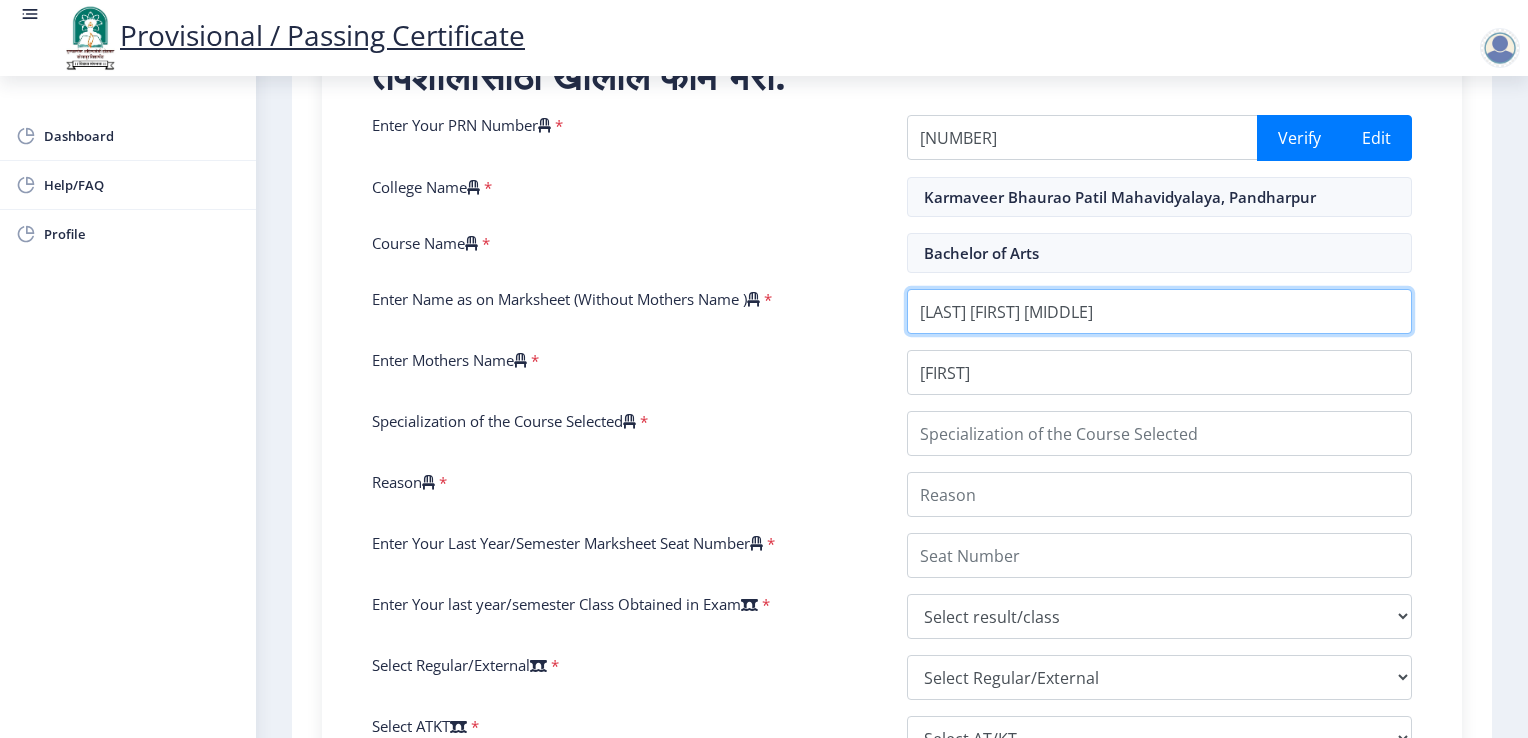 scroll, scrollTop: 440, scrollLeft: 0, axis: vertical 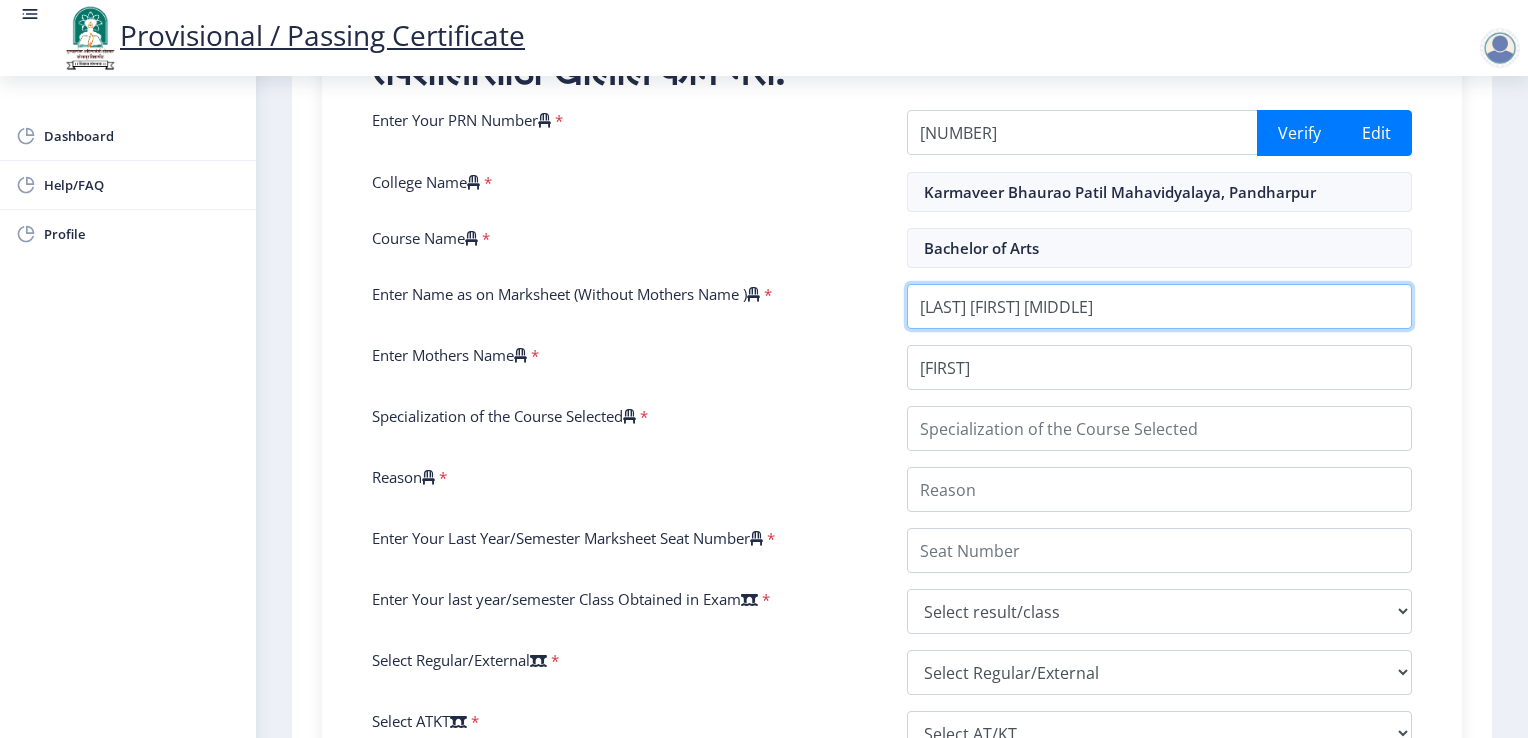 type on "[LAST] [FIRST] [MIDDLE]" 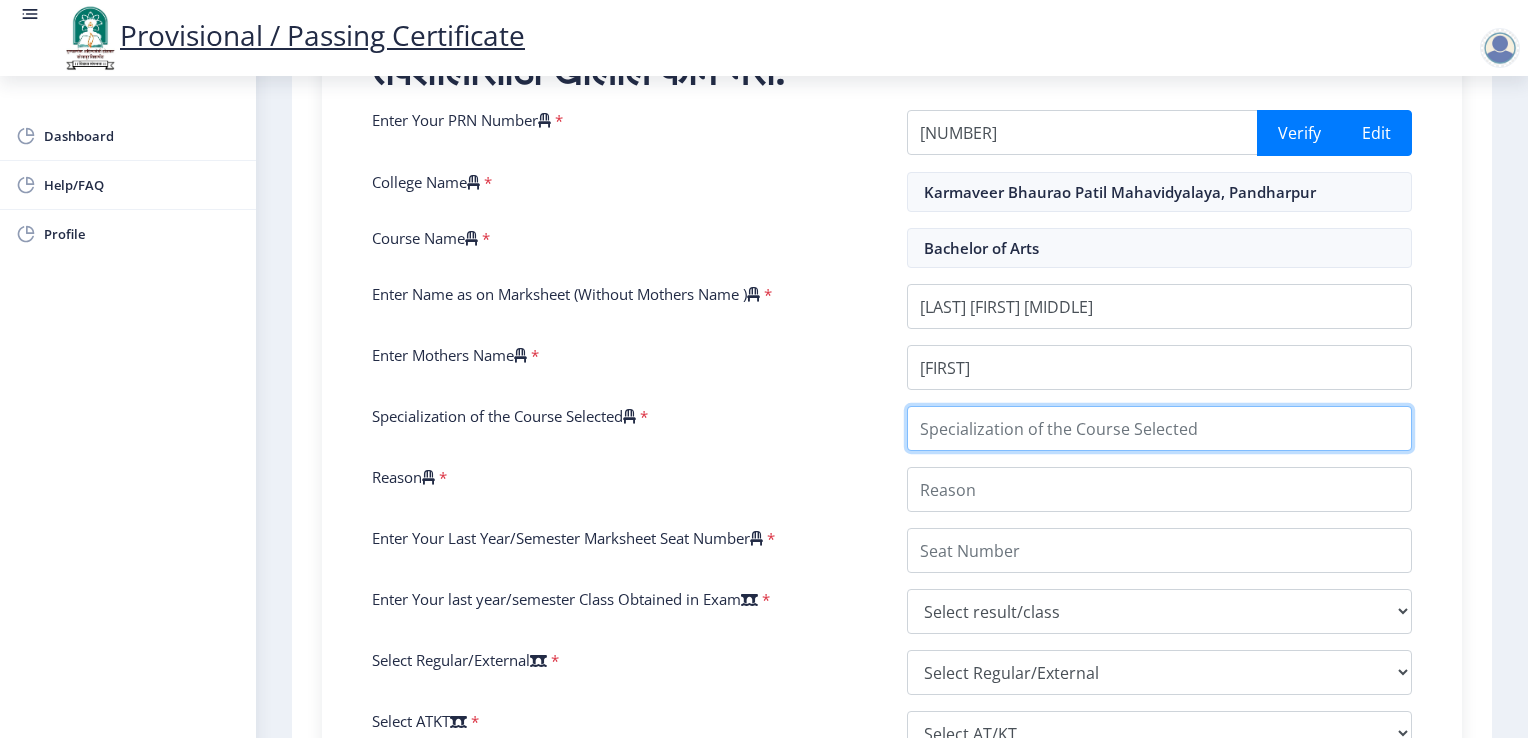 click on "Specialization of the Course Selected" at bounding box center [1159, 428] 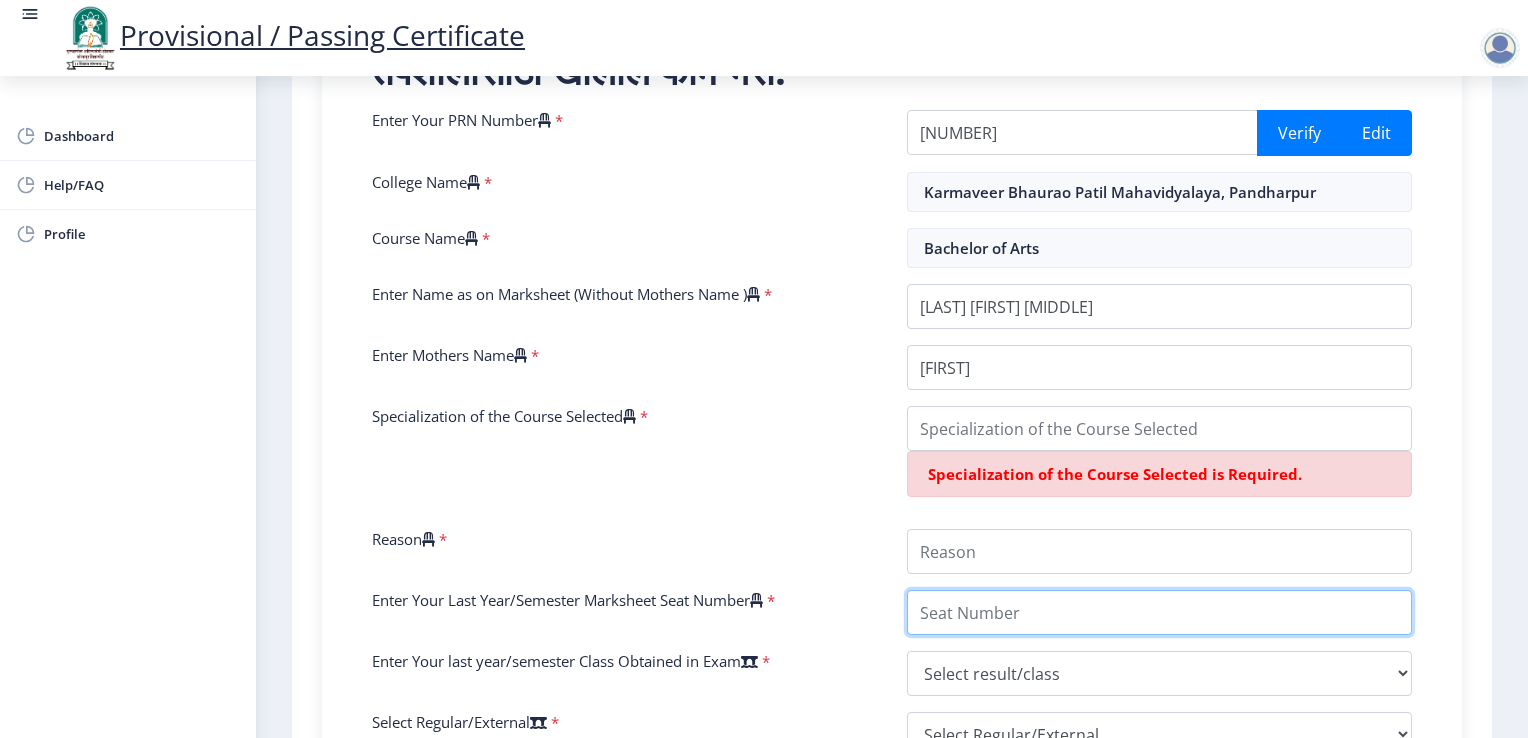 click on "Enter Your PRN Number    * [NUMBER] Verify Edit College Name   * Karmaveer Bhaurao Patil Mahavidyalaya, Pandharpur Course Name   * Bachelor of Arts  Enter Name as on Marksheet (Without Mothers Name )   *  Enter Mothers Name    *  Specialization of the Course Selected    * Specialization of the Course Selected is Required.  Reason    *  Enter Your Last Year/Semester Marksheet Seat Number   * Enter Your last year/semester Class Obtained in Exam   * Select result/class  DISTINCTION   FIRST CLASS   HIGHER SECOND CLASS   SECOND CLASS   PASS CLASS   SUCCESSFUL   OUTSTANDING - EXEMPLARY  Grade O Grade A+ Grade A Grade B+ Grade B Grade C+ Grade C Grade F/FC Grade F Grade D Grade E FIRST CLASS WITH DISTINCTION Select Regular/External   *  Select Regular/External   Regular  External  Special Select ATKT   *  Select AT/KT   None ATKT  Enter Passing Year   *  2025   2024   2023   2022   2021   2020   2019   2018   2017   2016   2015   2014   2013   2012   2011   2010   2009   2008  * *" at bounding box center (892, 563) 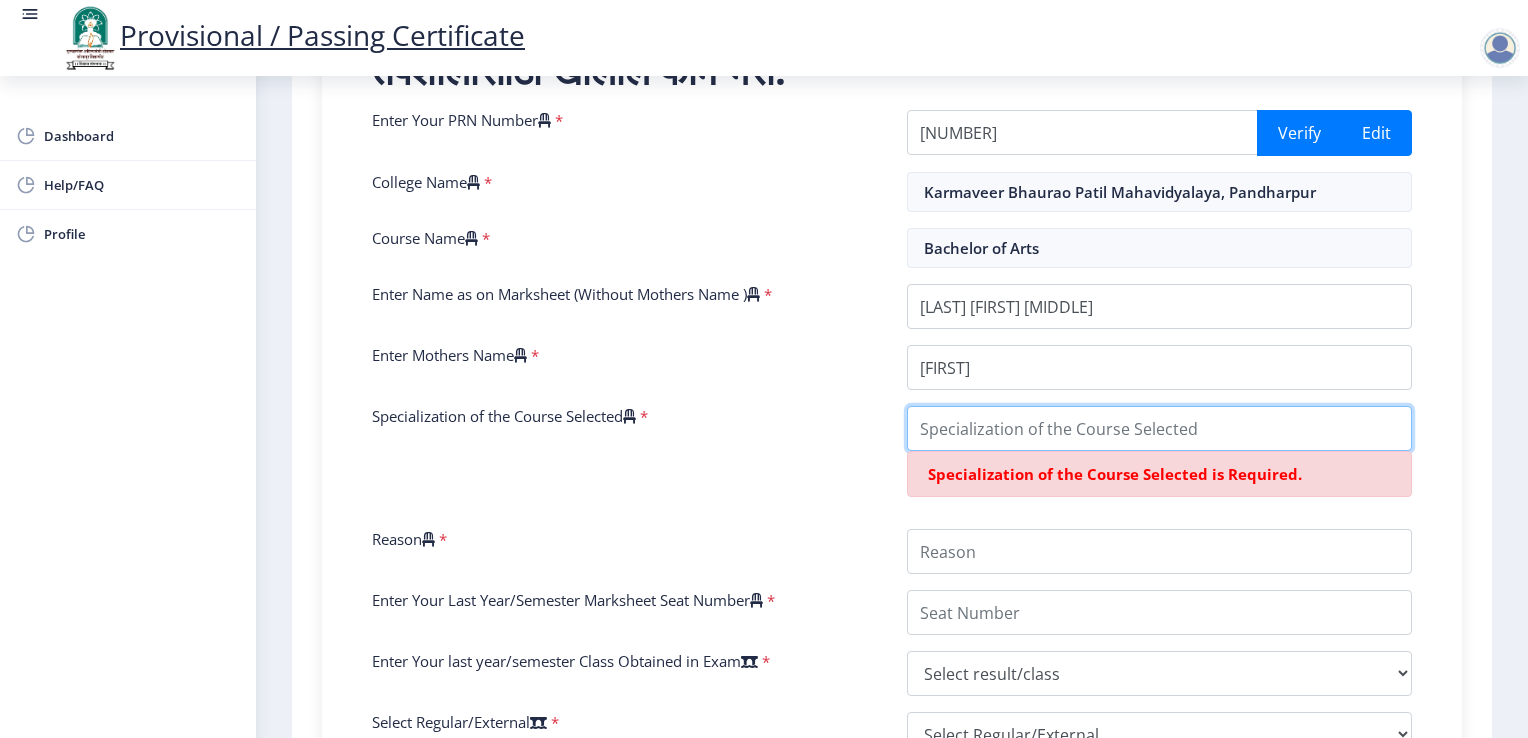 click on "Specialization of the Course Selected" at bounding box center [1159, 428] 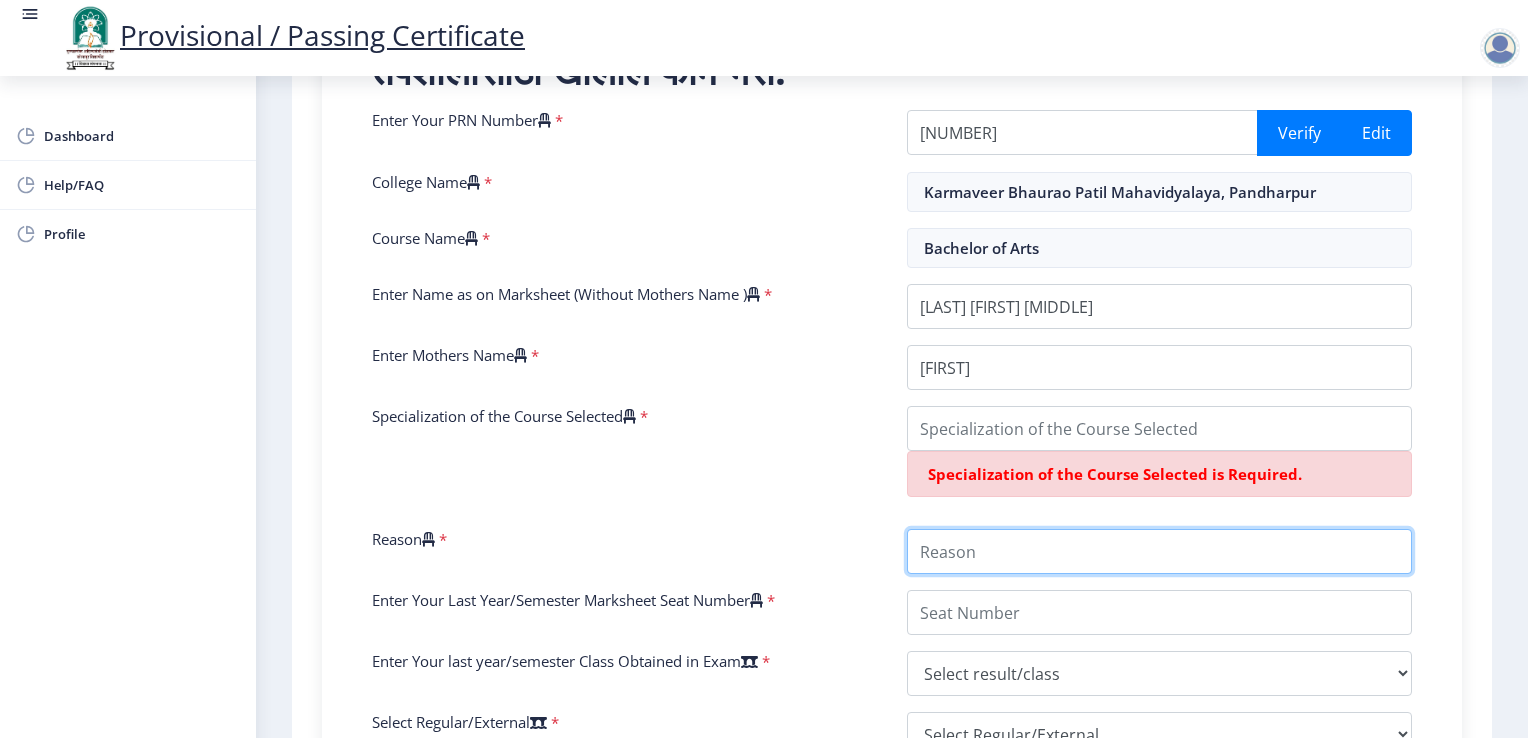 click on "Reason" at bounding box center [1159, 551] 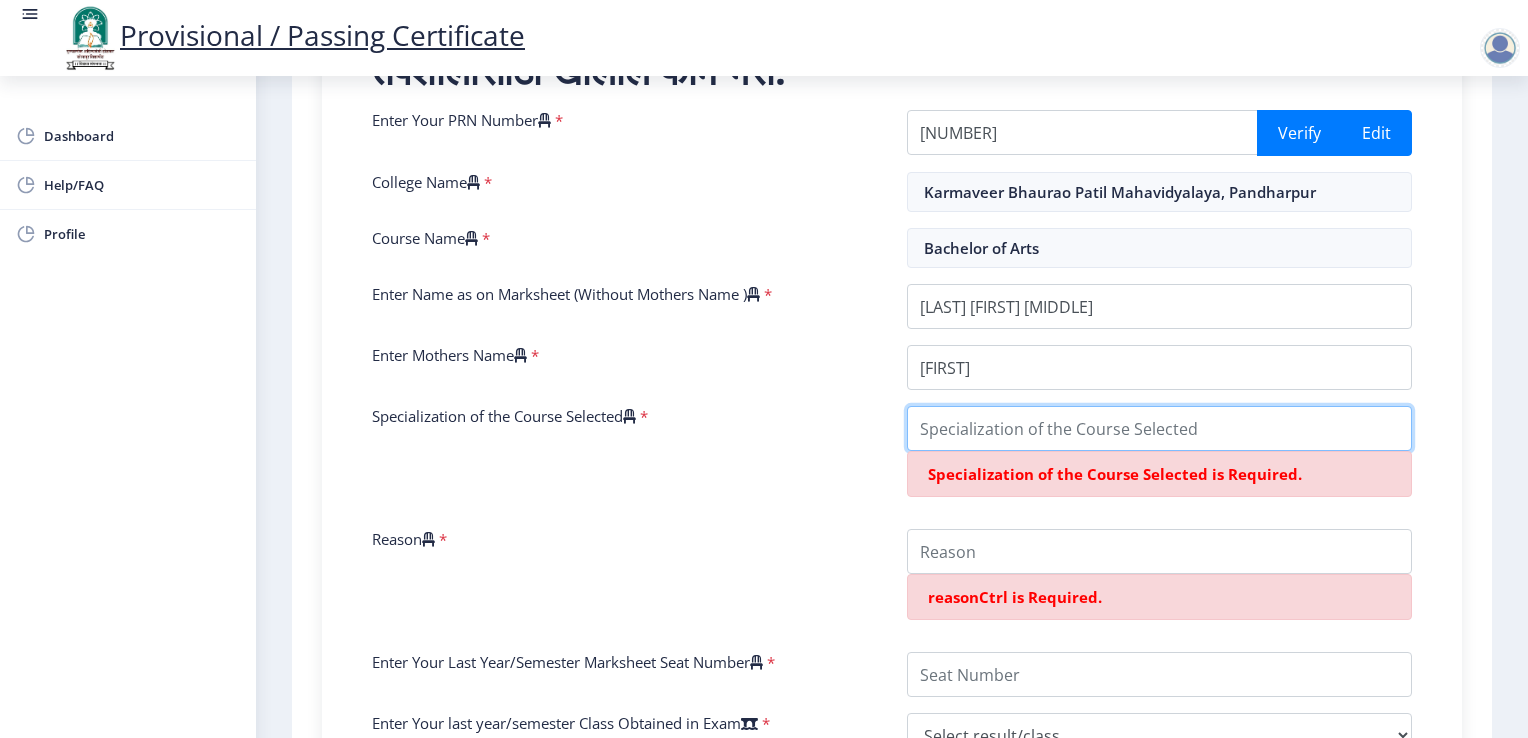 click on "Specialization of the Course Selected" at bounding box center [1159, 428] 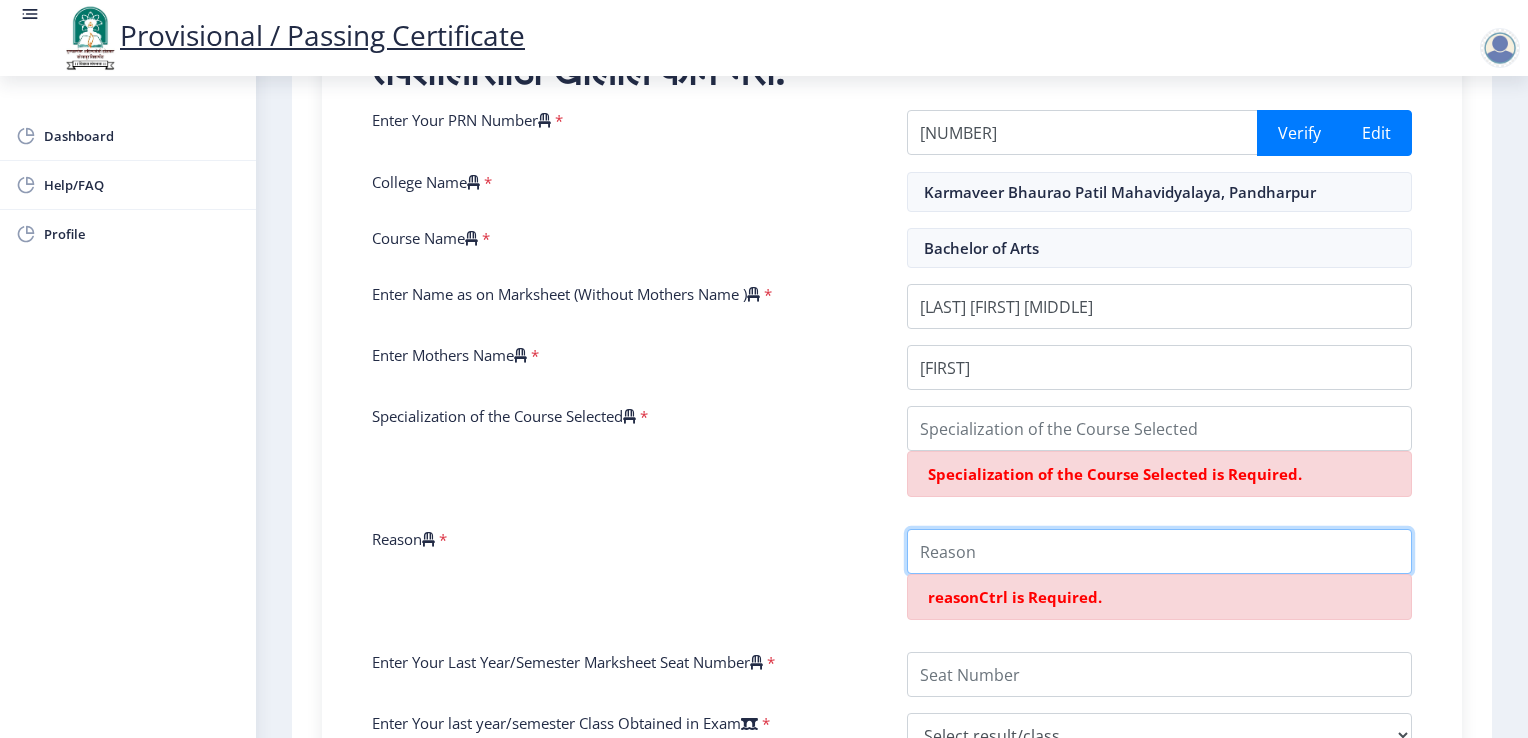 click on "Reason" at bounding box center (1159, 551) 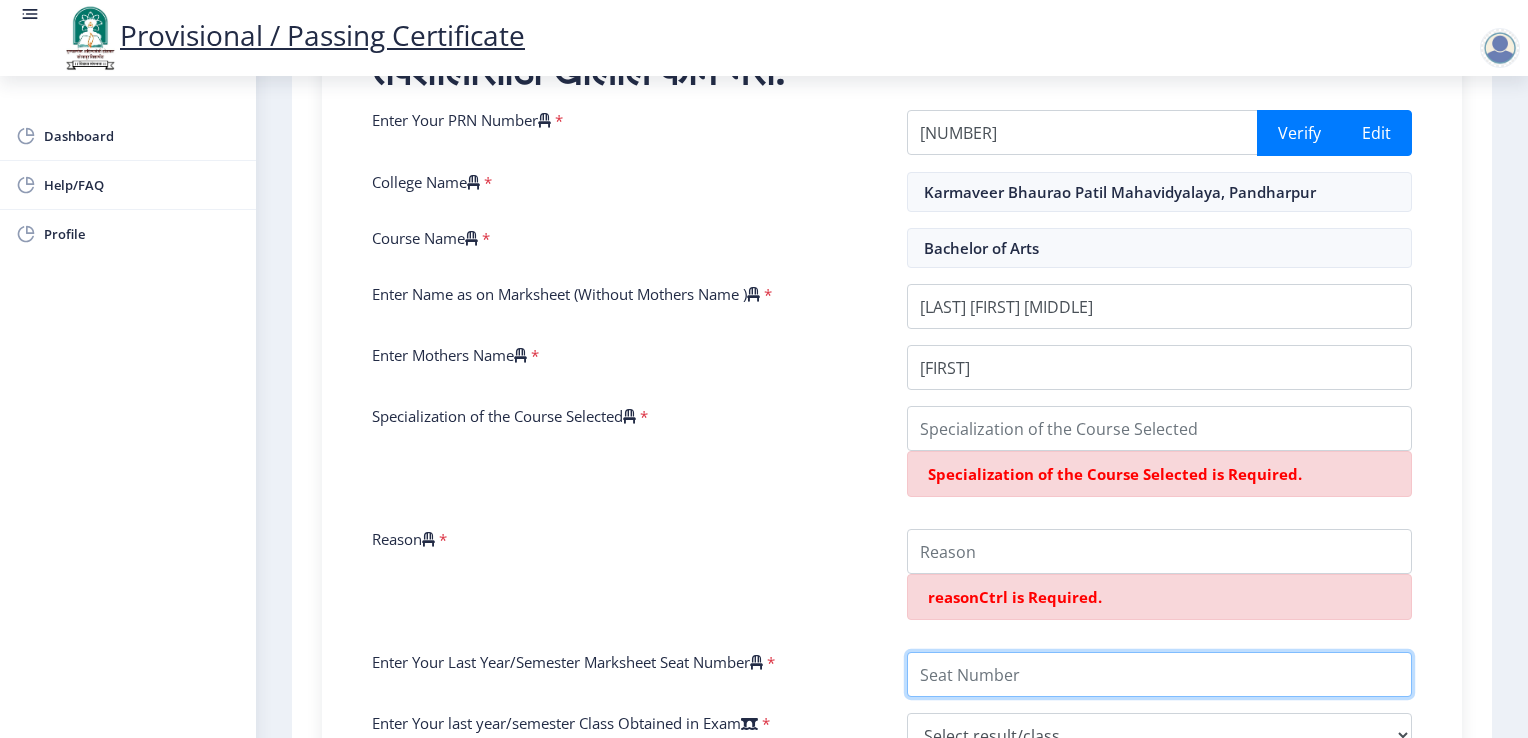 click on "Enter Your Last Year/Semester Marksheet Seat Number" at bounding box center [1159, 674] 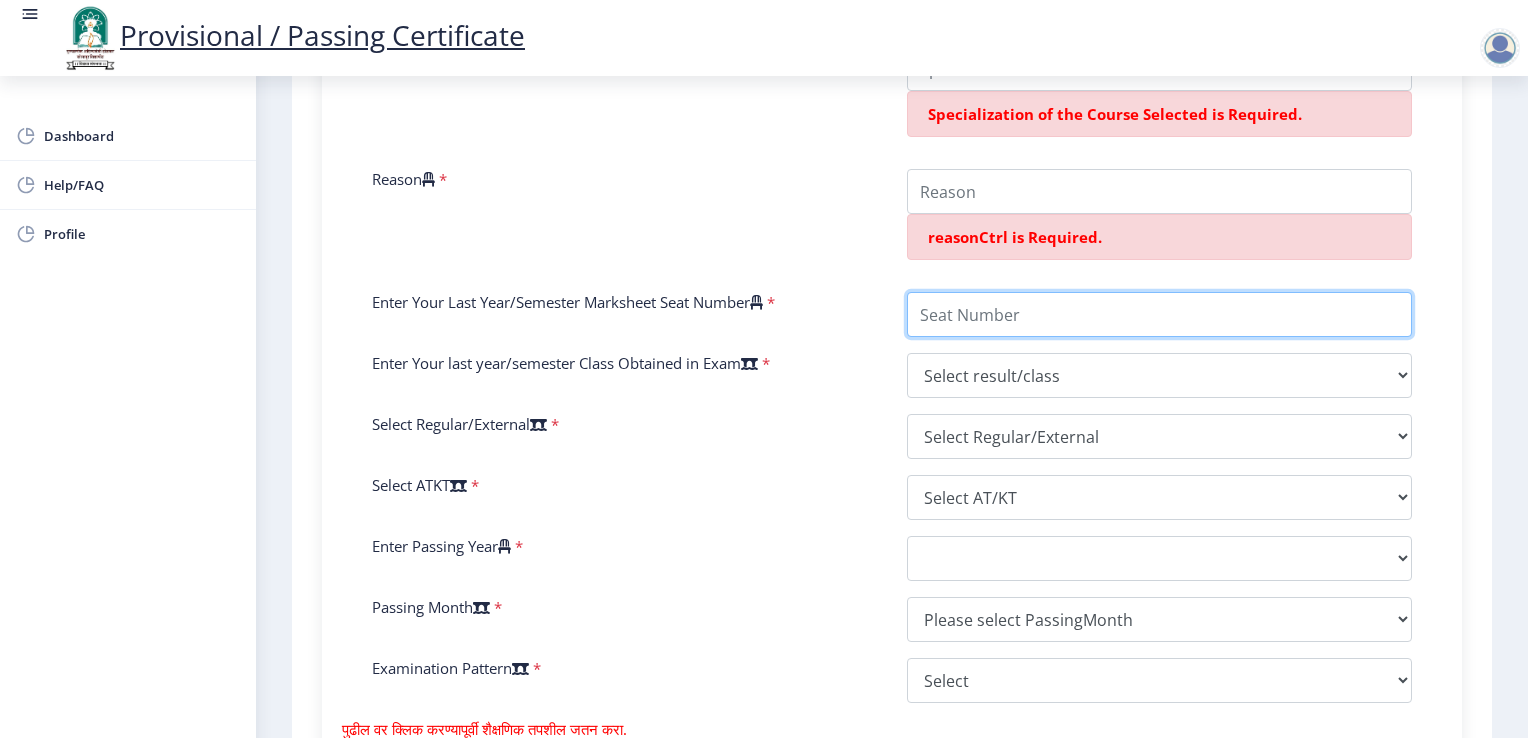 scroll, scrollTop: 800, scrollLeft: 0, axis: vertical 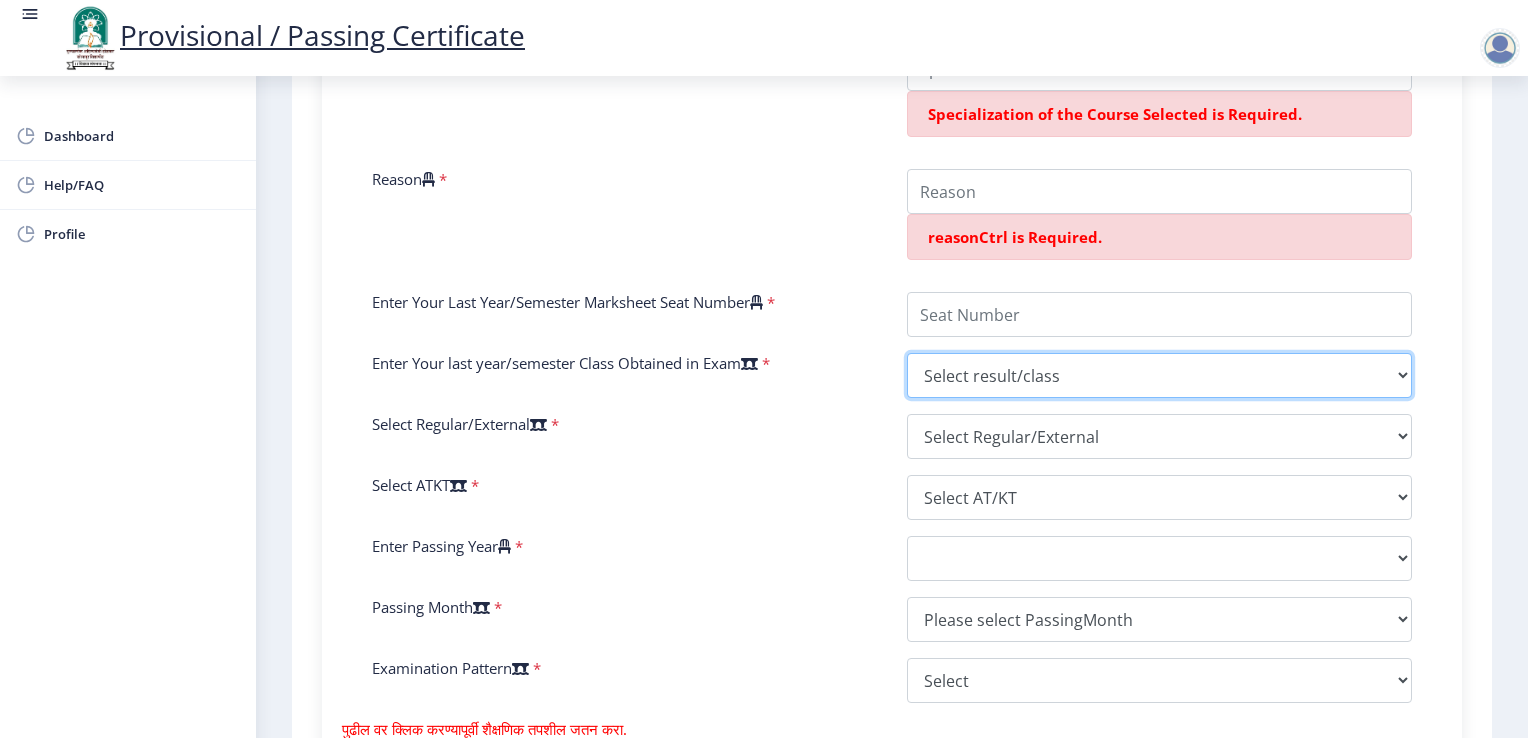click on "Select result/class  DISTINCTION   FIRST CLASS   HIGHER SECOND CLASS   SECOND CLASS   PASS CLASS   SUCCESSFUL   OUTSTANDING - EXEMPLARY  Grade O Grade A+ Grade A Grade B+ Grade B Grade C+ Grade C Grade F/FC Grade F Grade D Grade E FIRST CLASS WITH DISTINCTION" at bounding box center [1159, 375] 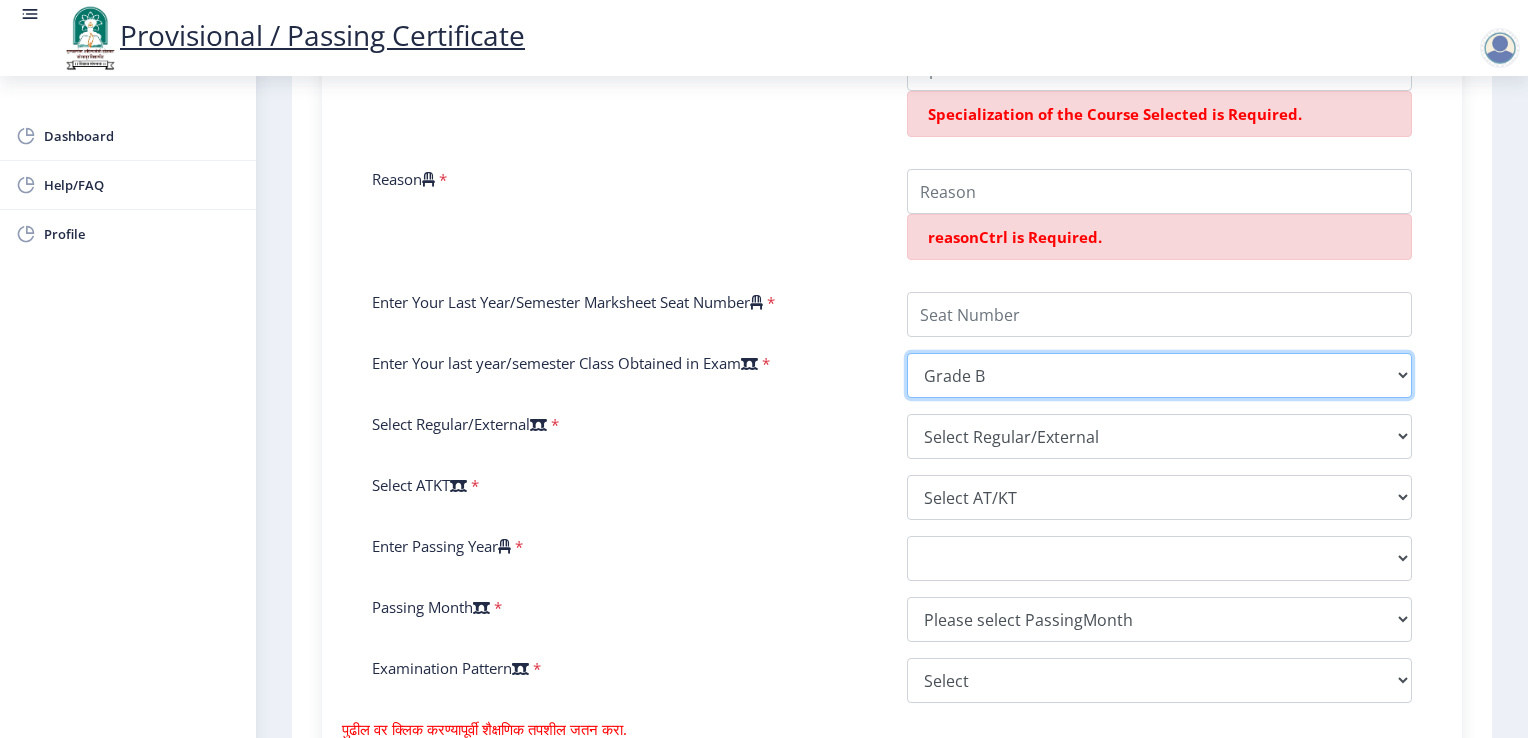 click on "Select result/class  DISTINCTION   FIRST CLASS   HIGHER SECOND CLASS   SECOND CLASS   PASS CLASS   SUCCESSFUL   OUTSTANDING - EXEMPLARY  Grade O Grade A+ Grade A Grade B+ Grade B Grade C+ Grade C Grade F/FC Grade F Grade D Grade E FIRST CLASS WITH DISTINCTION" at bounding box center [1159, 375] 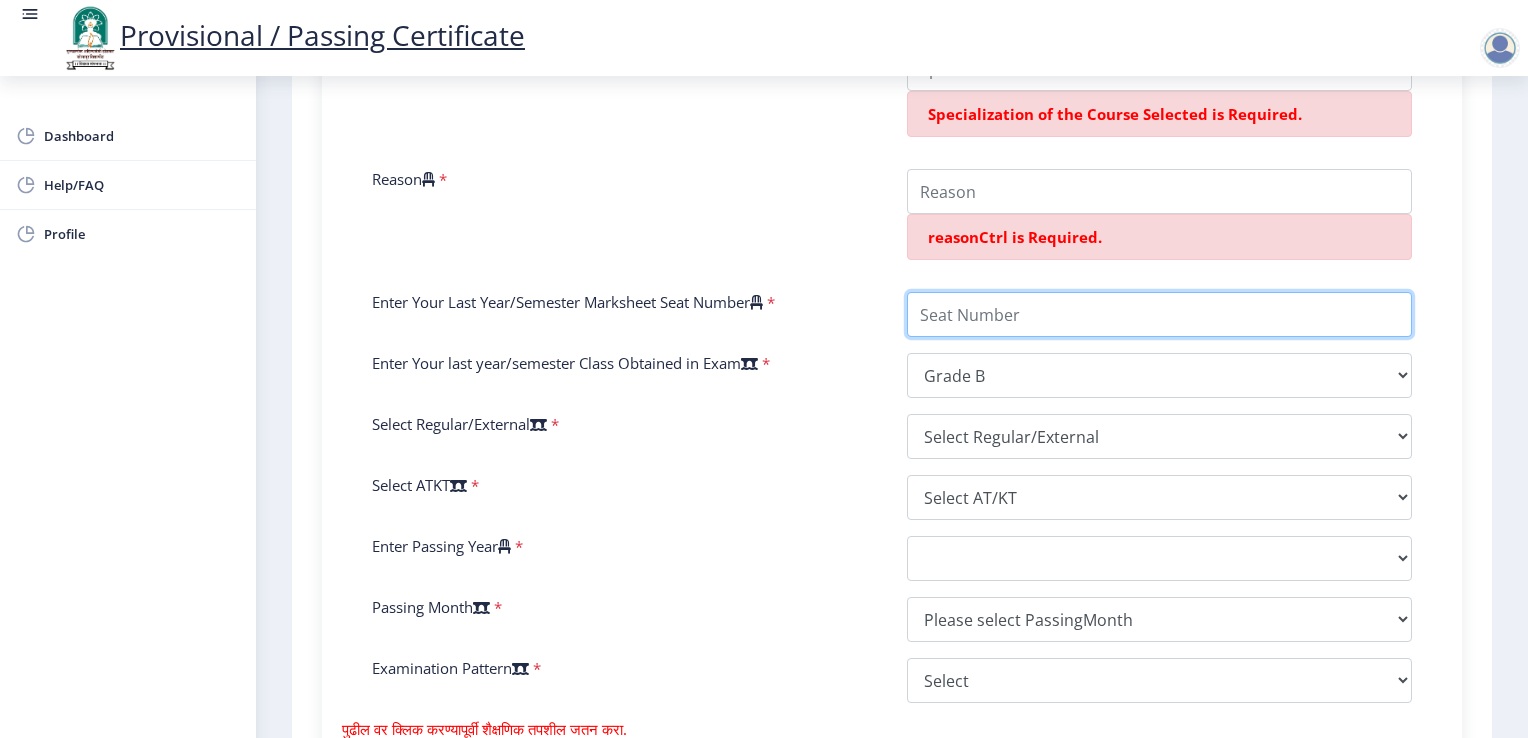 click on "Enter Your Last Year/Semester Marksheet Seat Number" at bounding box center [1159, 314] 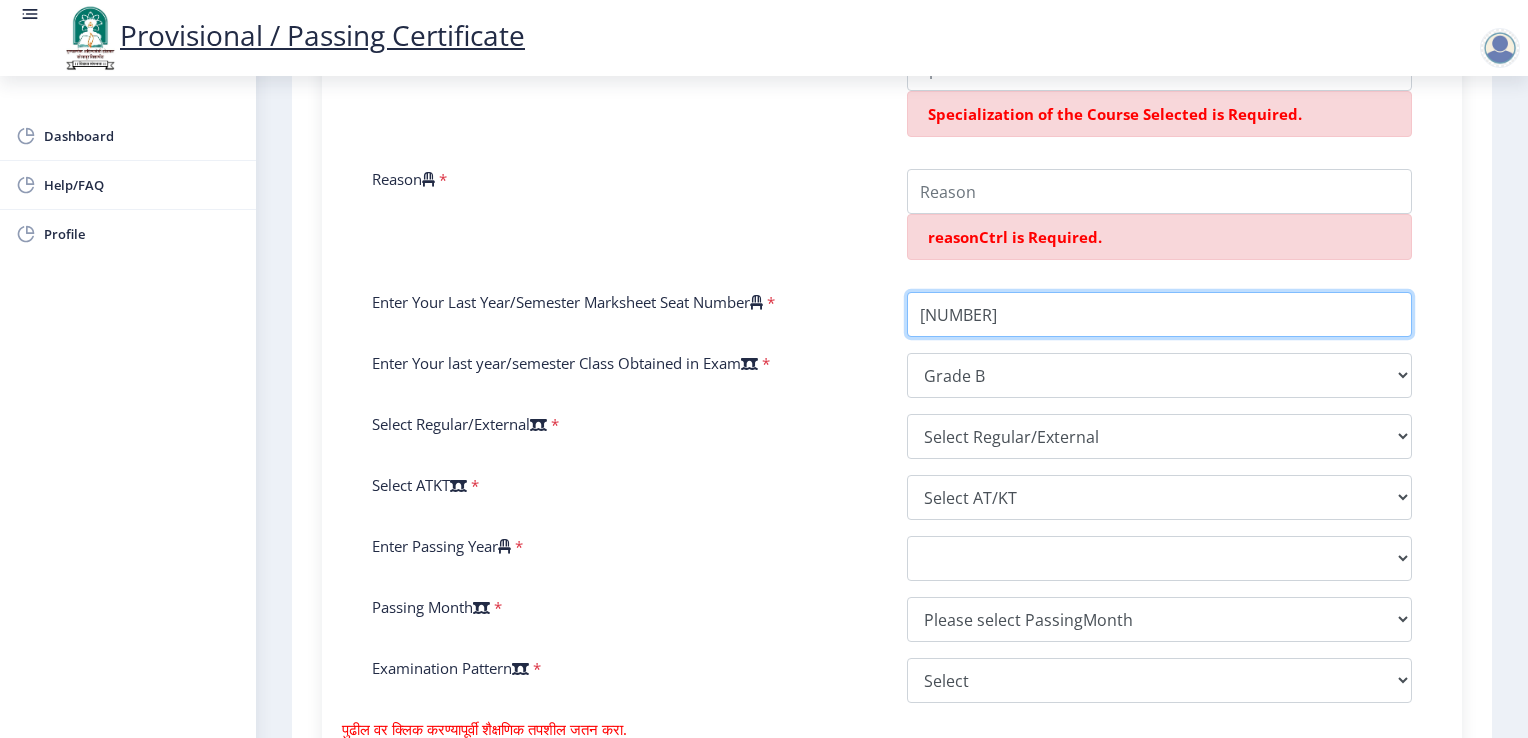 type on "[NUMBER]" 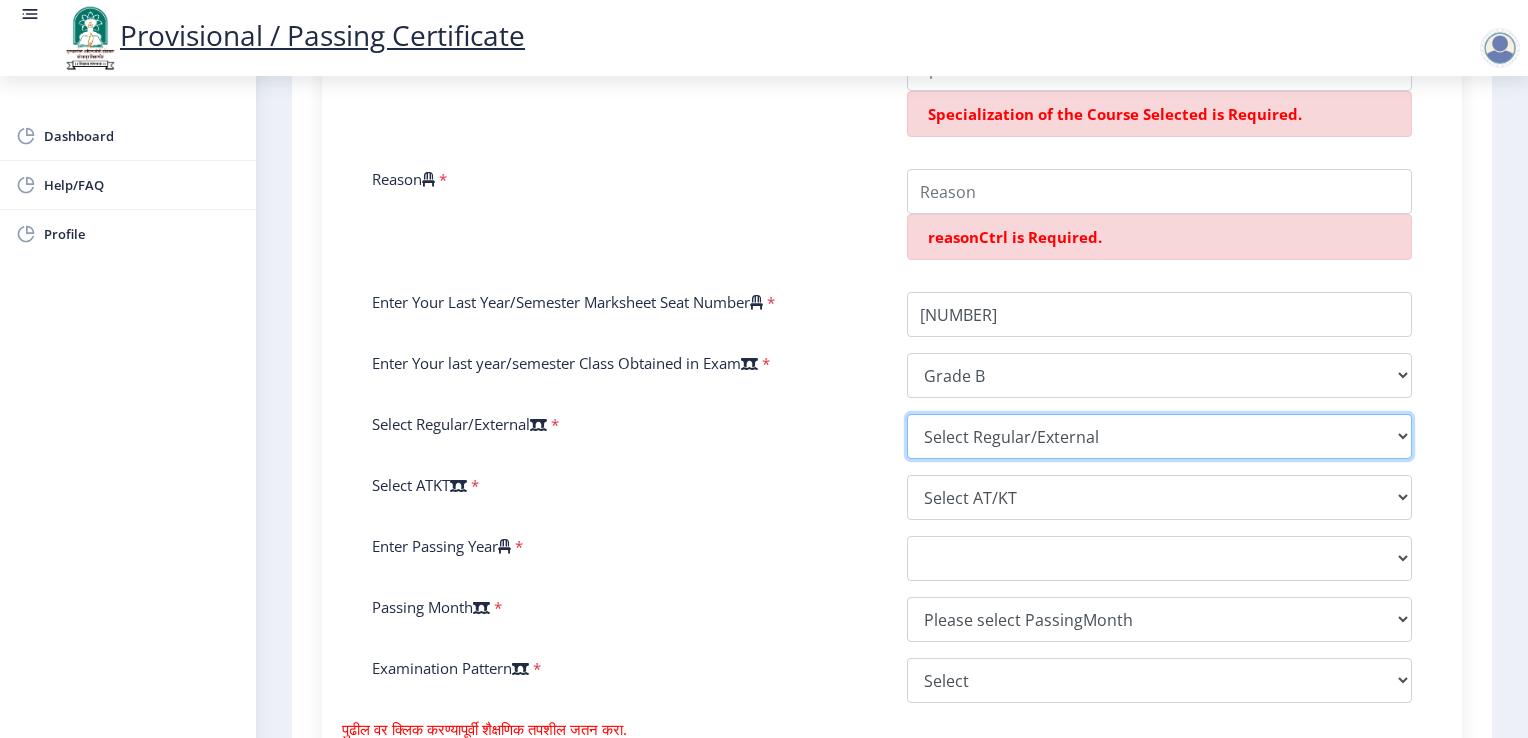click on "Select Regular/External   Regular  External  Special" at bounding box center [1159, 436] 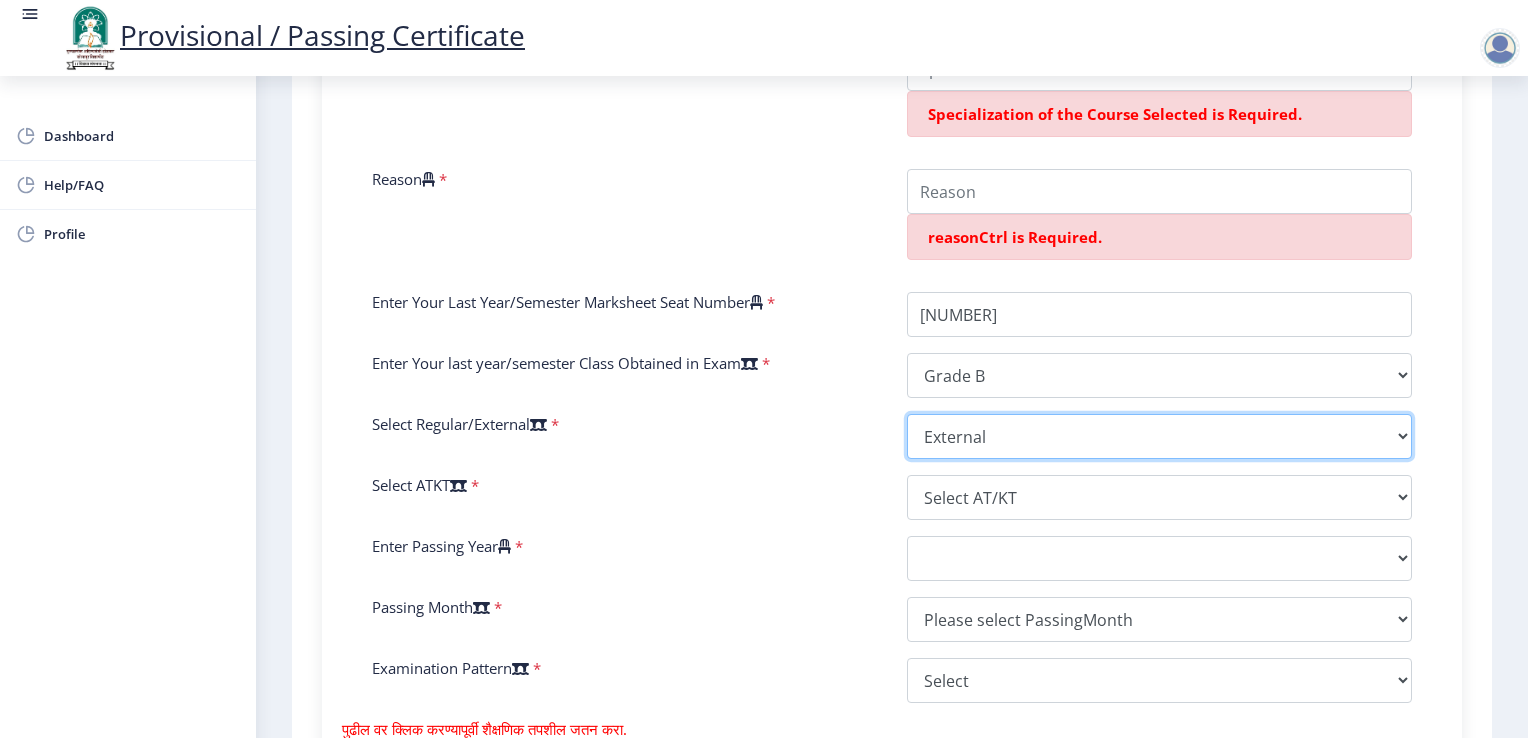 click on "Select Regular/External   Regular  External  Special" at bounding box center [1159, 436] 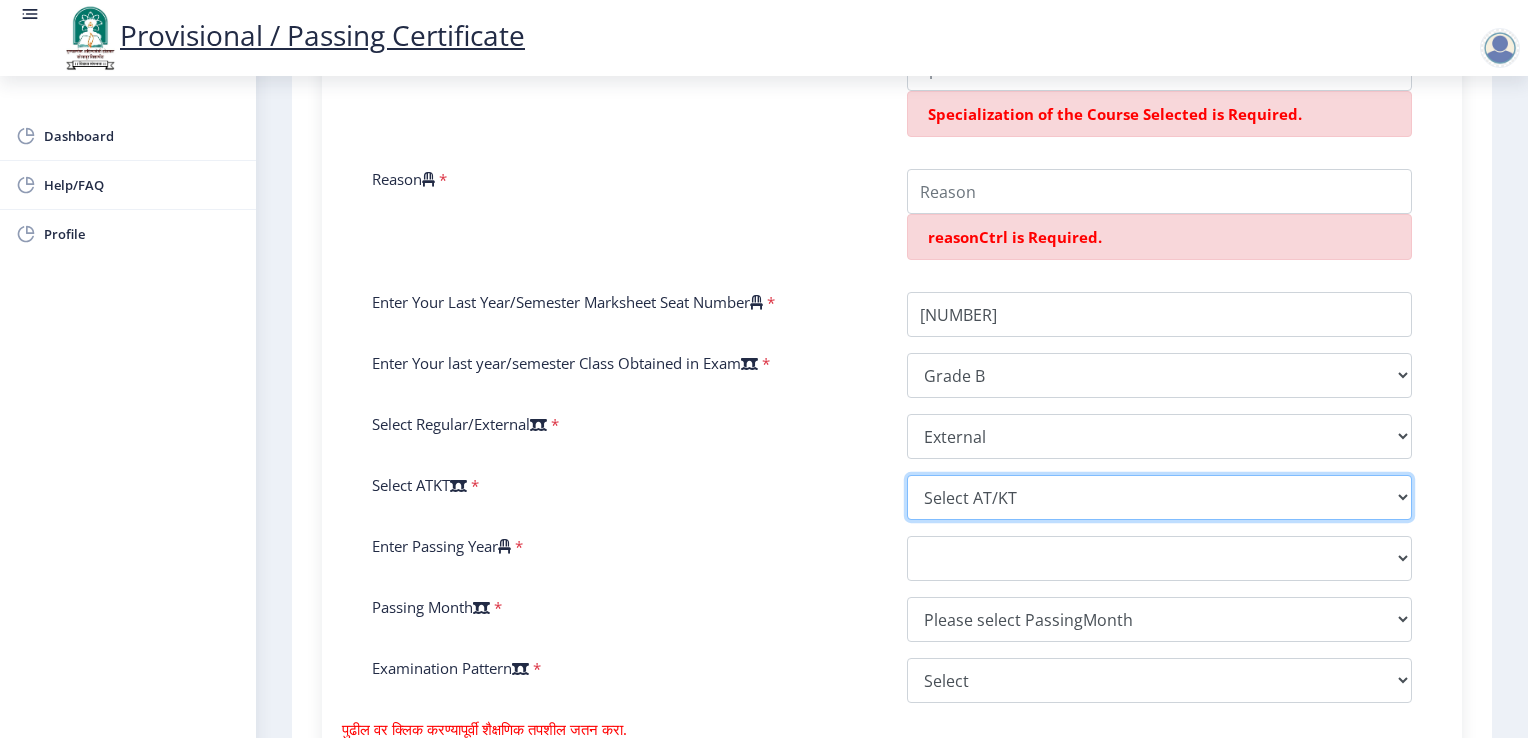 click on "Select AT/KT   None ATKT" at bounding box center (1159, 497) 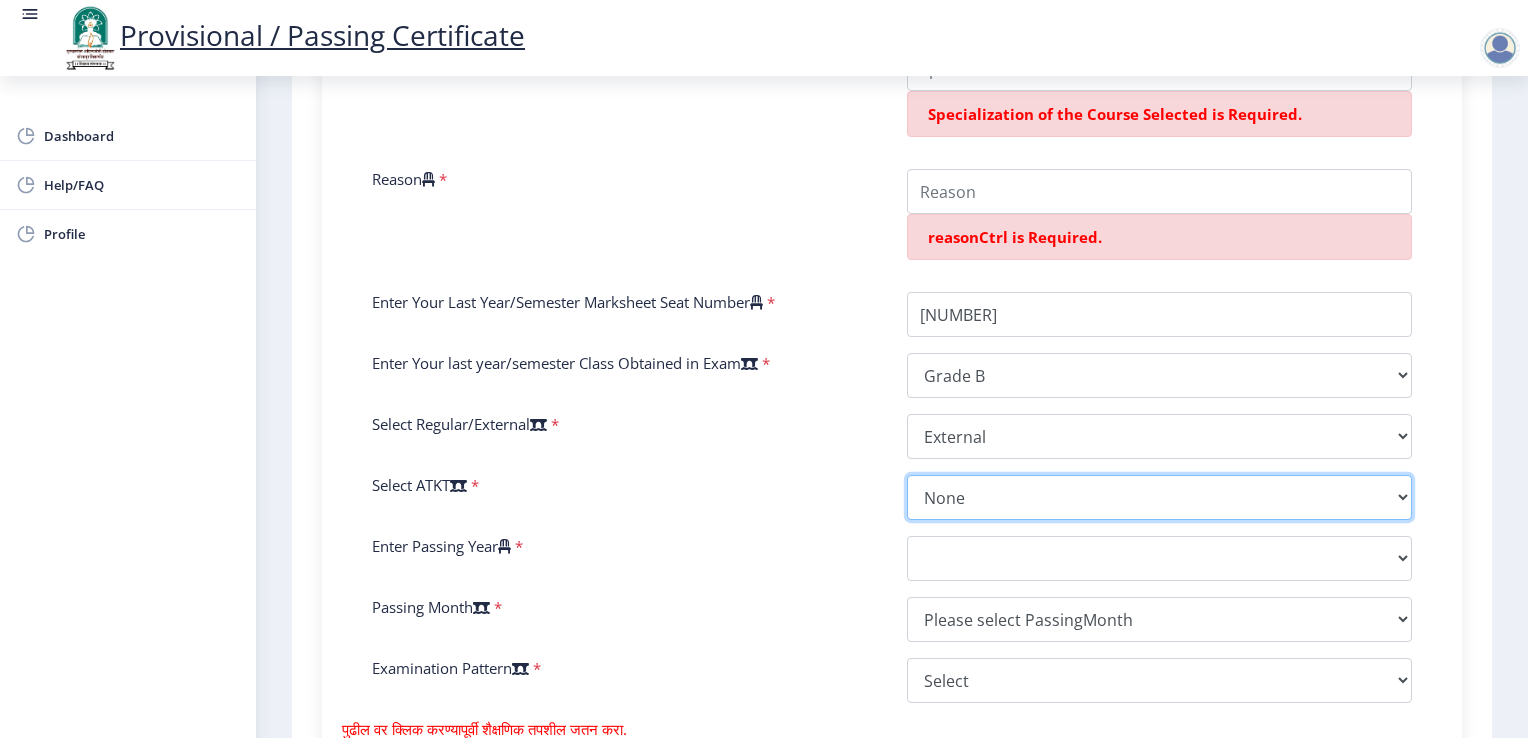 click on "Select AT/KT   None ATKT" at bounding box center [1159, 497] 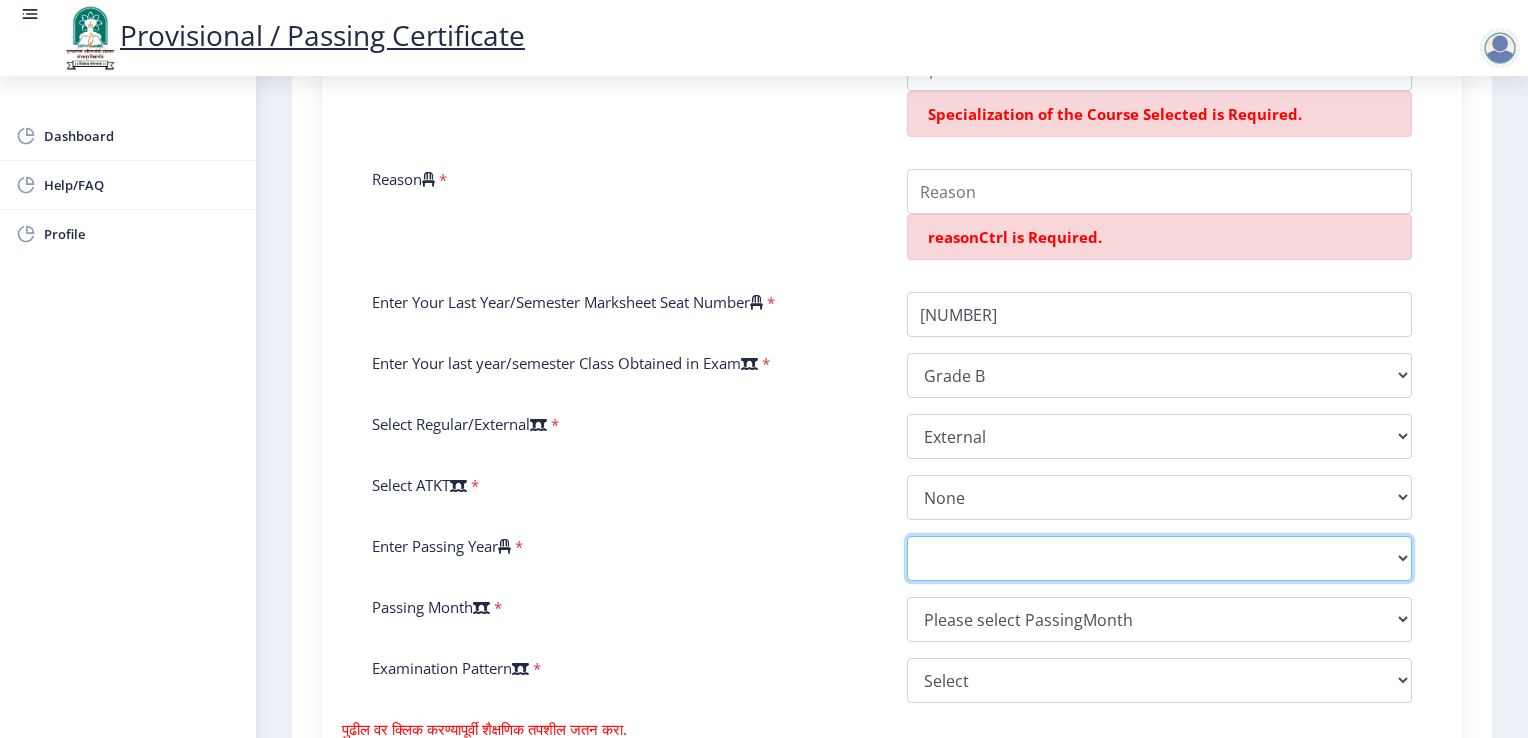click on "2025   2024   2023   2022   2021   2020   2019   2018   2017   2016   2015   2014   2013   2012   2011   2010   2009   2008   2007   2006   2005   2004   2003   2002   2001   2000   1999   1998   1997   1996   1995   1994   1993   1992   1991   1990   1989   1988   1987   1986   1985   1984   1983   1982   1981   1980   1979   1978   1977   1976   1975   1974   1973   1972   1971   1970   1969   1968   1967" at bounding box center (1159, 558) 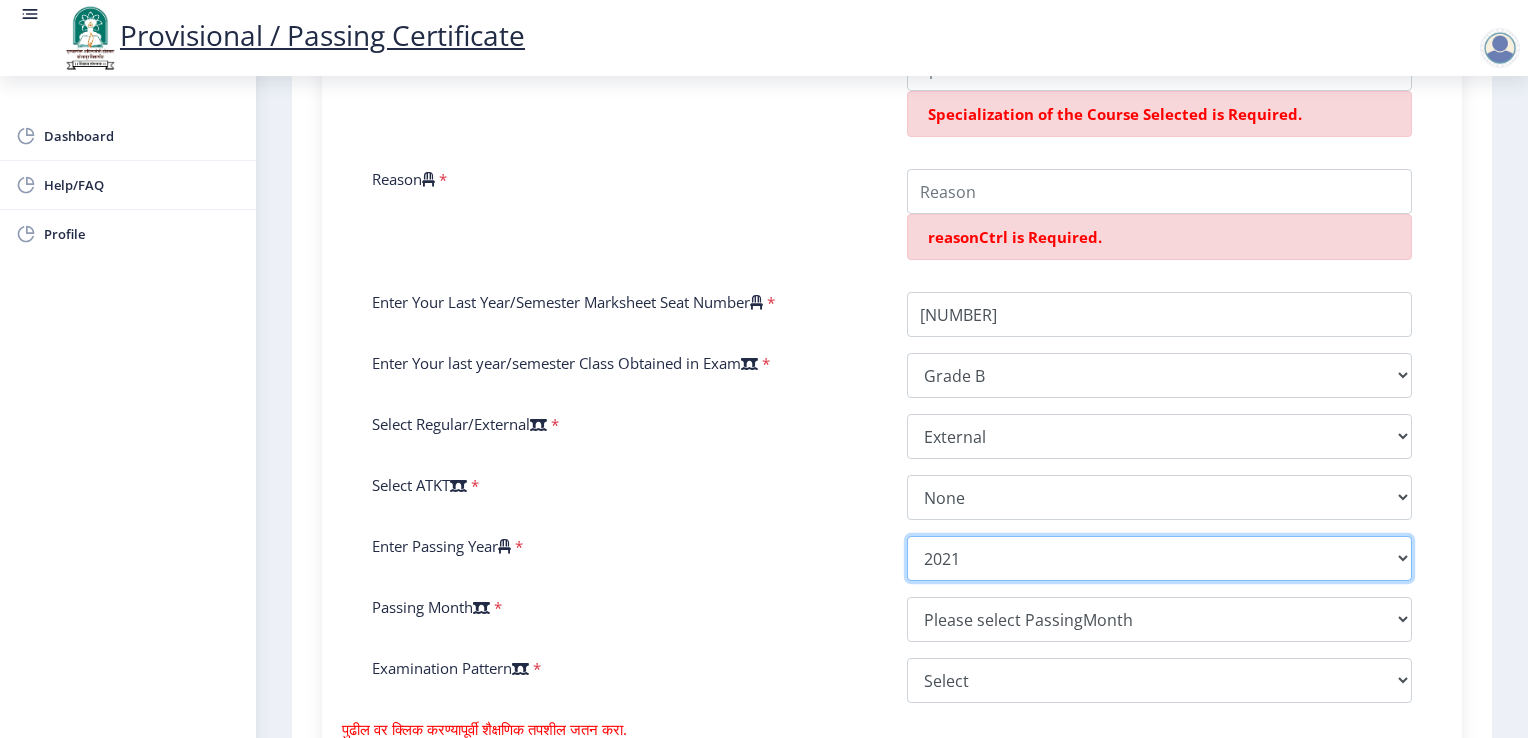 click on "2025   2024   2023   2022   2021   2020   2019   2018   2017   2016   2015   2014   2013   2012   2011   2010   2009   2008   2007   2006   2005   2004   2003   2002   2001   2000   1999   1998   1997   1996   1995   1994   1993   1992   1991   1990   1989   1988   1987   1986   1985   1984   1983   1982   1981   1980   1979   1978   1977   1976   1975   1974   1973   1972   1971   1970   1969   1968   1967" at bounding box center [1159, 558] 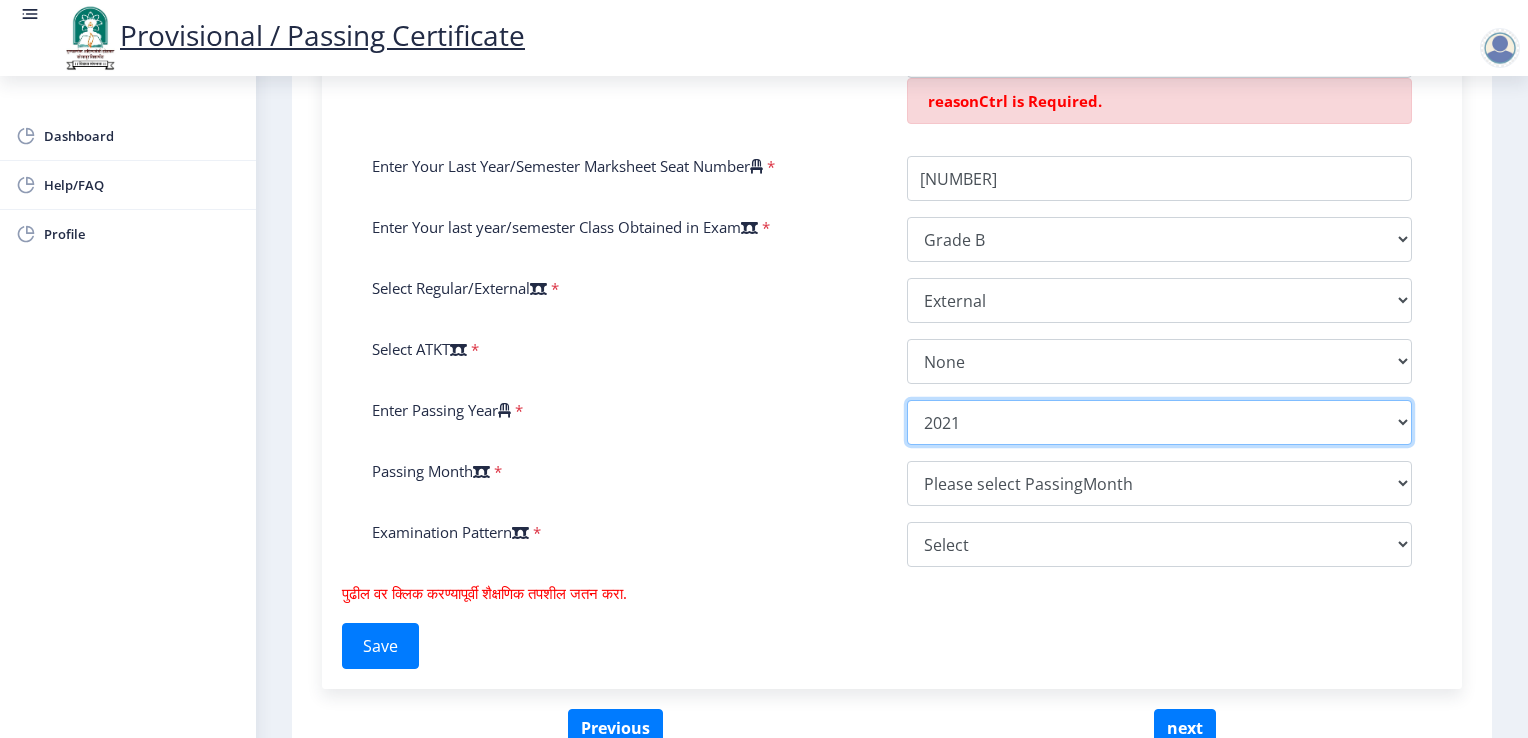 scroll, scrollTop: 940, scrollLeft: 0, axis: vertical 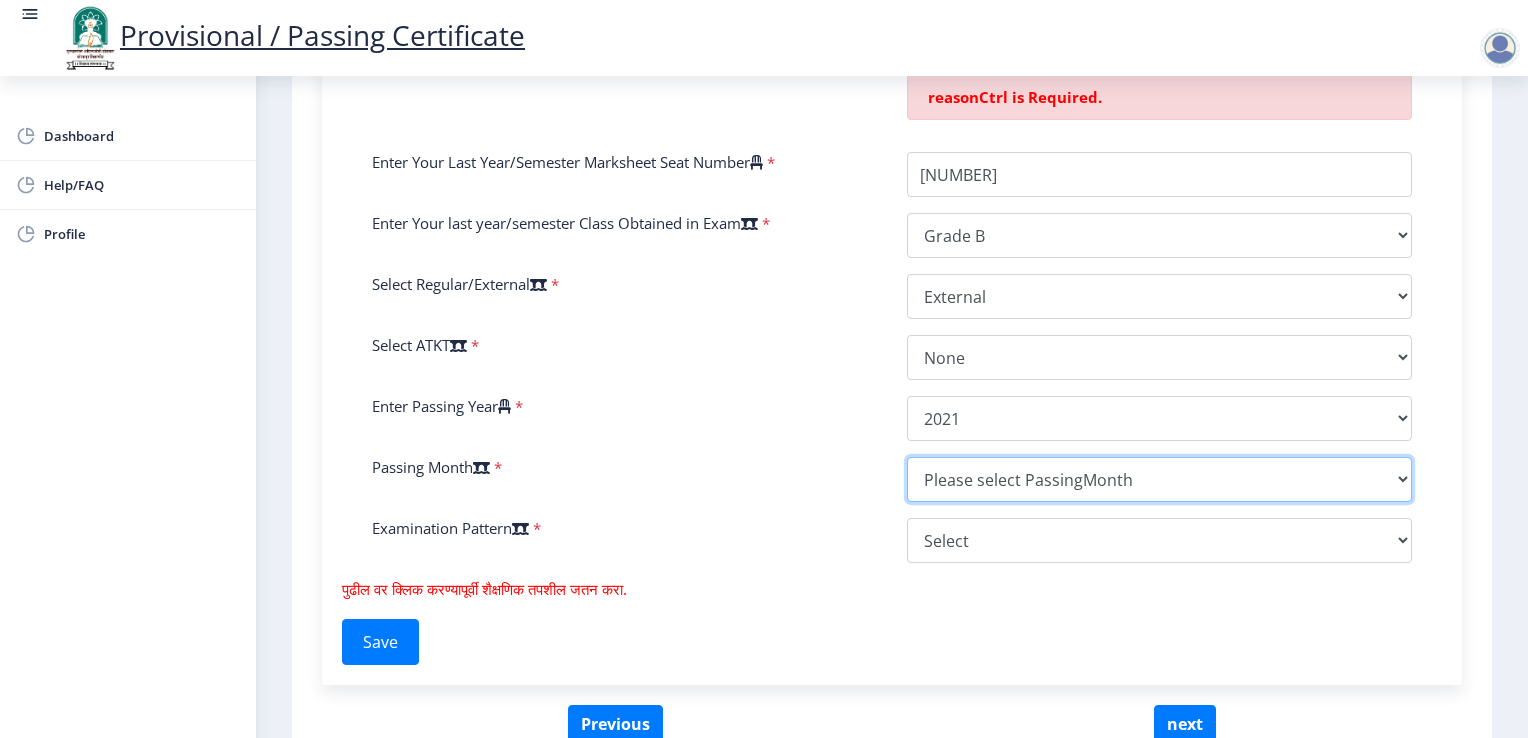 click on "Please select PassingMonth  (01) January (02) February (03) March (04) April (05) May (06) June (07) July (08) August (09) September (10) October (11) November (12) December" at bounding box center [1159, 479] 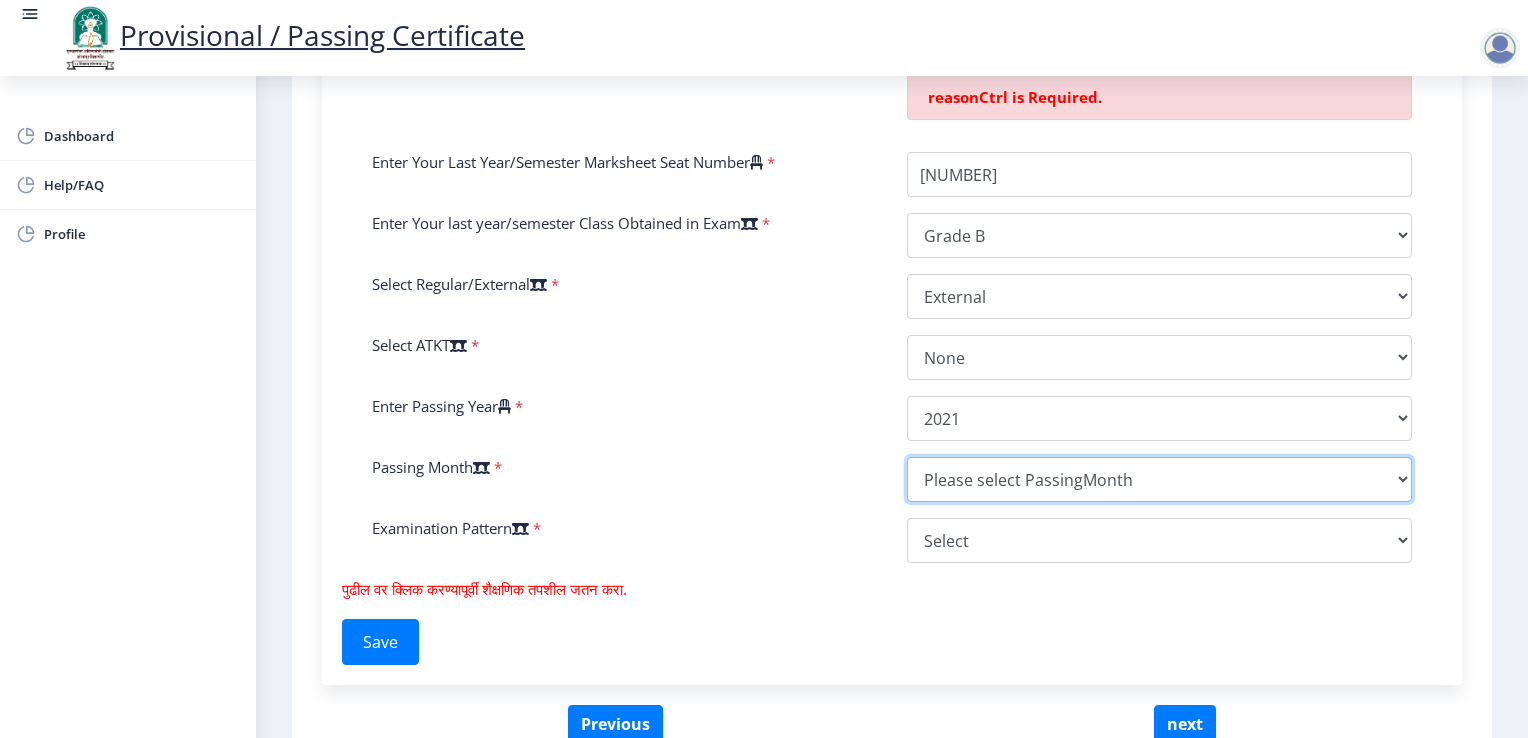 select on "March" 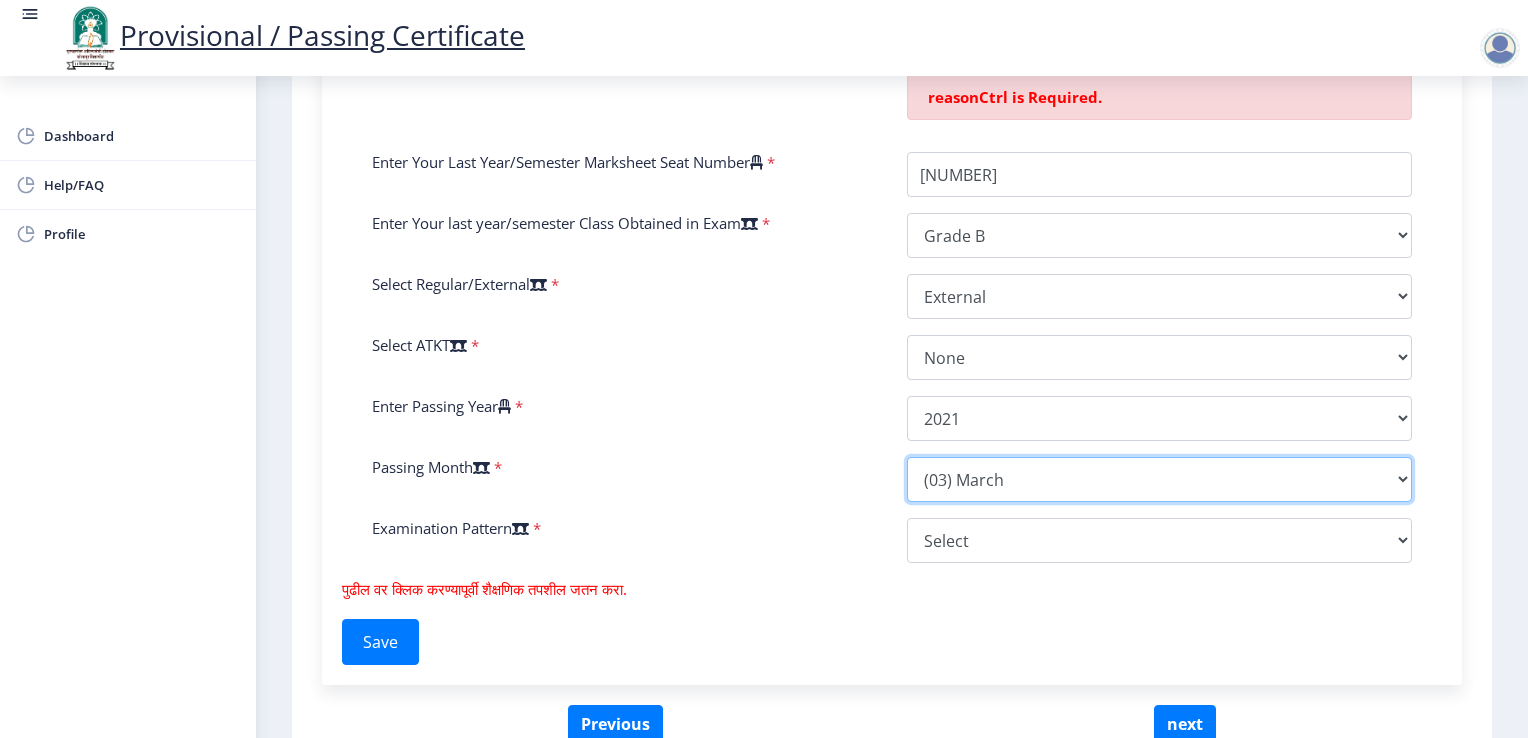 click on "Please select PassingMonth  (01) January (02) February (03) March (04) April (05) May (06) June (07) July (08) August (09) September (10) October (11) November (12) December" at bounding box center (1159, 479) 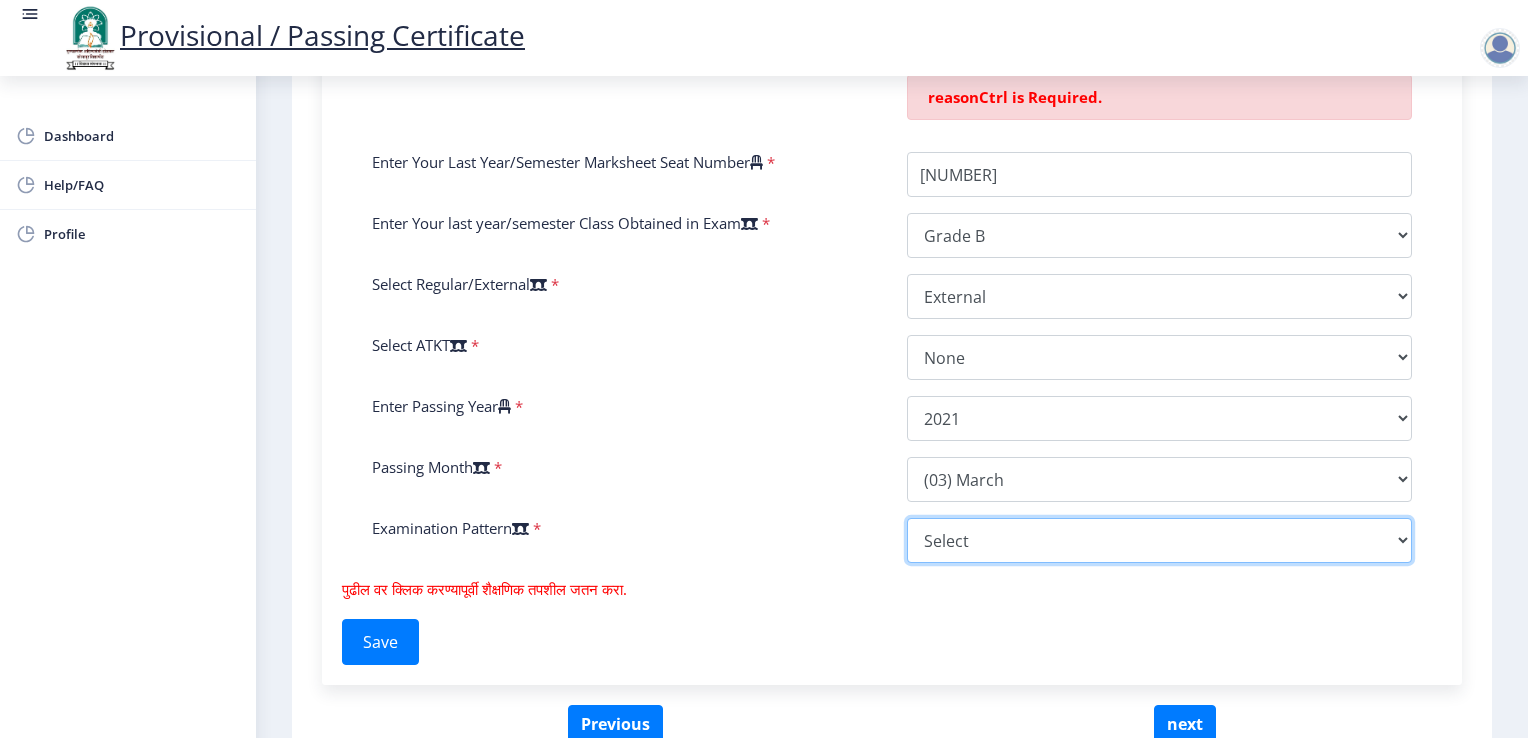 click on "Select  Yearly Semester" at bounding box center [1159, 540] 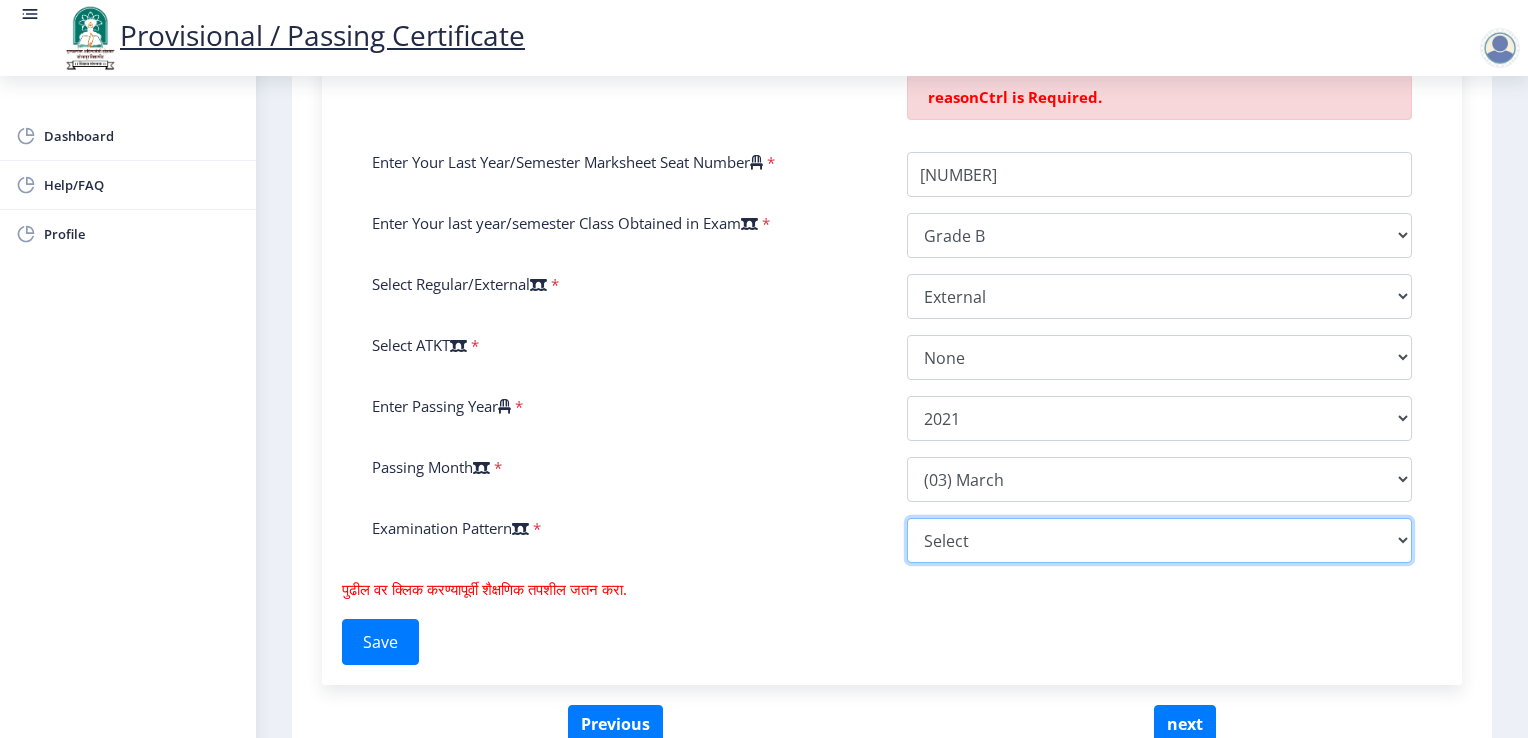 select on "Semester" 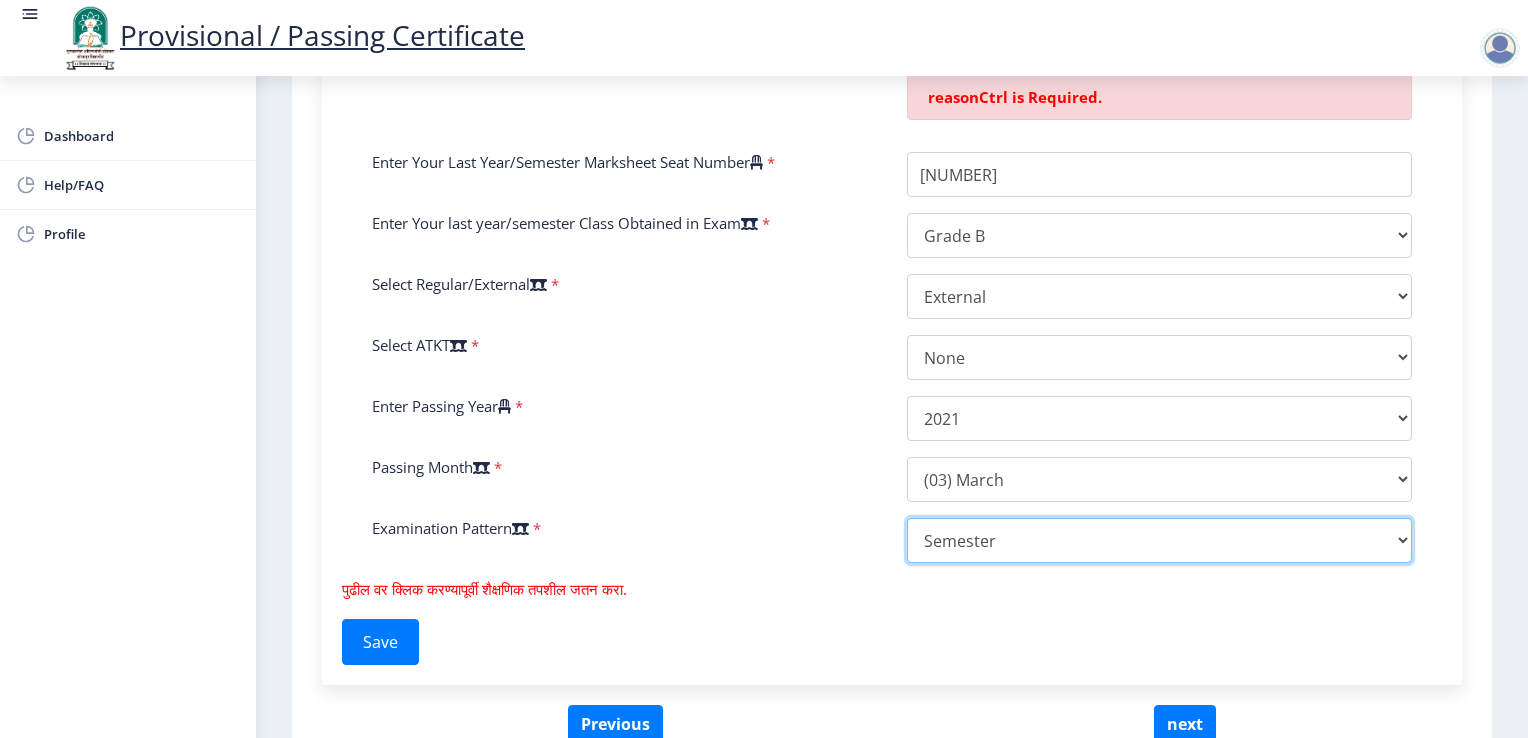 click on "Select  Yearly Semester" at bounding box center (1159, 540) 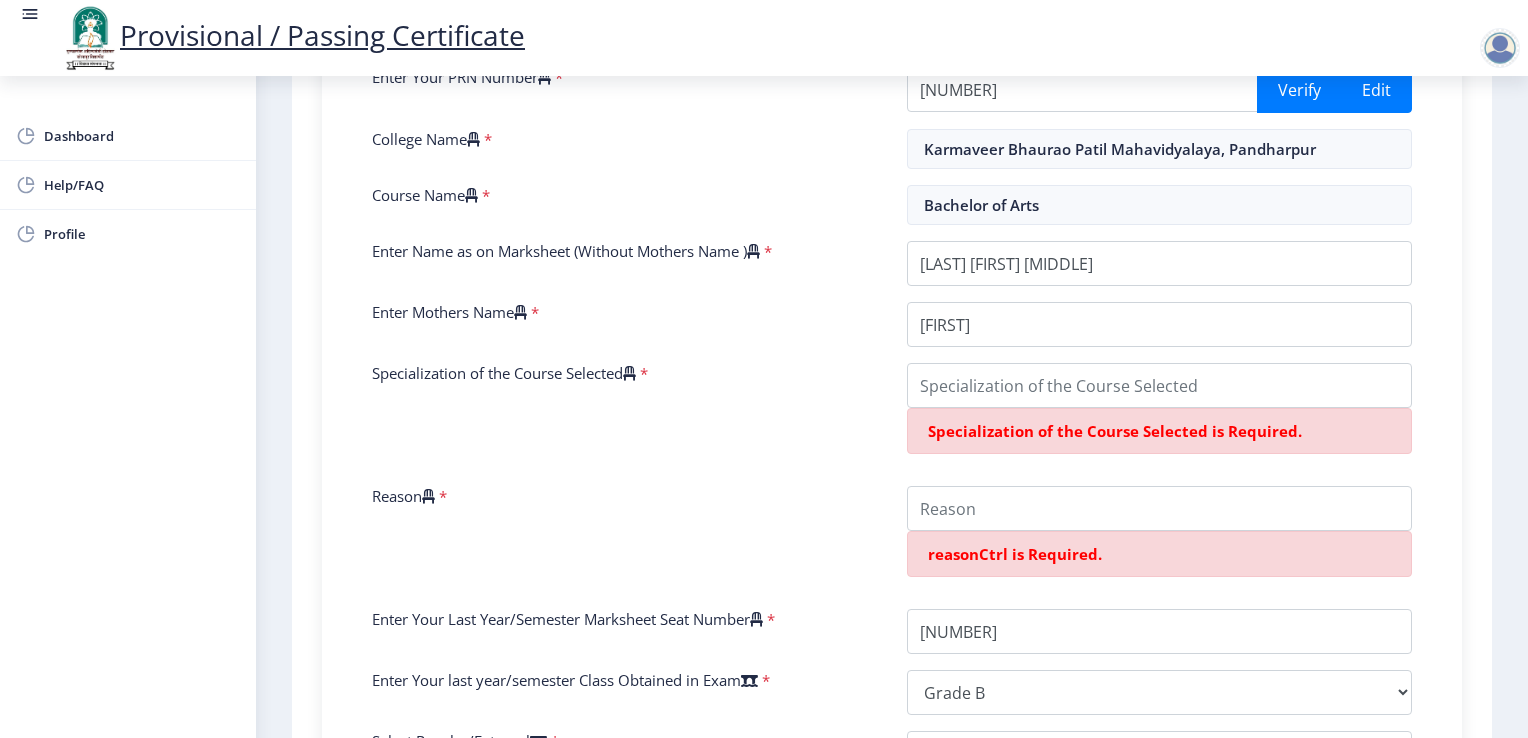 scroll, scrollTop: 478, scrollLeft: 0, axis: vertical 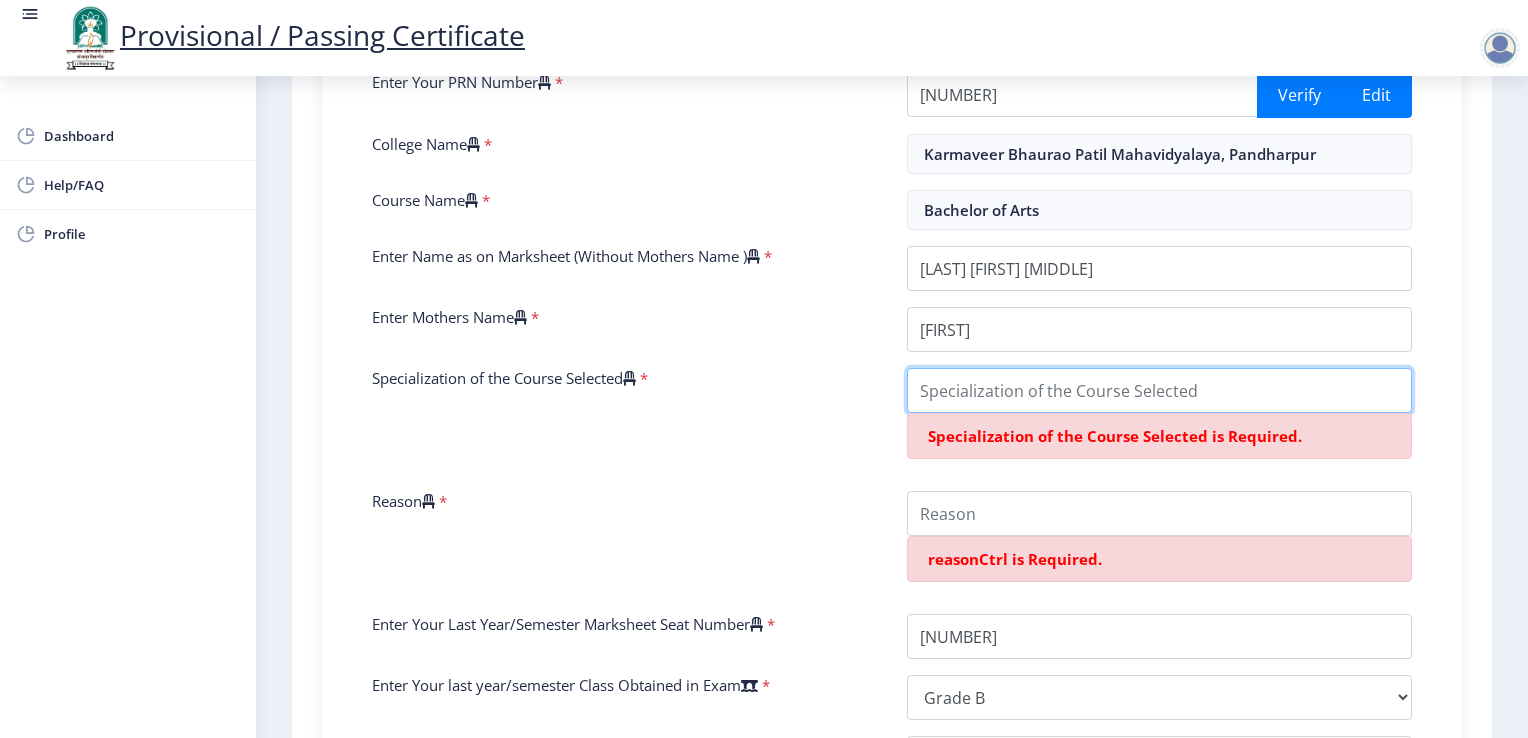 click on "Specialization of the Course Selected" at bounding box center [1159, 390] 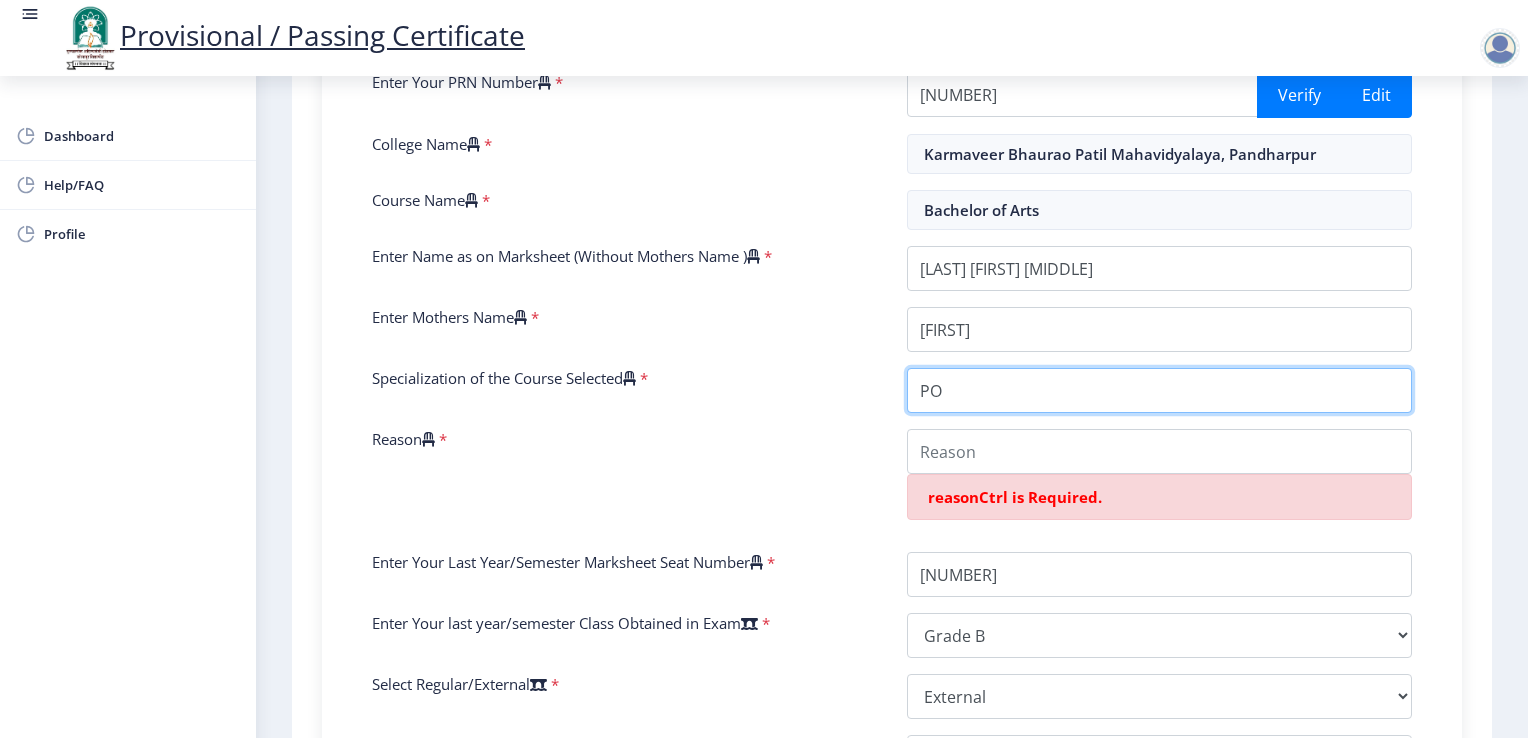 type on "P" 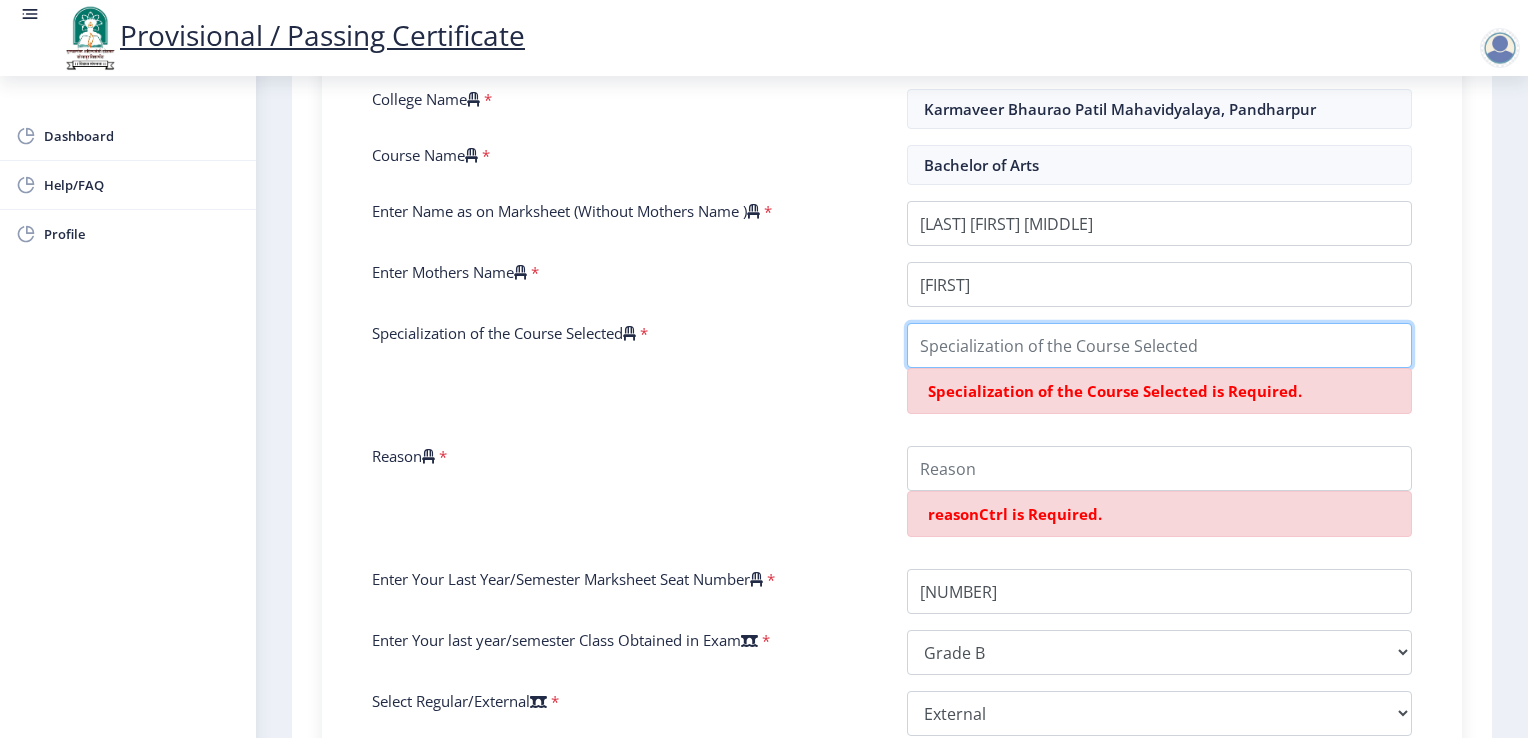 scroll, scrollTop: 532, scrollLeft: 0, axis: vertical 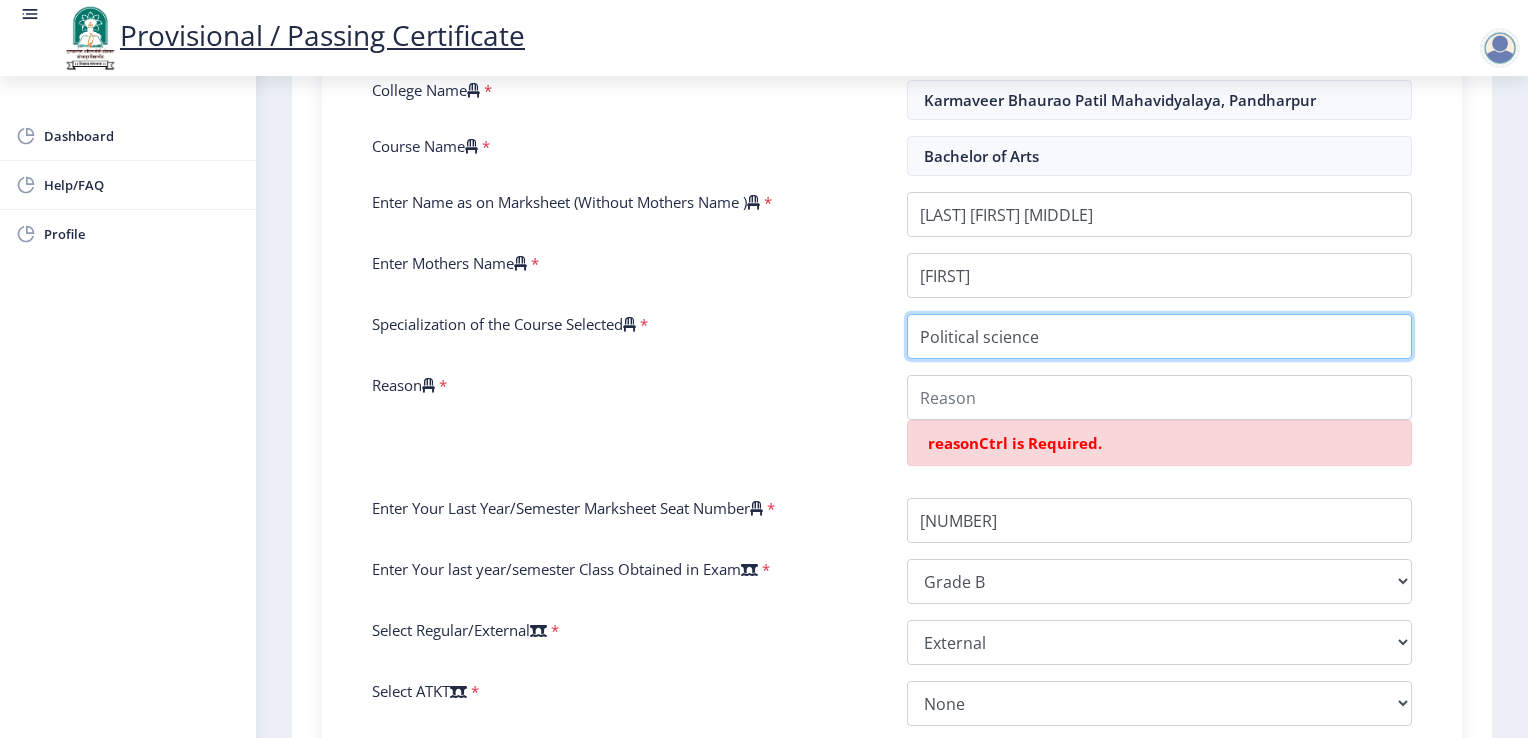 type on "Political science" 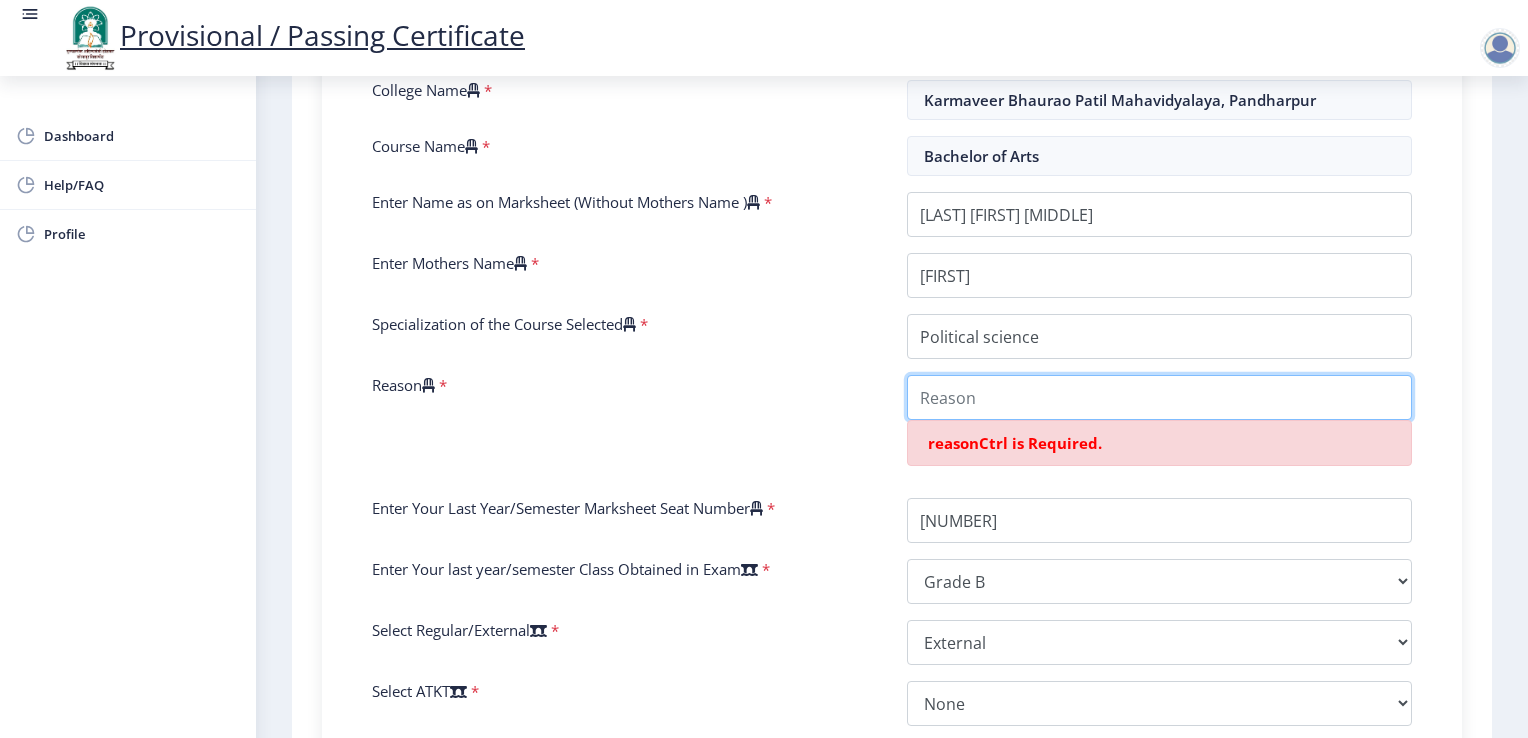 click on "Reason" at bounding box center [1159, 397] 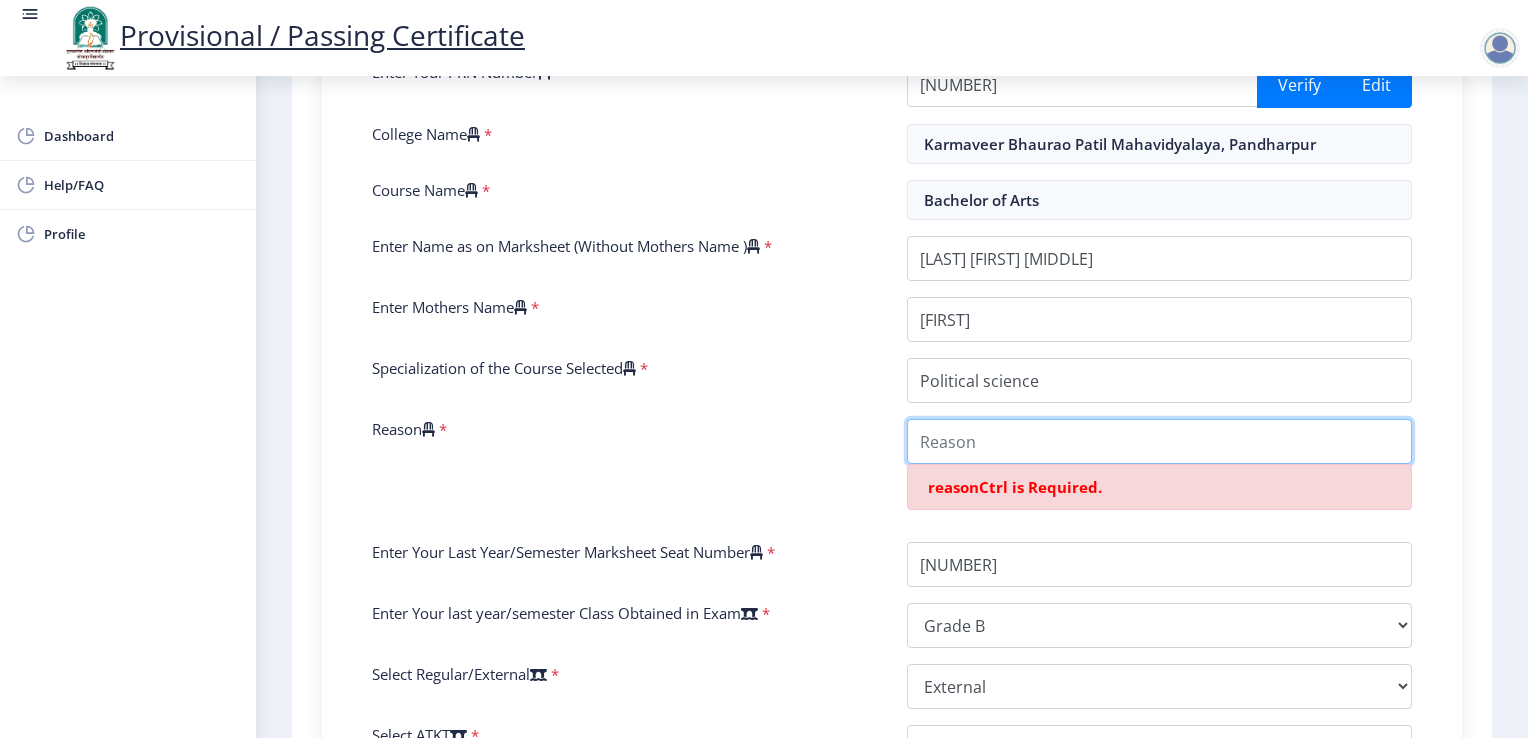 scroll, scrollTop: 490, scrollLeft: 0, axis: vertical 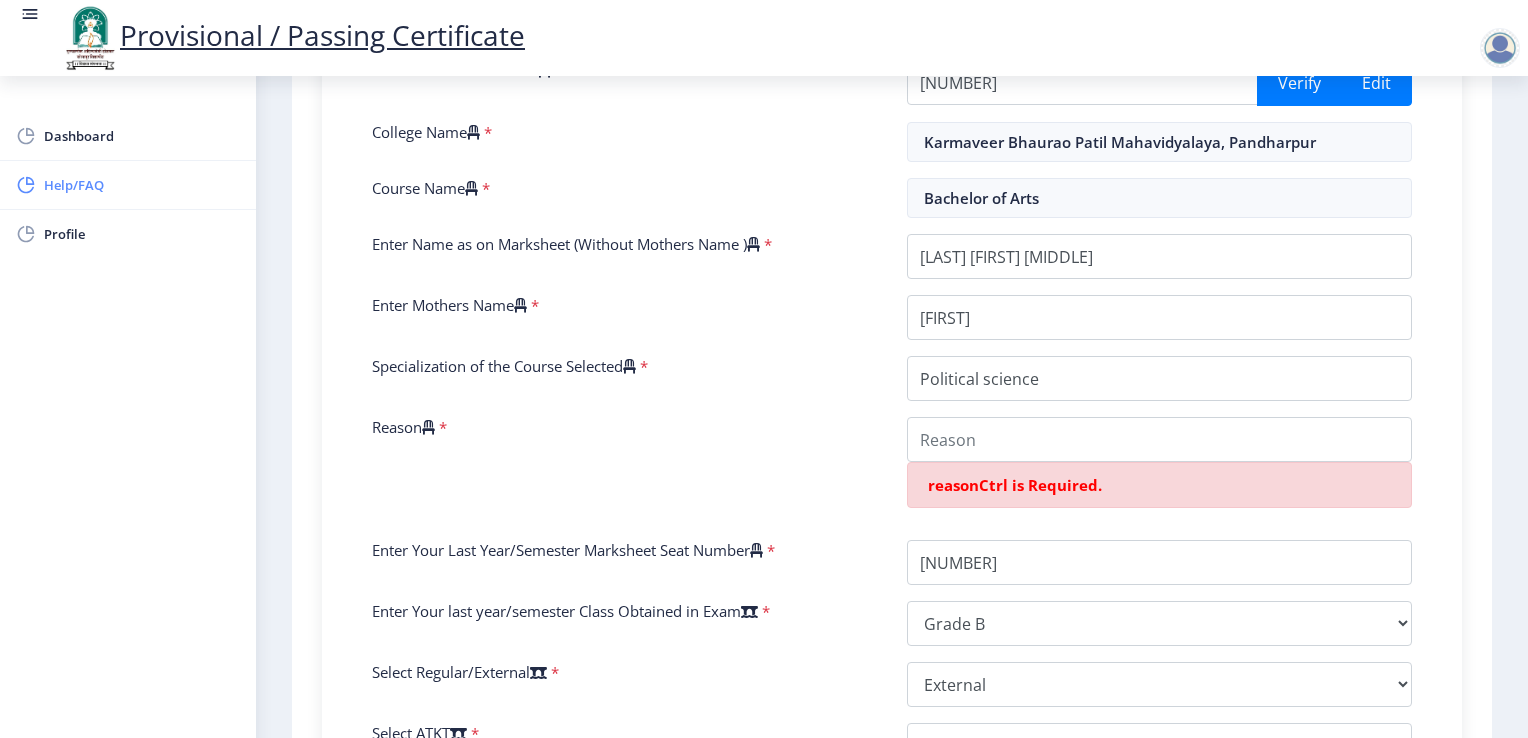 click on "Help/FAQ" 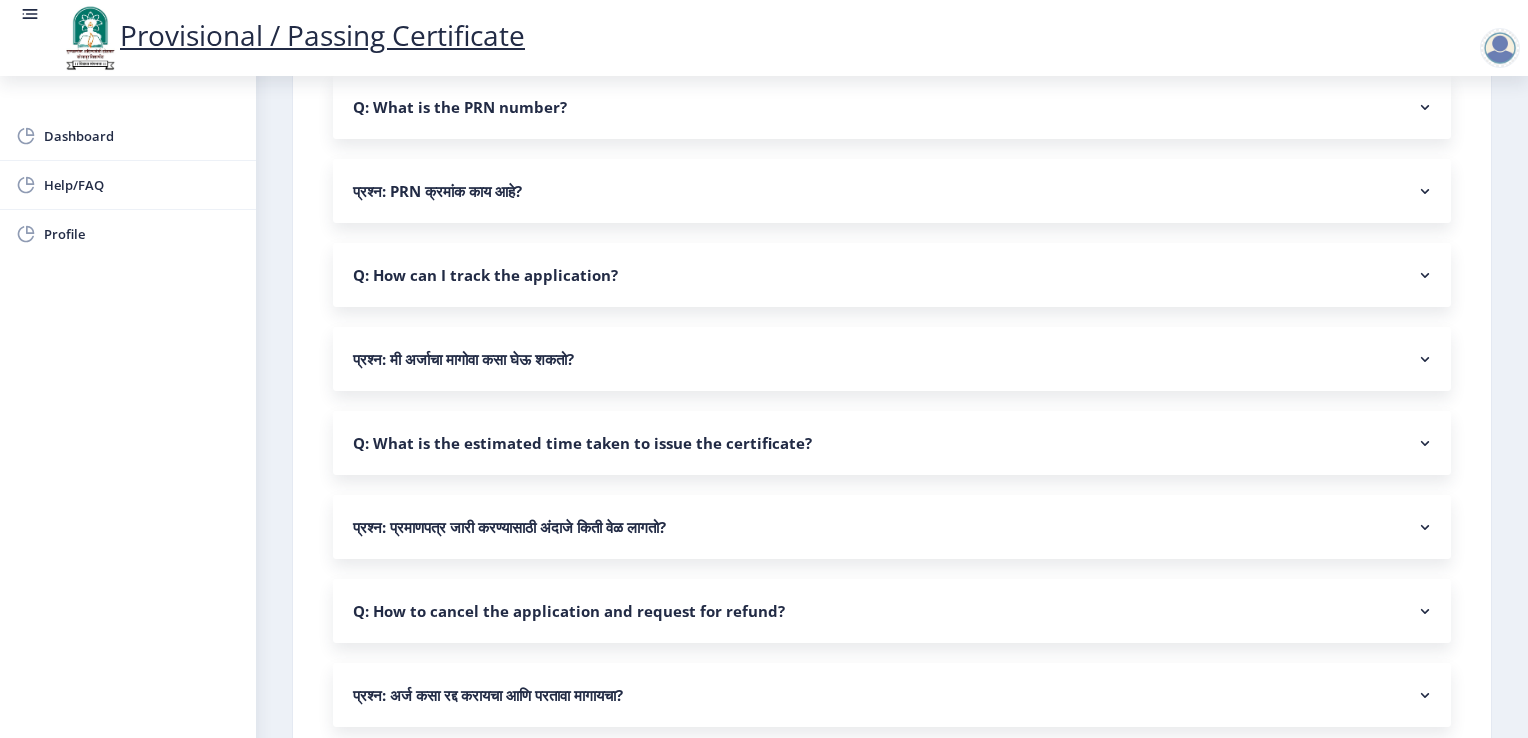 scroll, scrollTop: 1702, scrollLeft: 0, axis: vertical 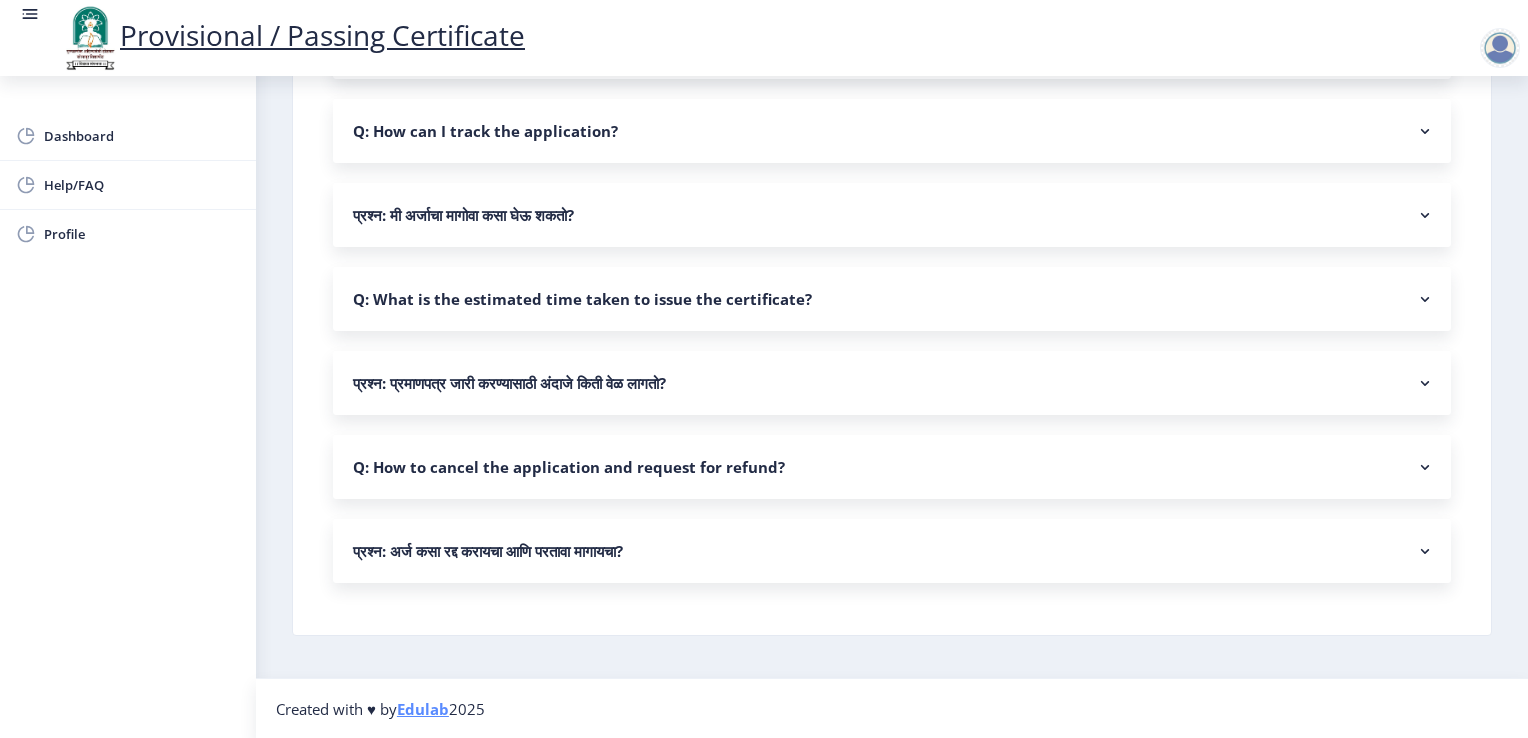 click 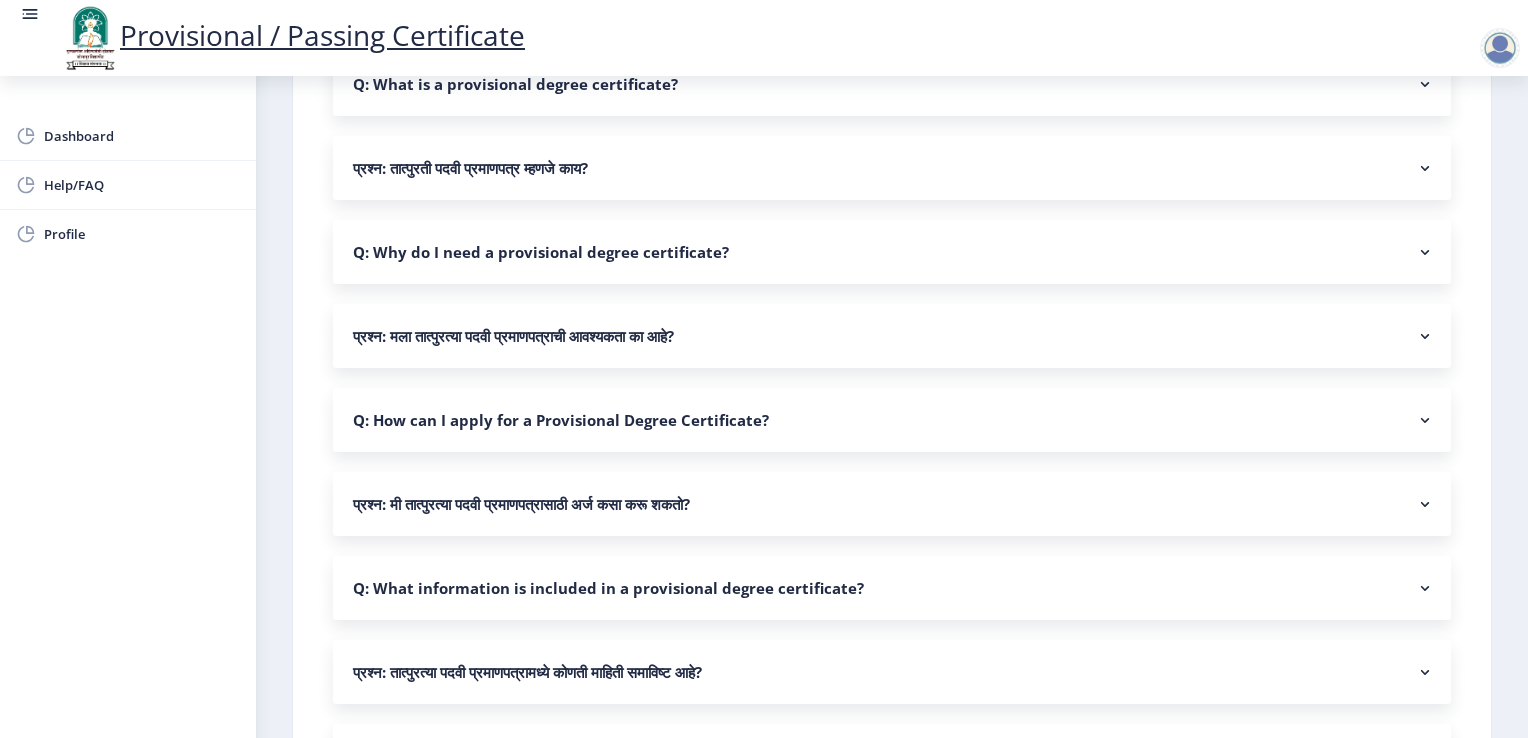 scroll, scrollTop: 0, scrollLeft: 0, axis: both 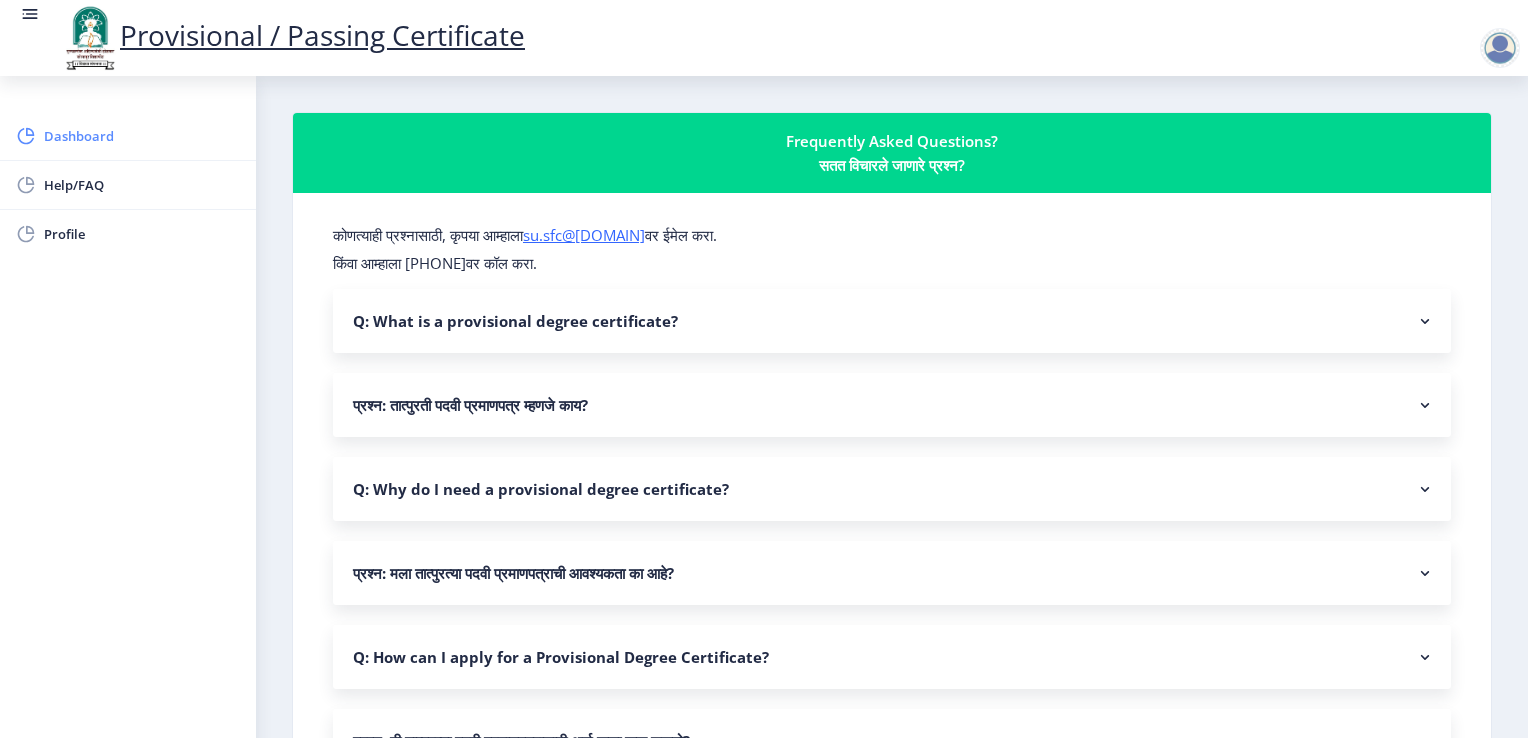 click on "Dashboard" 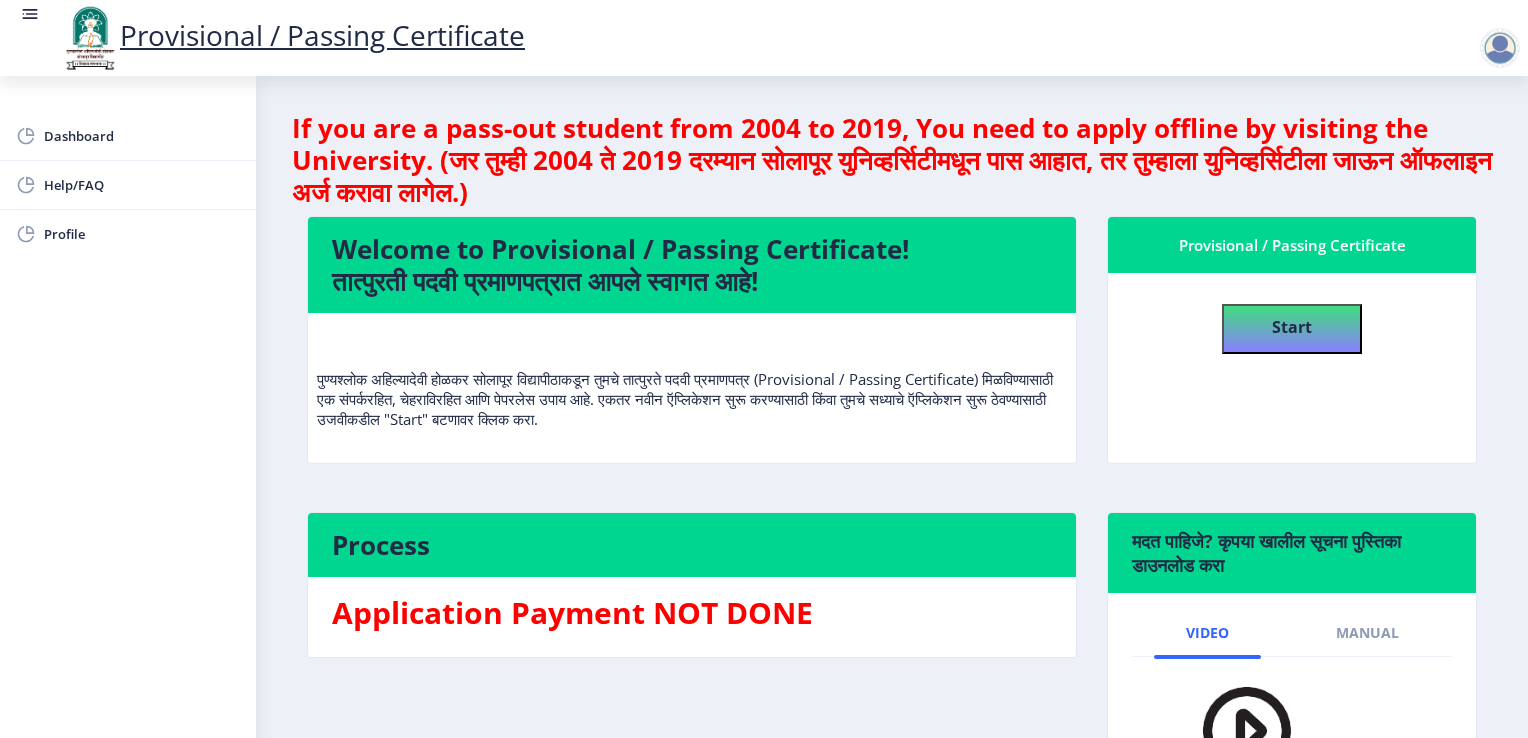 scroll, scrollTop: 184, scrollLeft: 0, axis: vertical 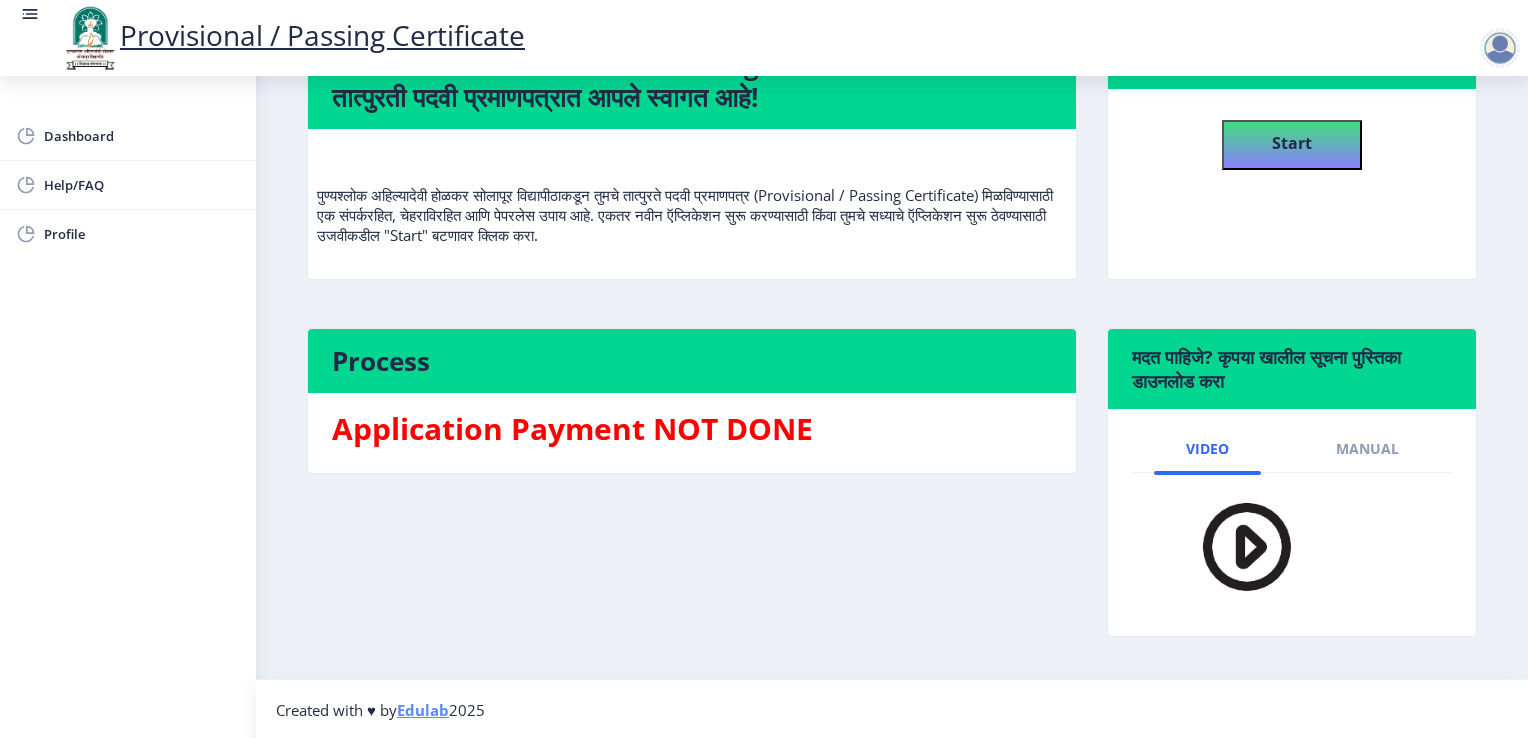 click 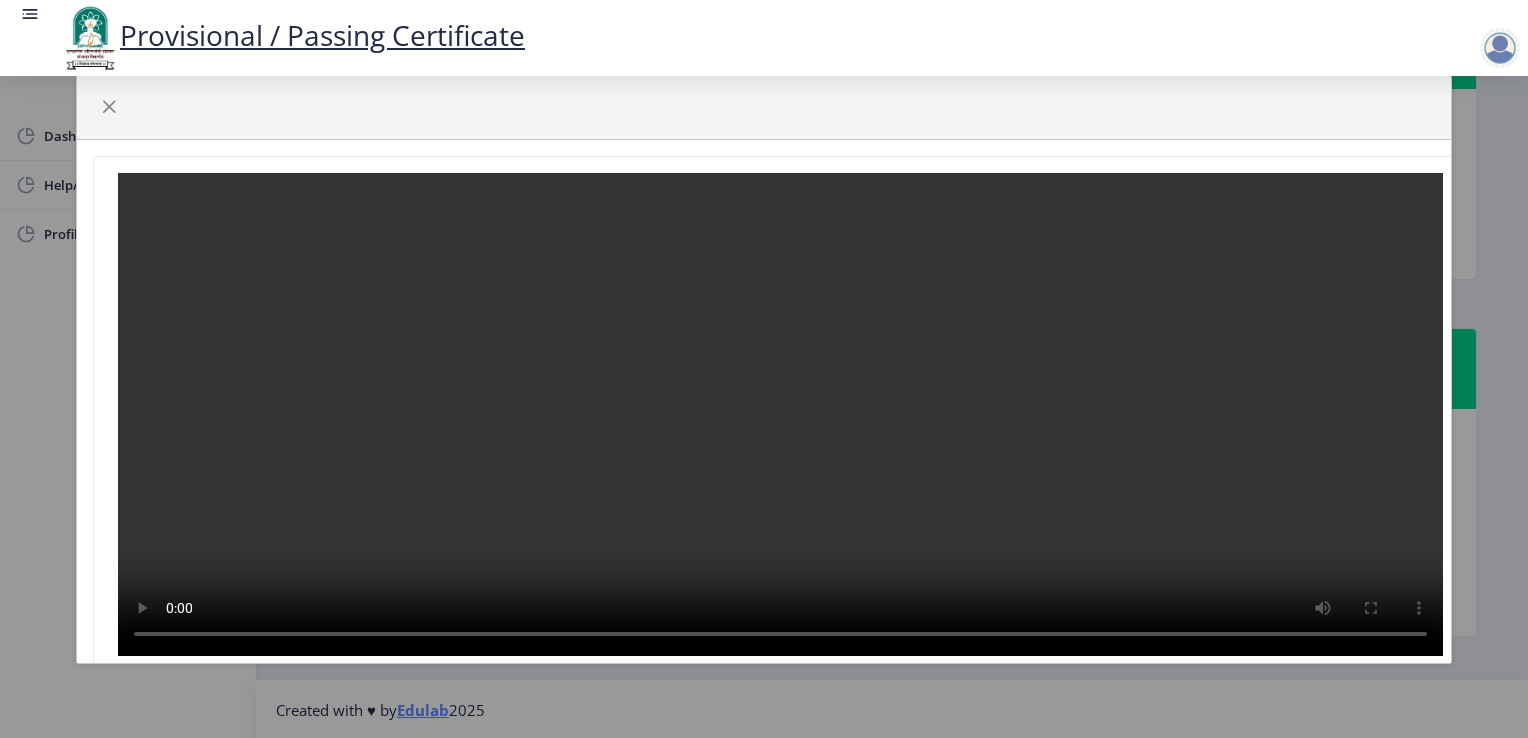click at bounding box center (780, 414) 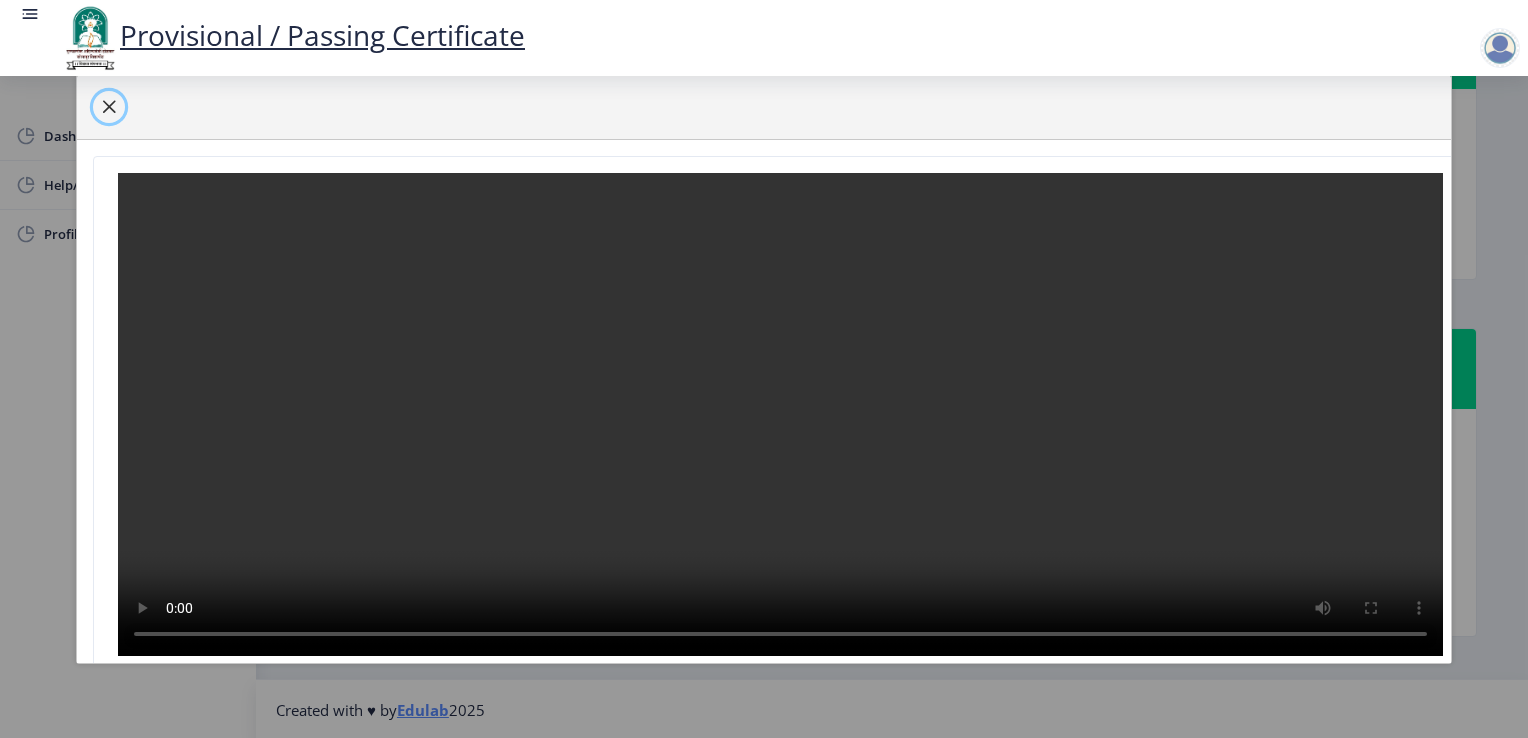 click 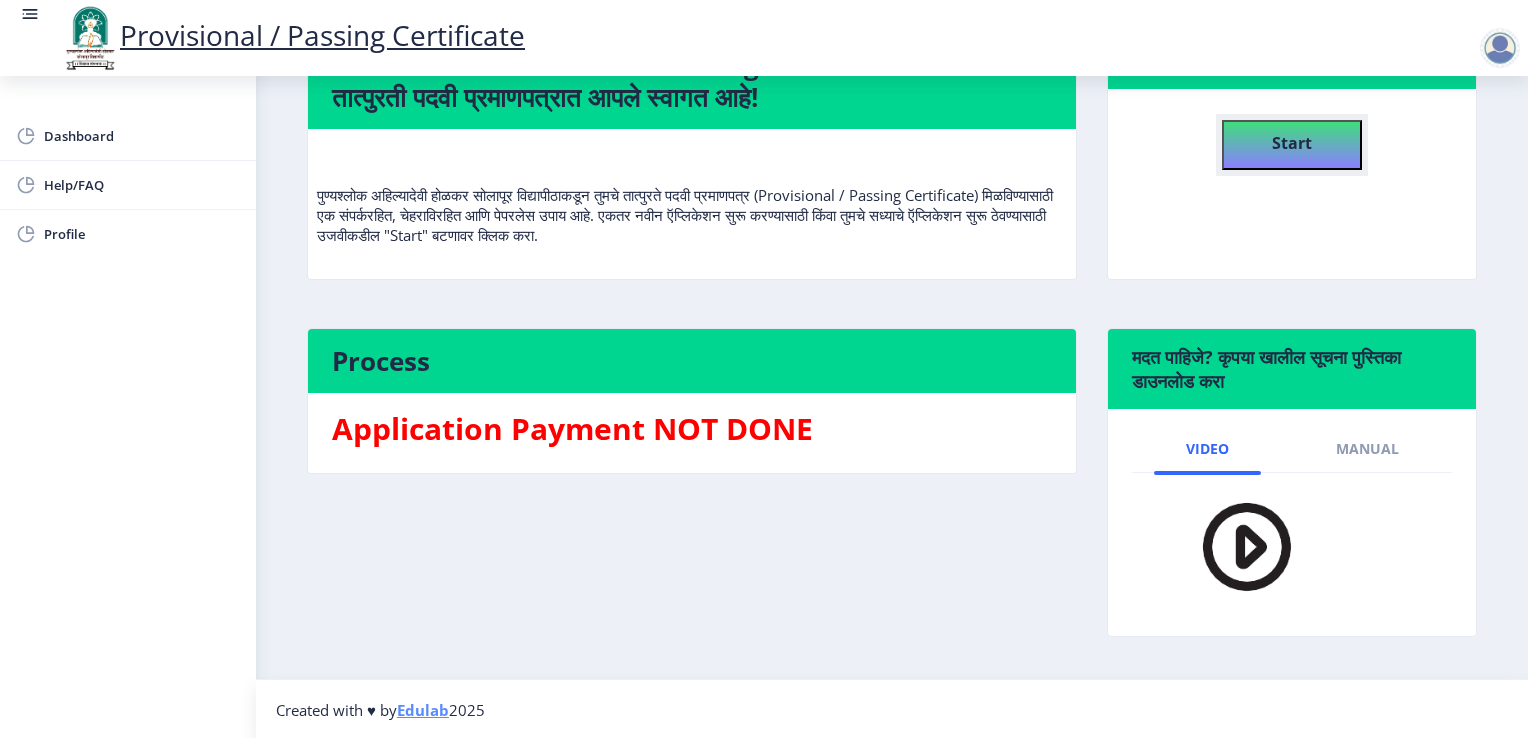 click on "Start" 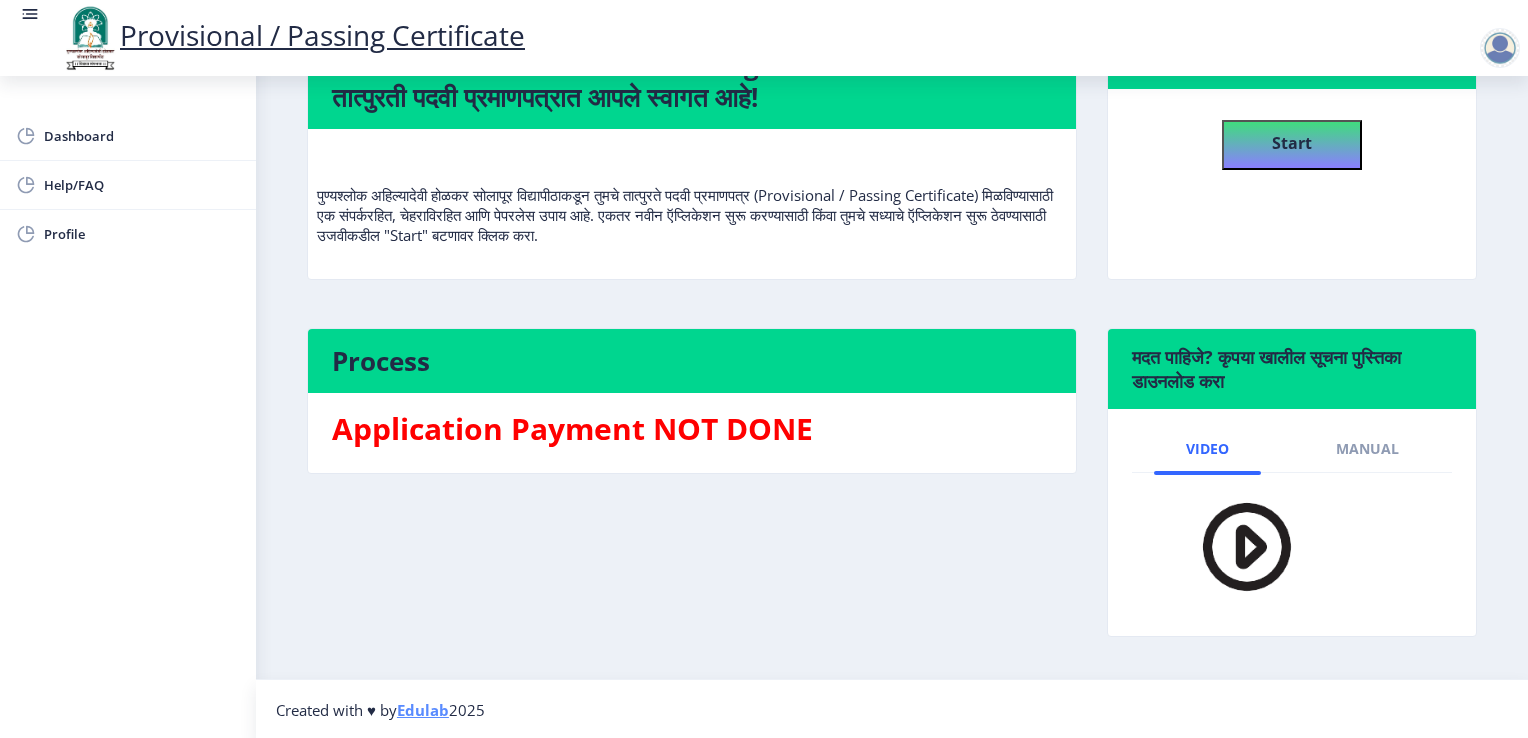 select 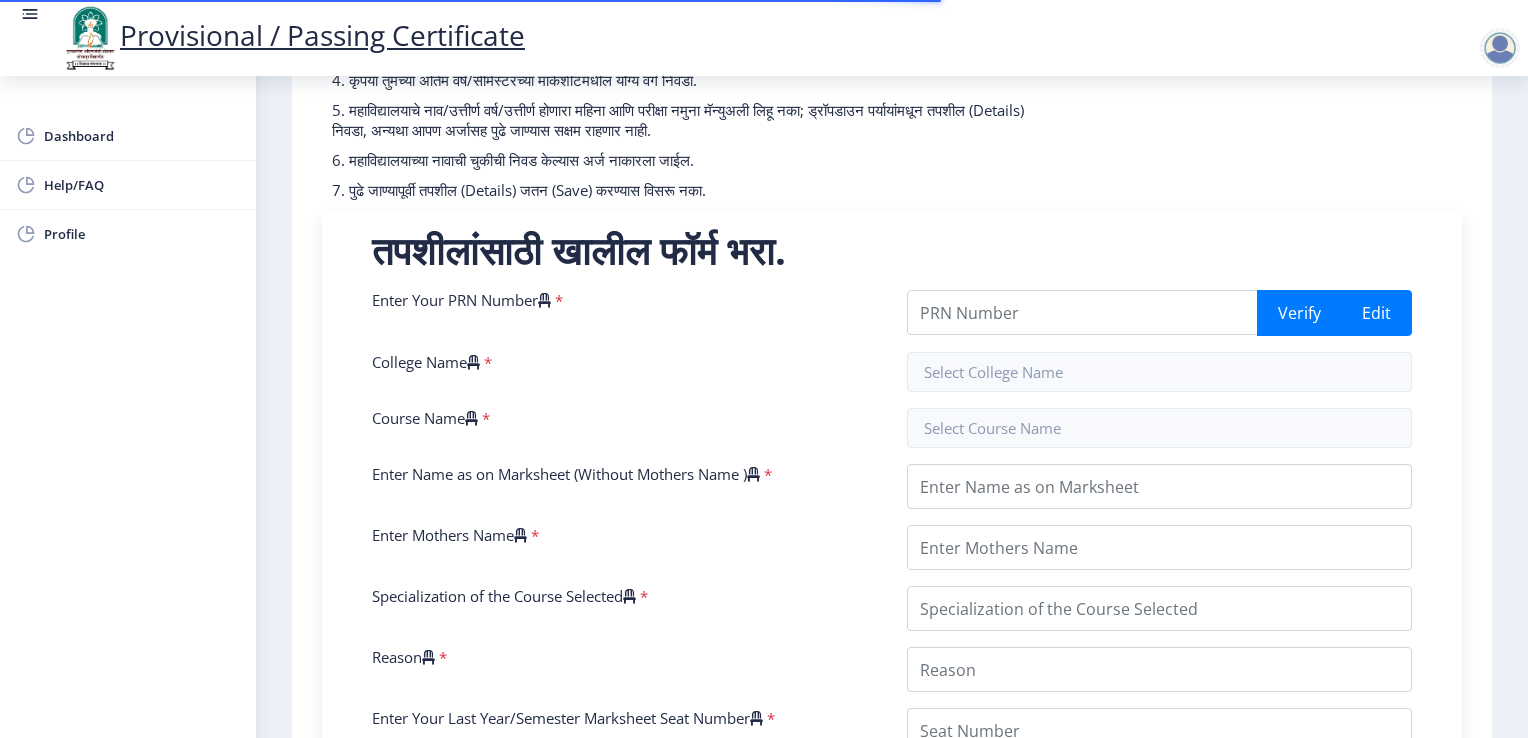 scroll, scrollTop: 263, scrollLeft: 0, axis: vertical 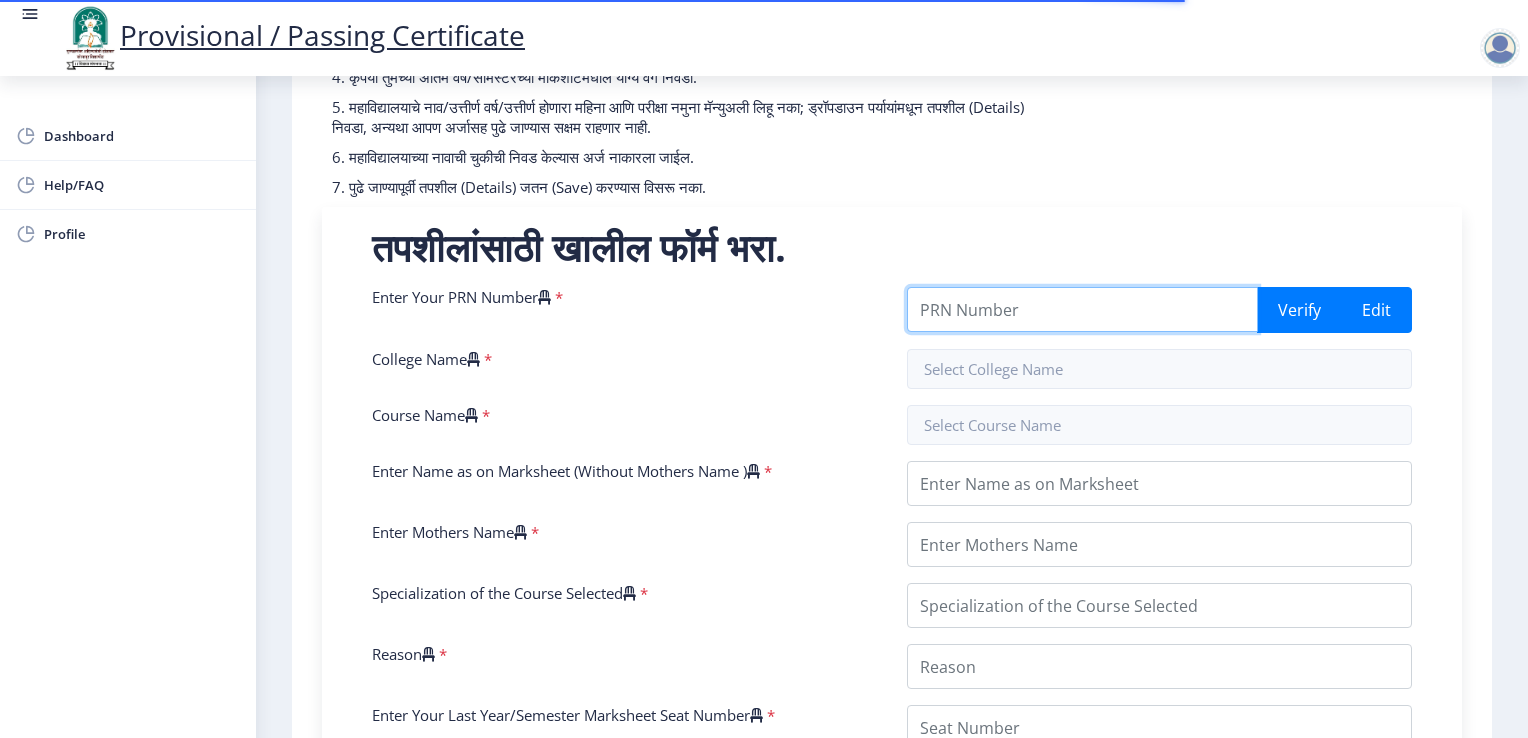 click on "Enter Your PRN Number" at bounding box center [1082, 309] 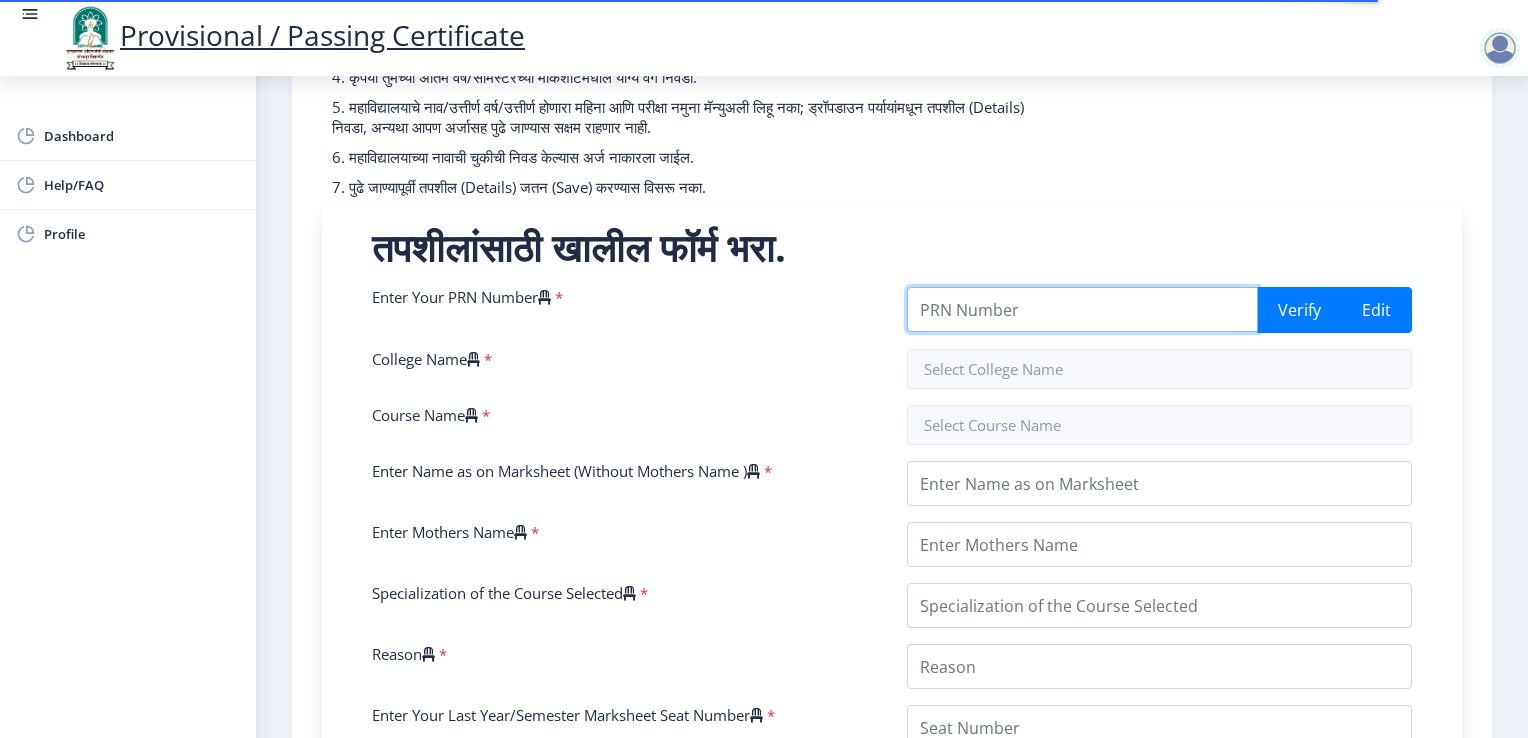 type on "[NUMBER]" 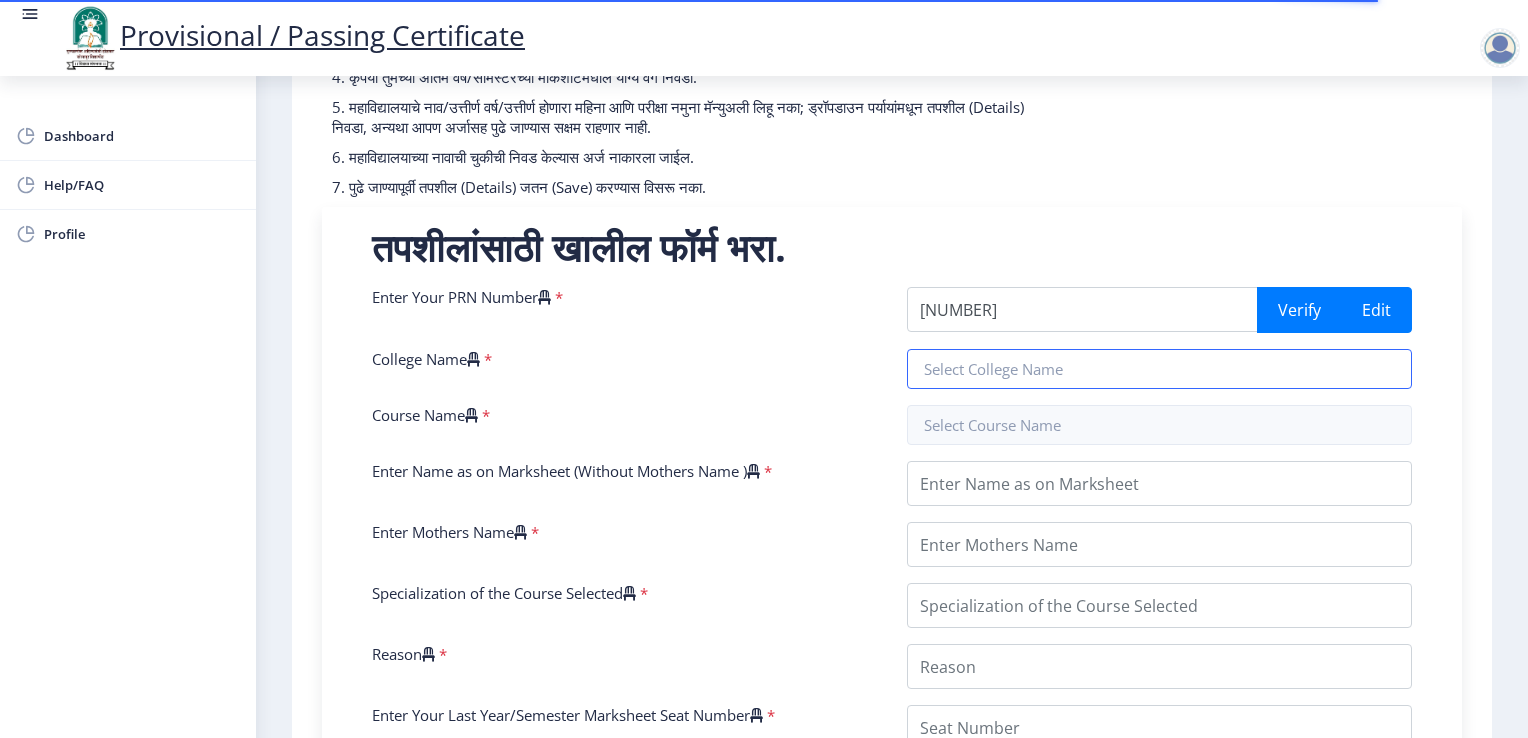 type on "Karmaveer Bhaurao Patil Mahavidyalaya, Pandharpur" 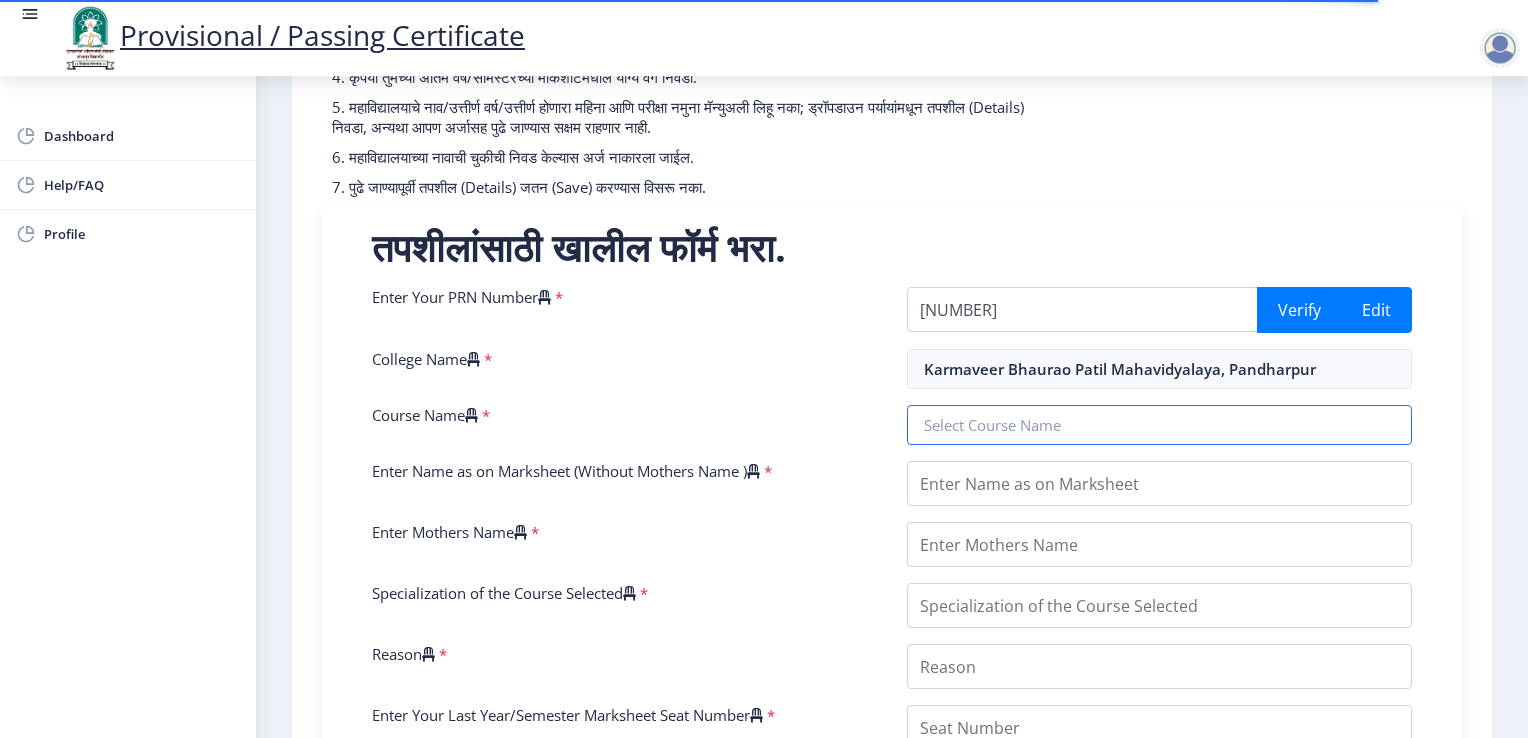 type on "Bachelor of Arts" 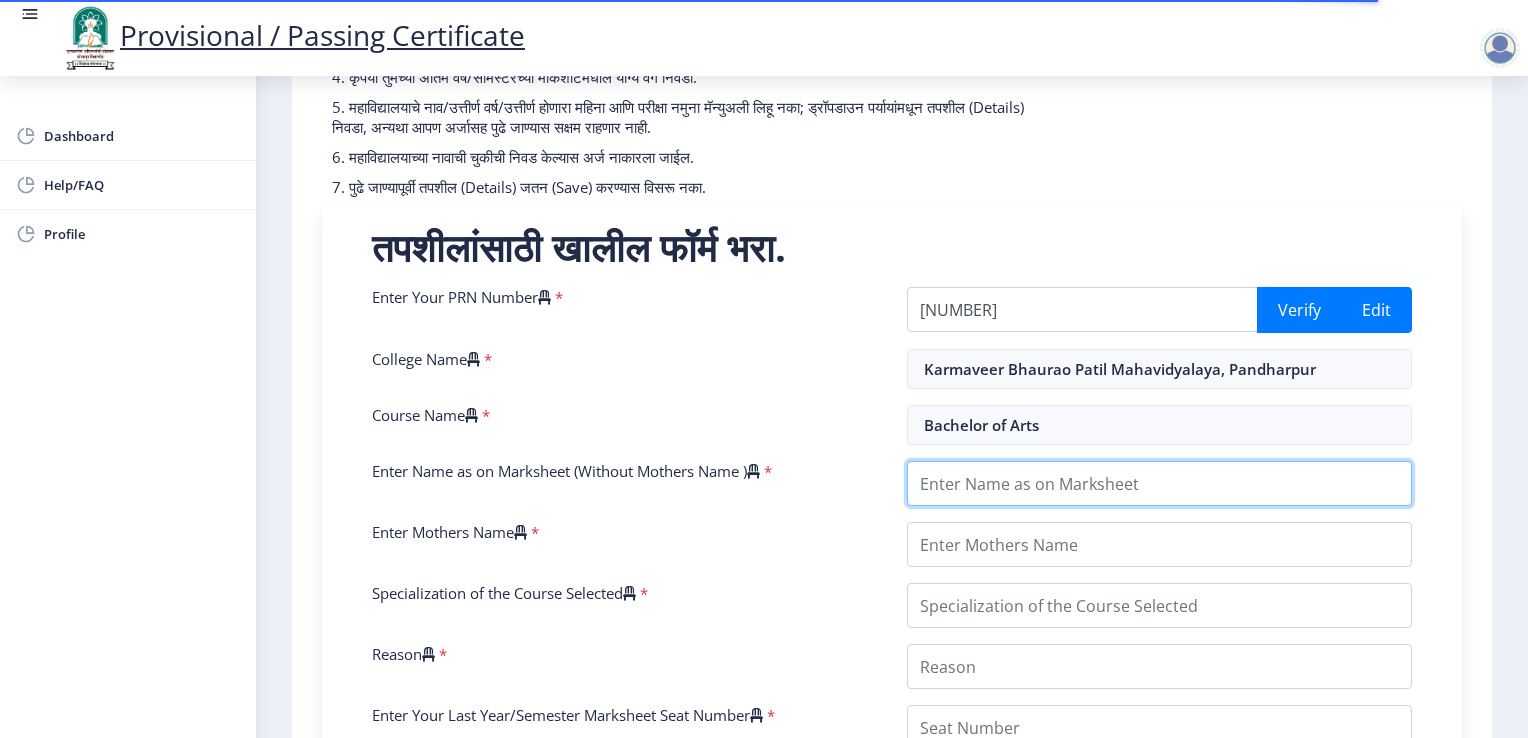 type on "[LAST] [FIRST] [MIDDLE]" 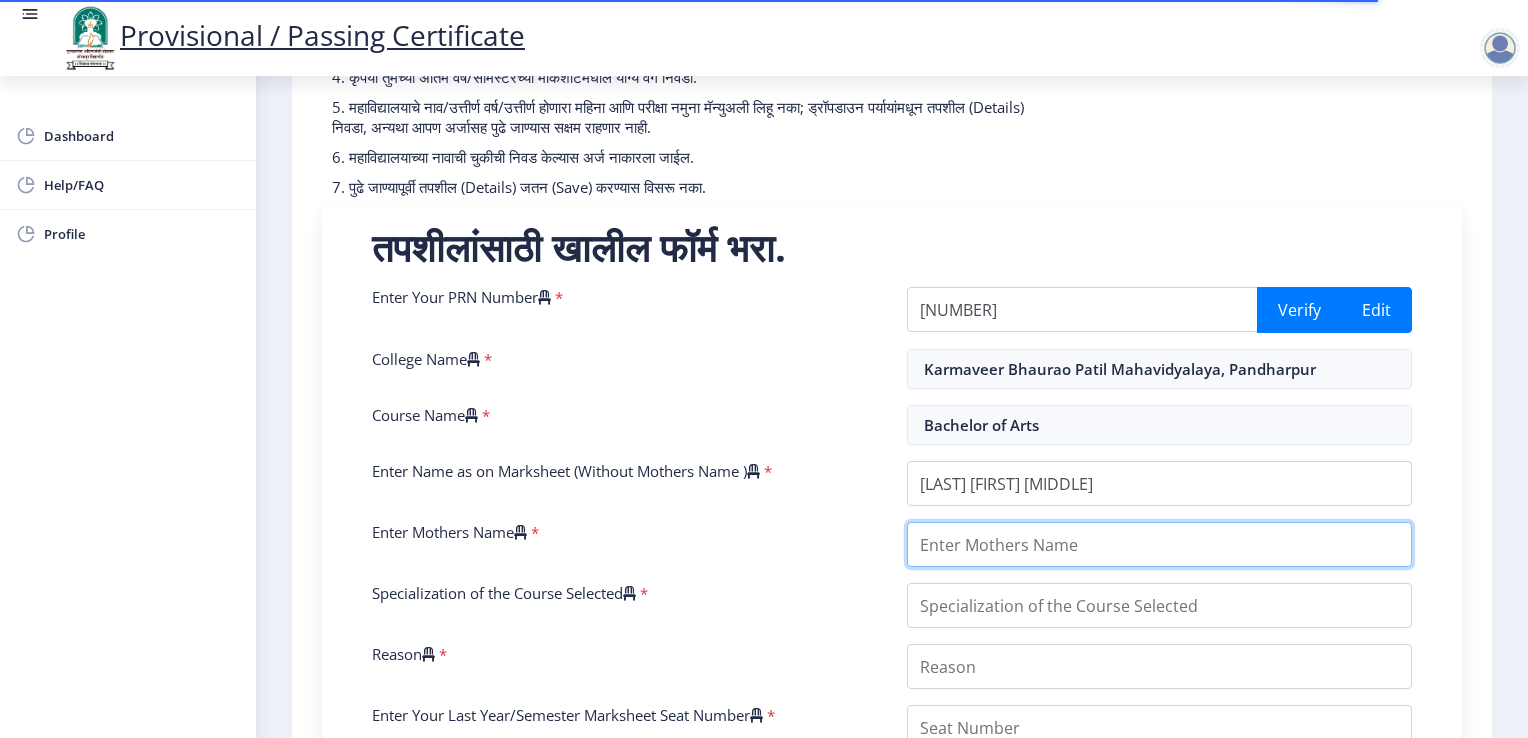 type on "[FIRST]" 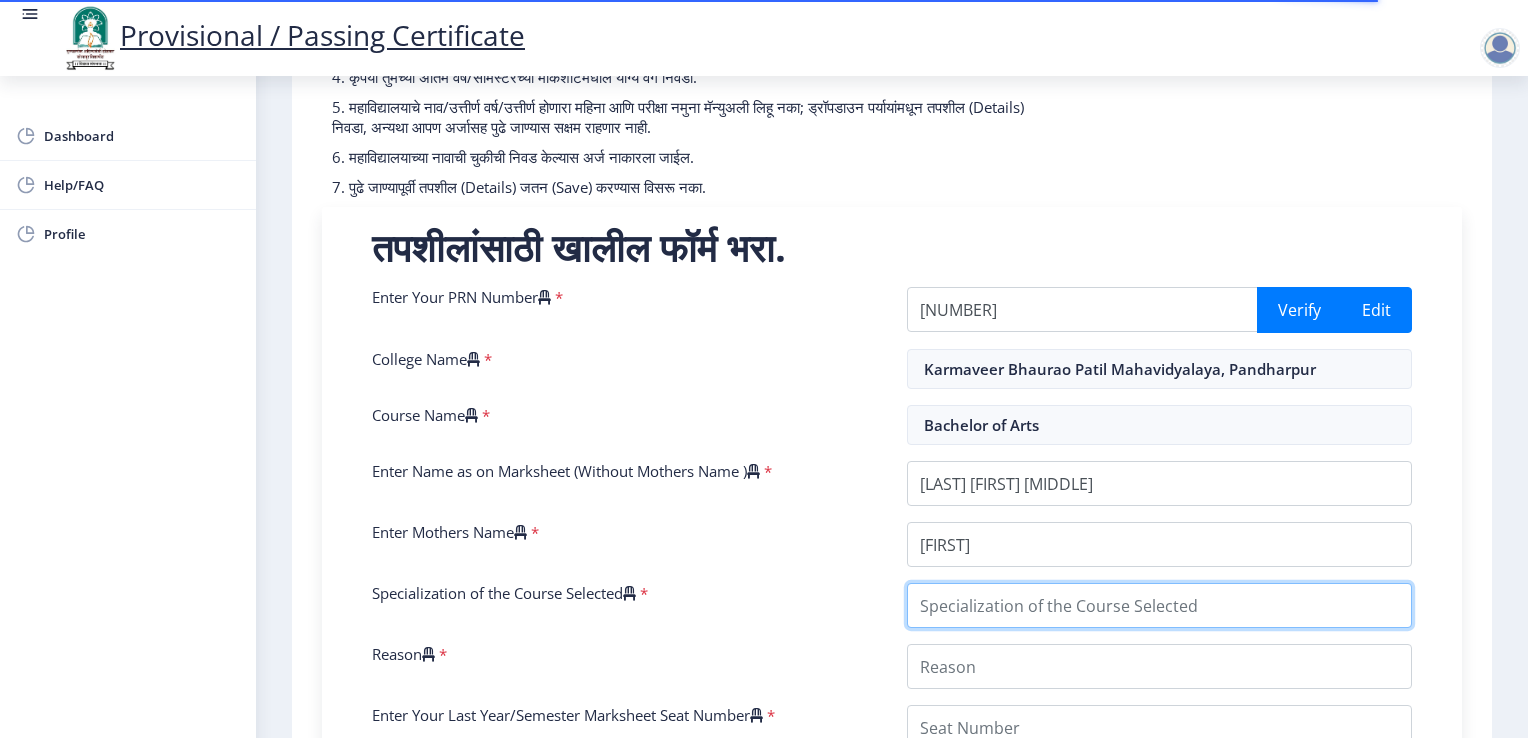 type on "Political science" 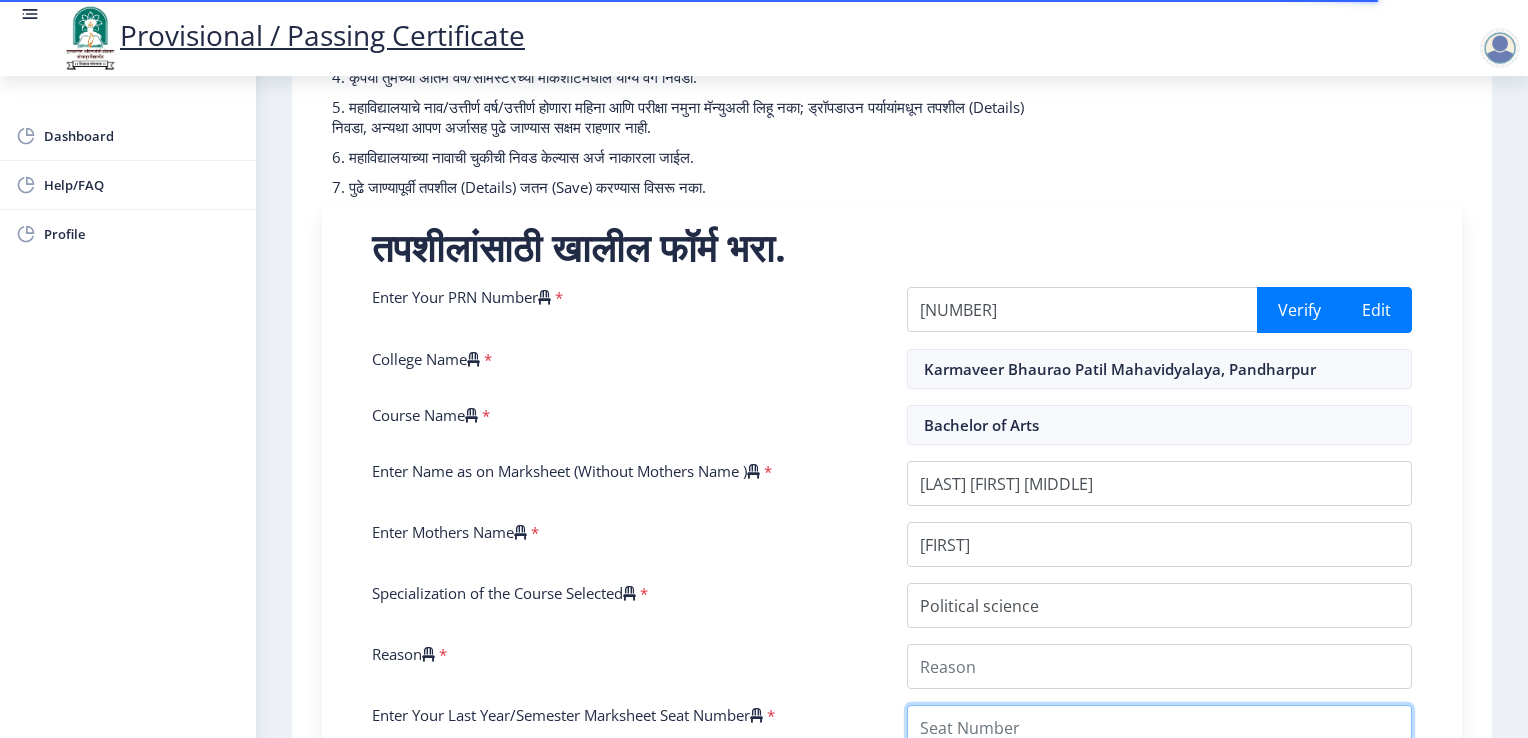 type on "[NUMBER]" 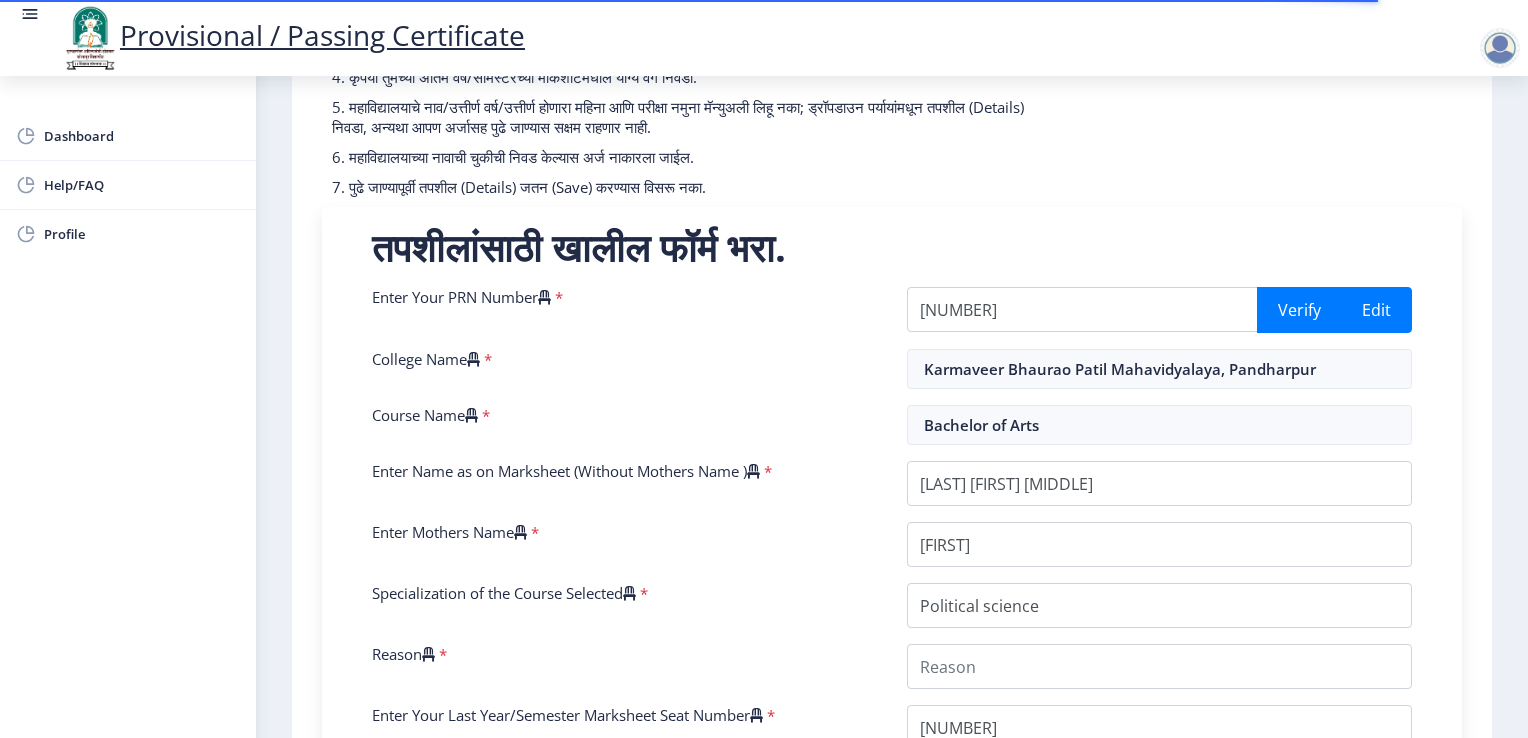 select 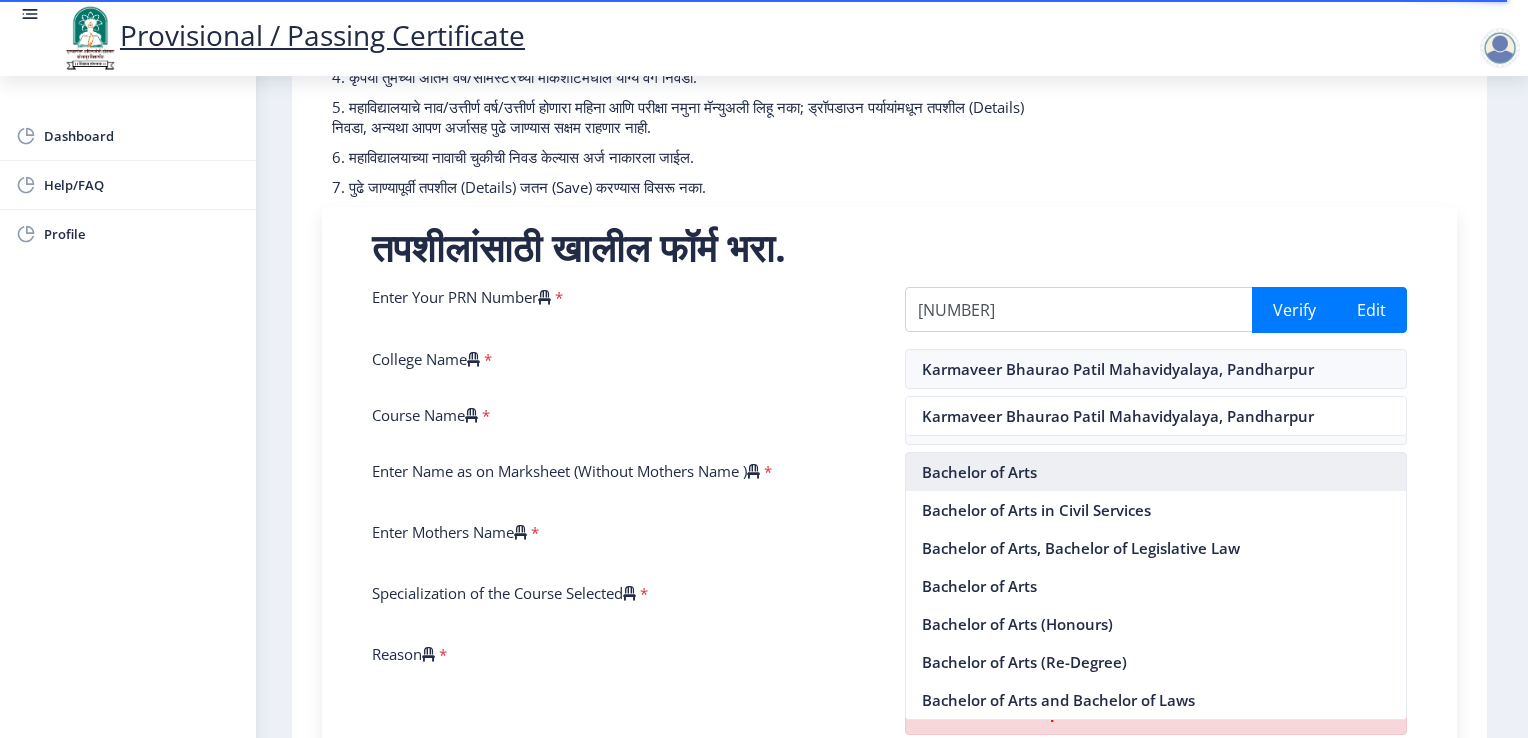 click on "Bachelor of Arts" at bounding box center [1156, 472] 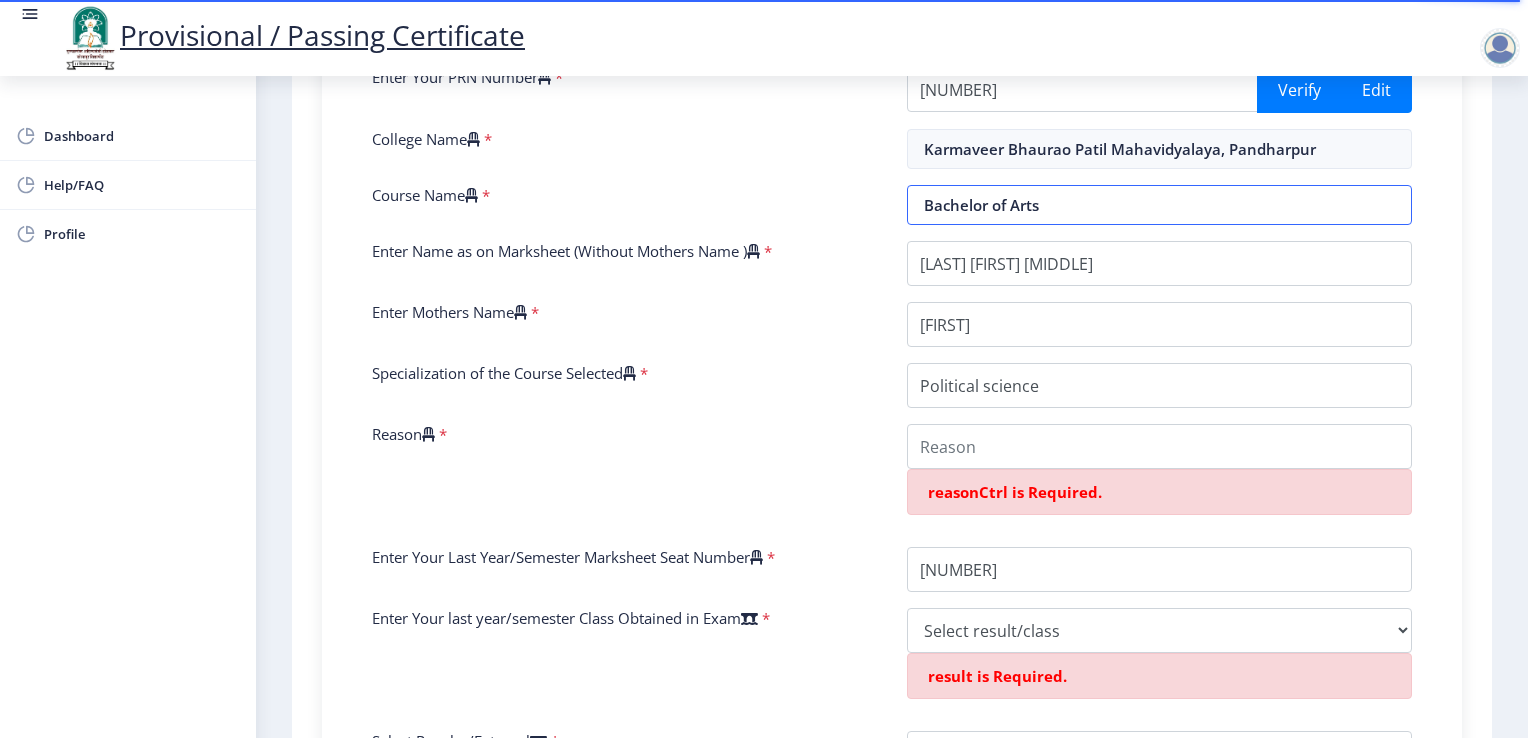 scroll, scrollTop: 484, scrollLeft: 0, axis: vertical 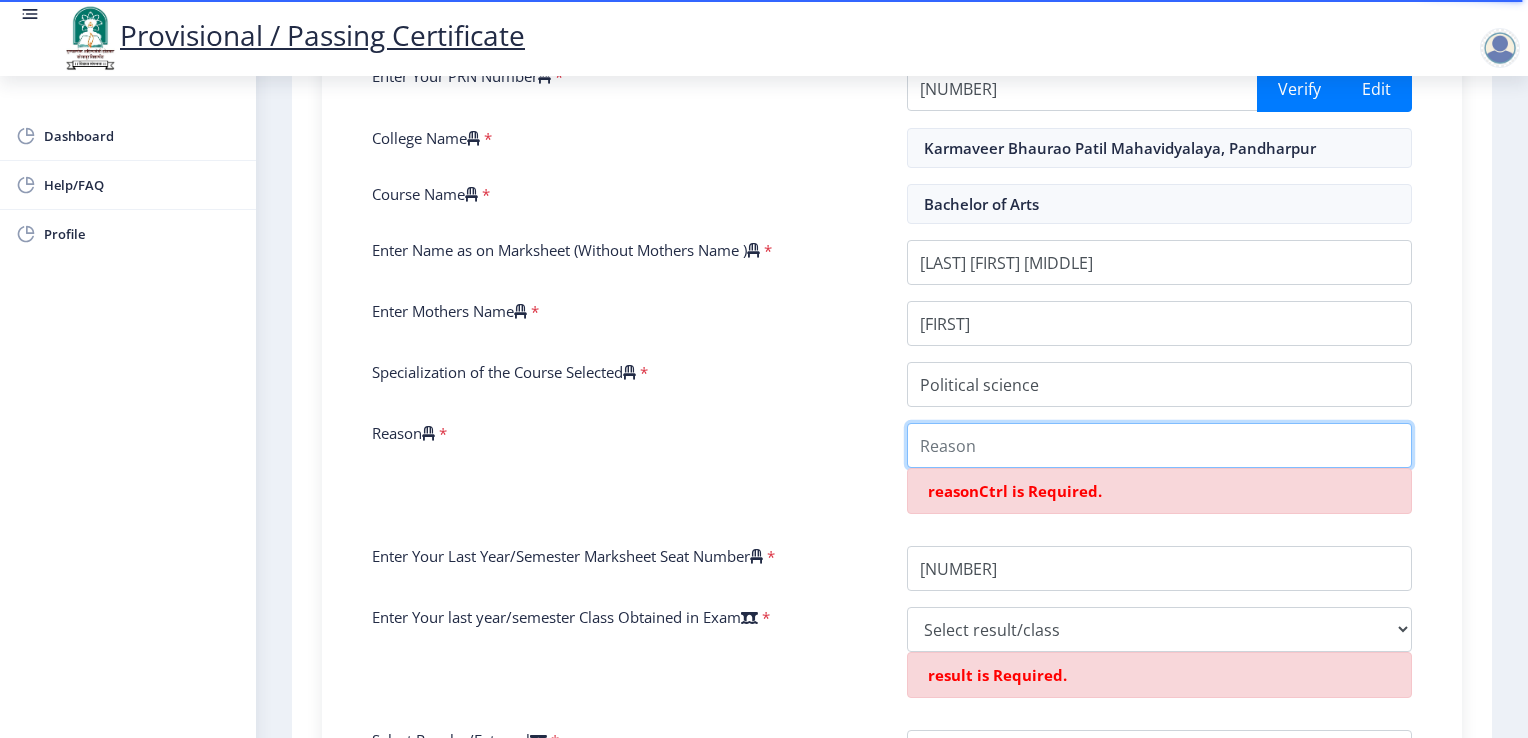 click on "Reason" at bounding box center (1159, 445) 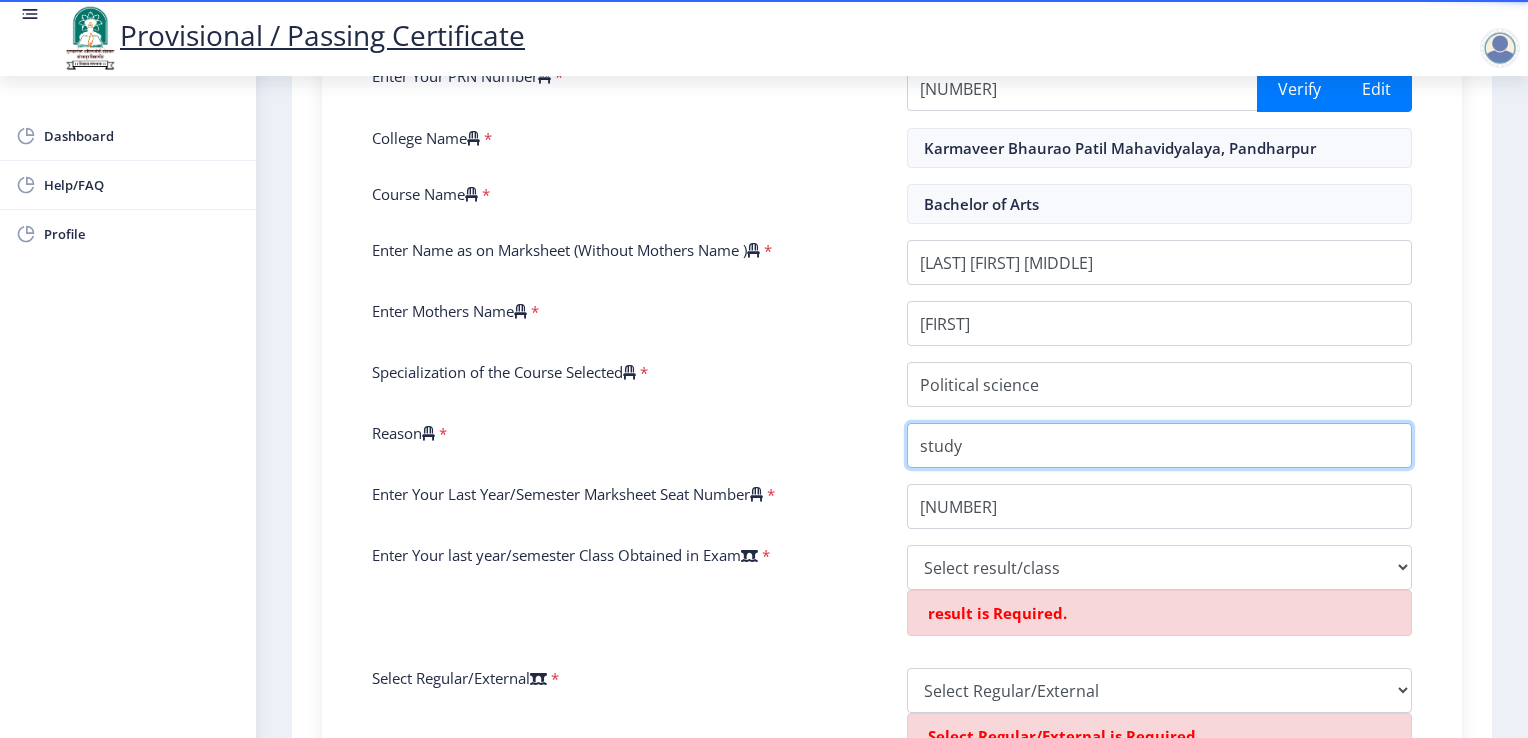 type on "study" 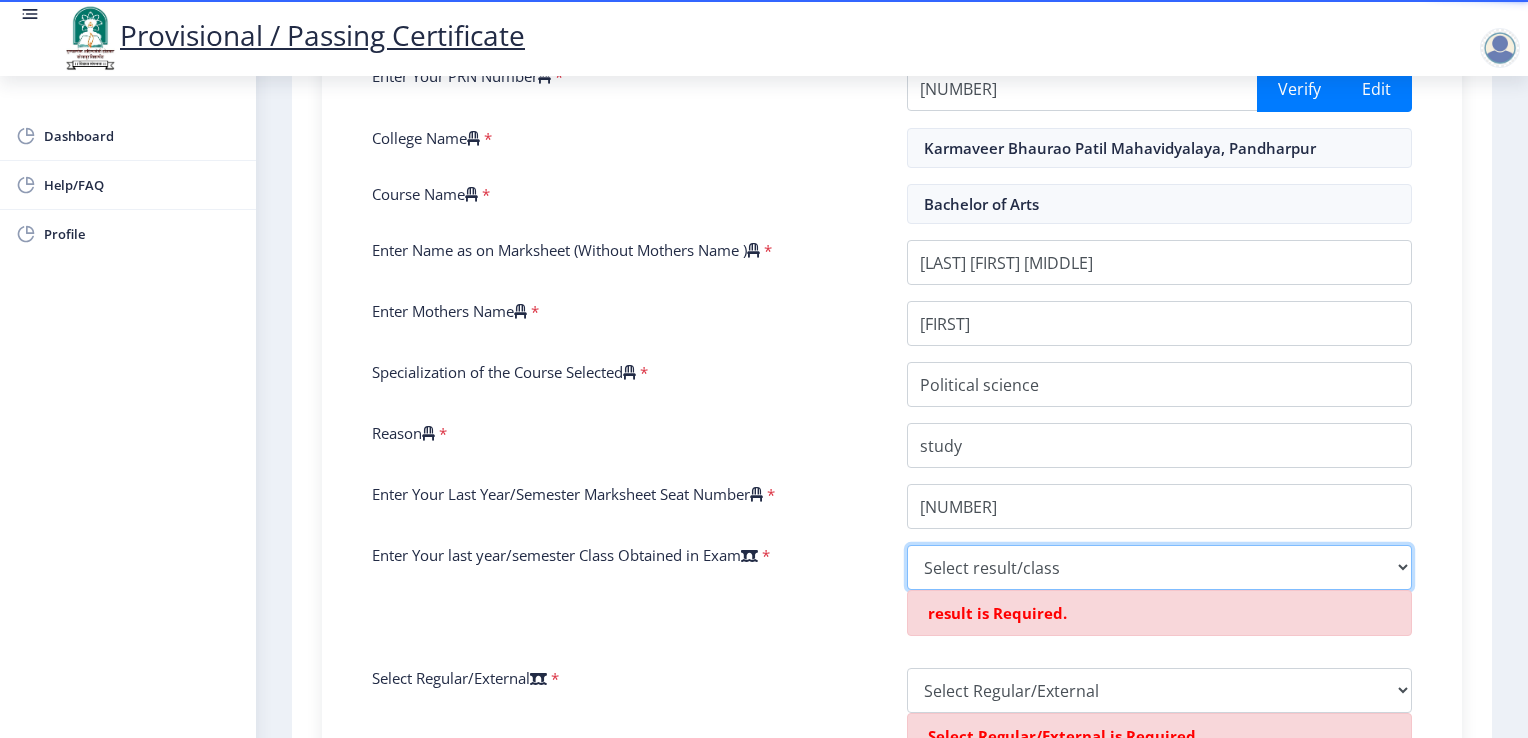 click on "Select result/class  DISTINCTION   FIRST CLASS   HIGHER SECOND CLASS   SECOND CLASS   PASS CLASS   SUCCESSFUL   OUTSTANDING - EXEMPLARY  Grade O Grade A+ Grade A Grade B+ Grade B Grade C+ Grade C Grade F/FC Grade F Grade D Grade E FIRST CLASS WITH DISTINCTION" at bounding box center (1159, 567) 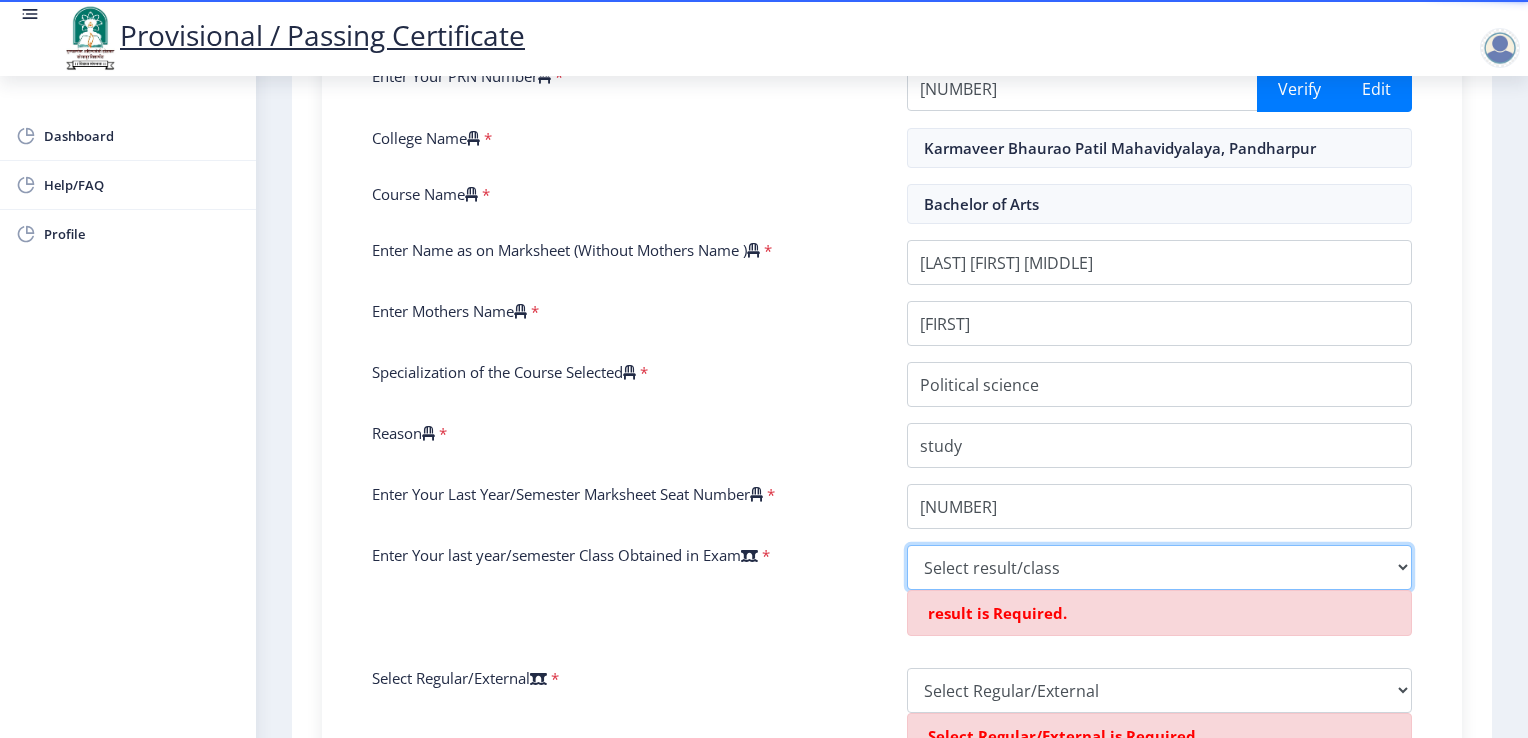 select on "Grade B" 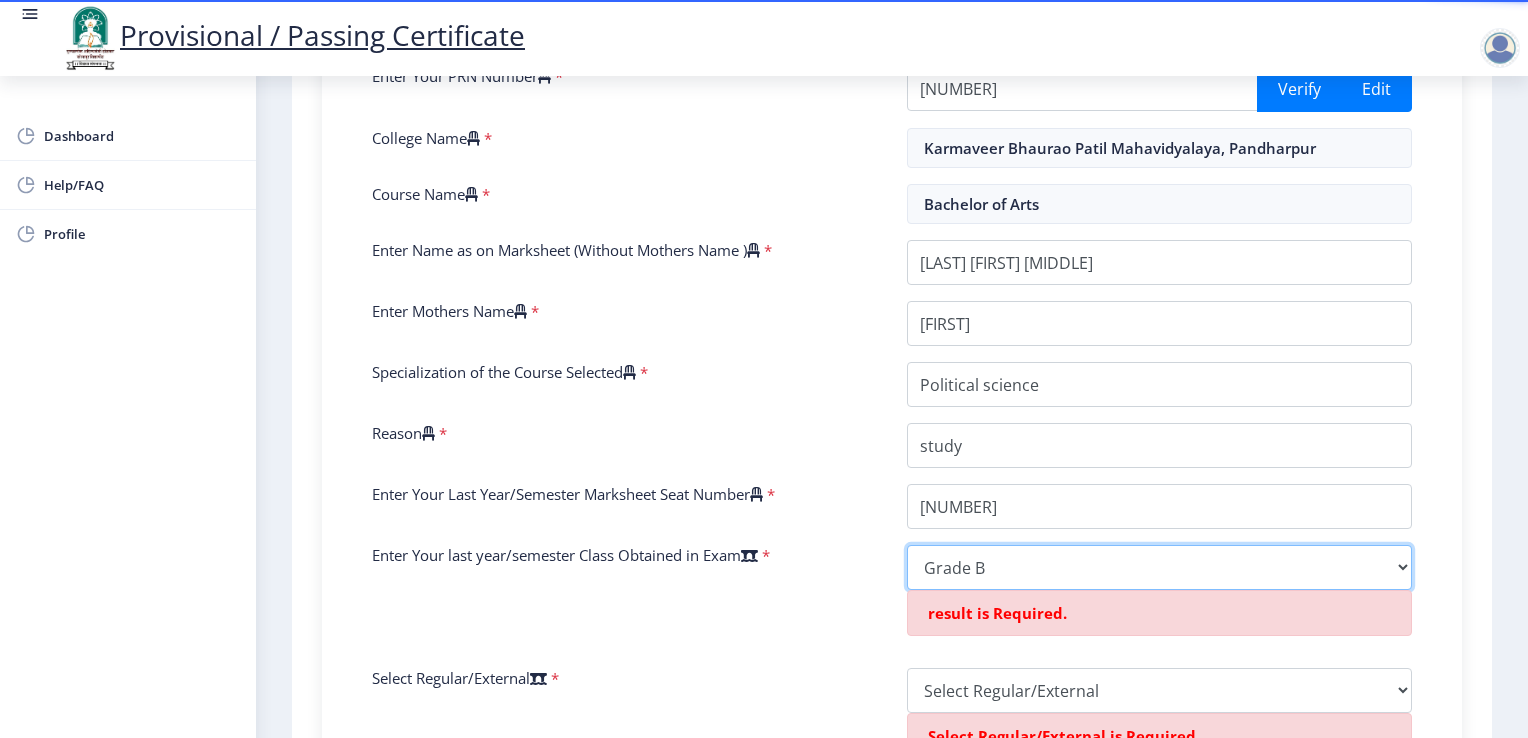 click on "Select result/class  DISTINCTION   FIRST CLASS   HIGHER SECOND CLASS   SECOND CLASS   PASS CLASS   SUCCESSFUL   OUTSTANDING - EXEMPLARY  Grade O Grade A+ Grade A Grade B+ Grade B Grade C+ Grade C Grade F/FC Grade F Grade D Grade E FIRST CLASS WITH DISTINCTION" at bounding box center (1159, 567) 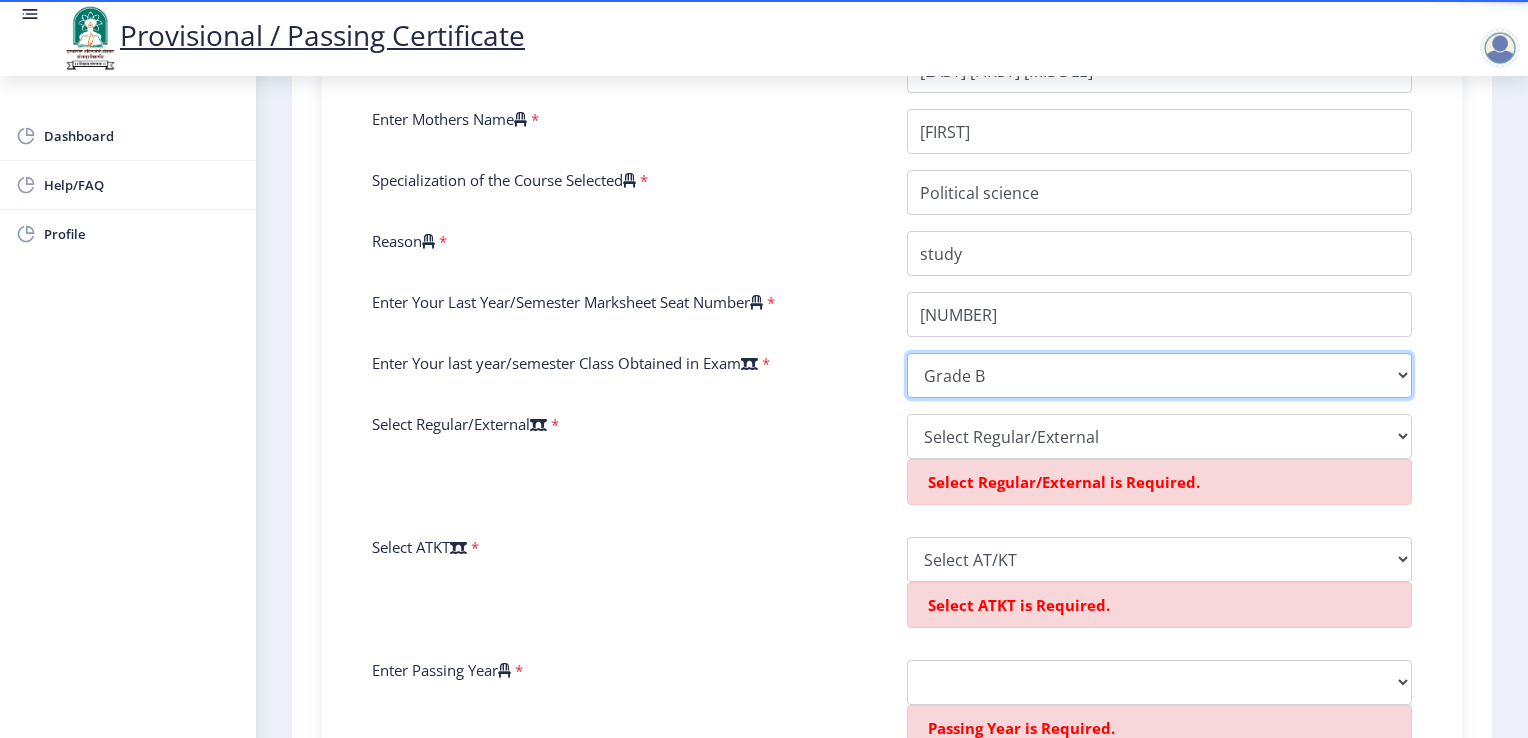 scroll, scrollTop: 678, scrollLeft: 0, axis: vertical 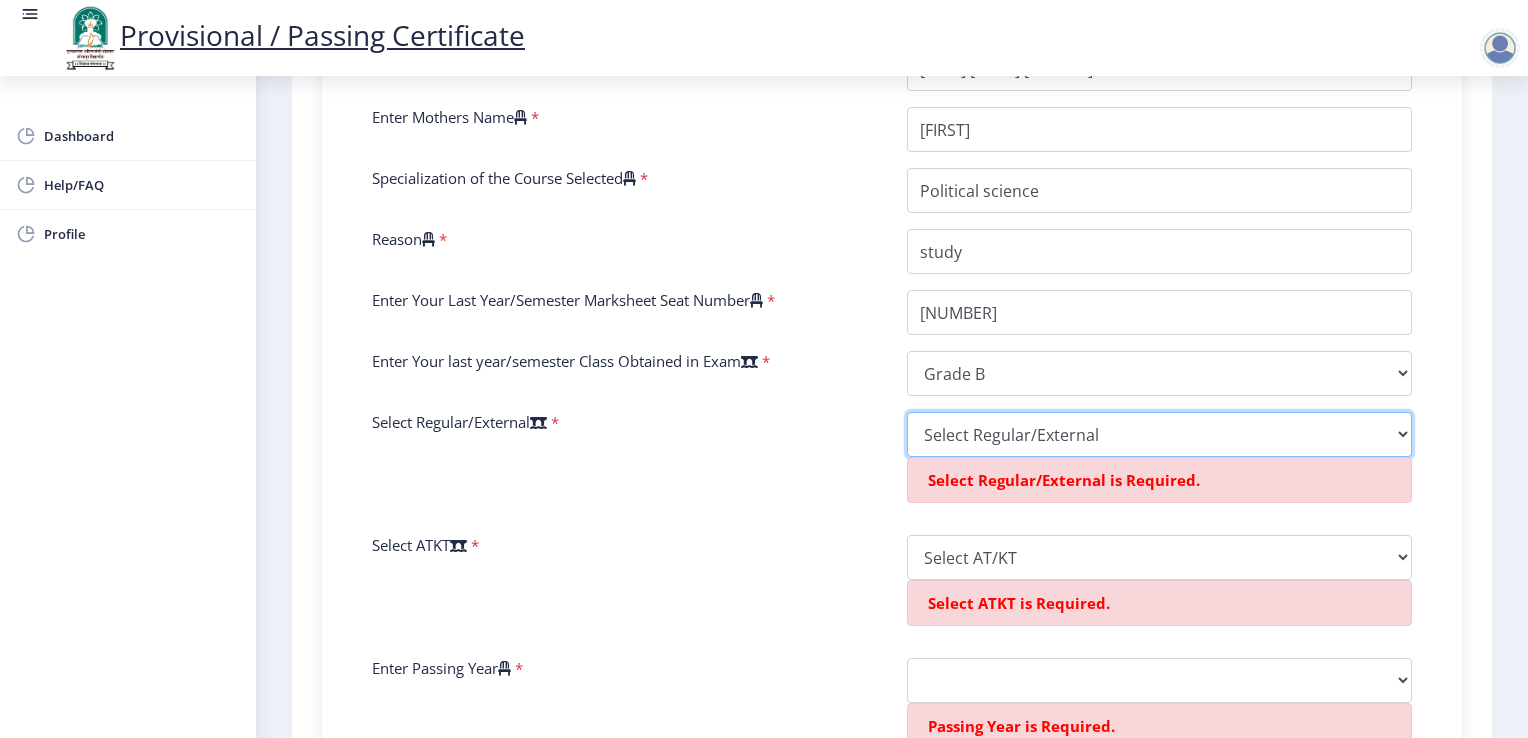 click on "Select Regular/External   Regular  External  Special" at bounding box center (1159, 434) 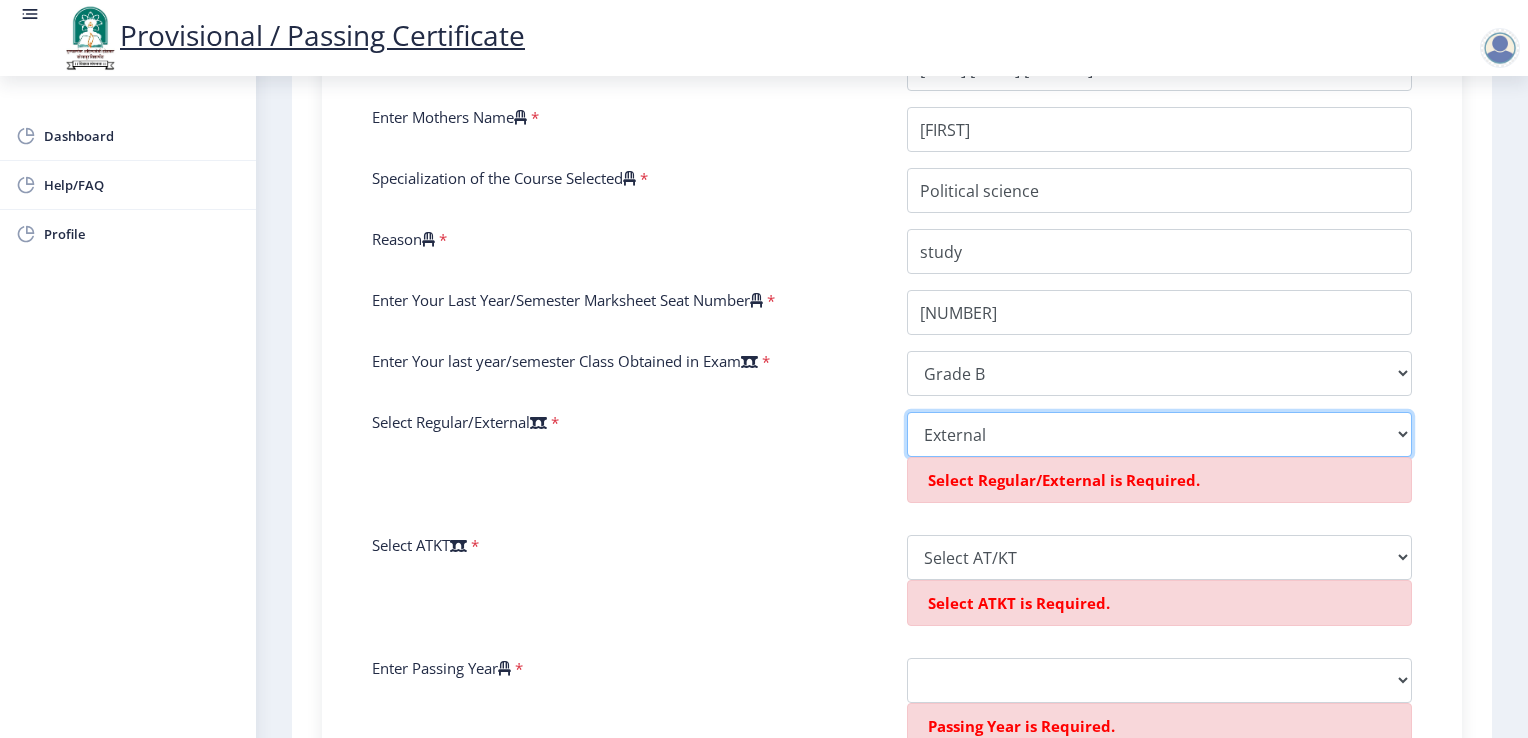 click on "Select Regular/External   Regular  External  Special" at bounding box center [1159, 434] 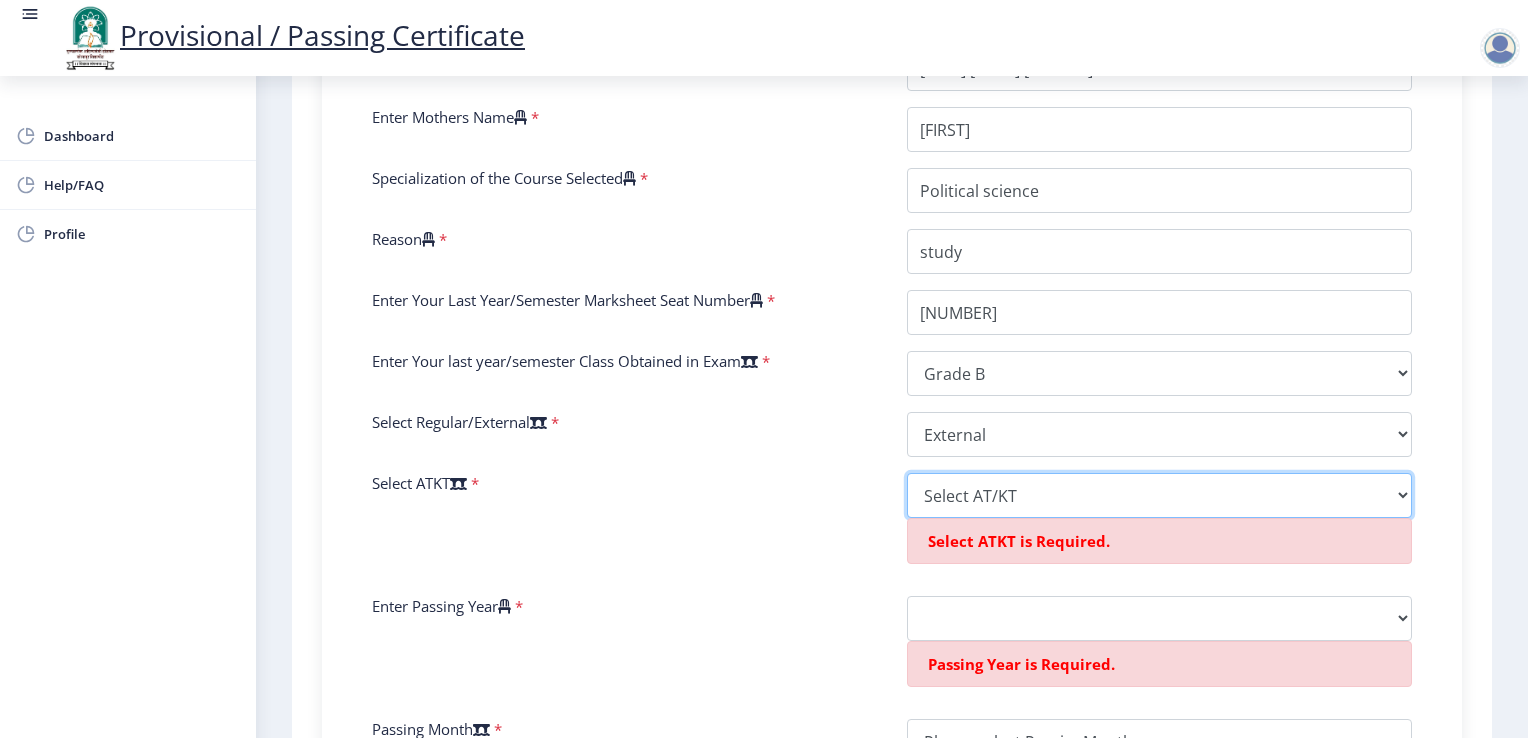 click on "Select AT/KT   None ATKT" at bounding box center [1159, 495] 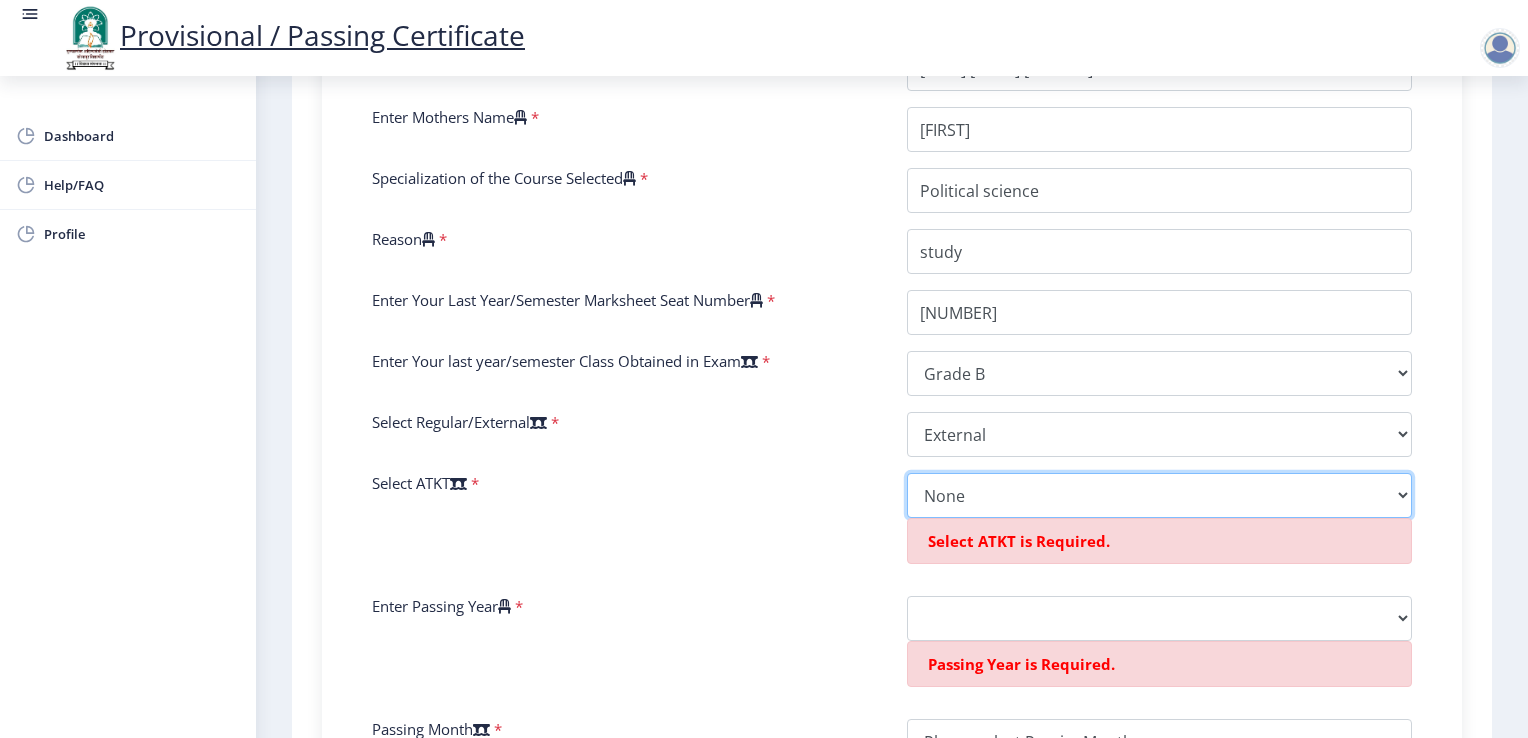 click on "Select AT/KT   None ATKT" at bounding box center (1159, 495) 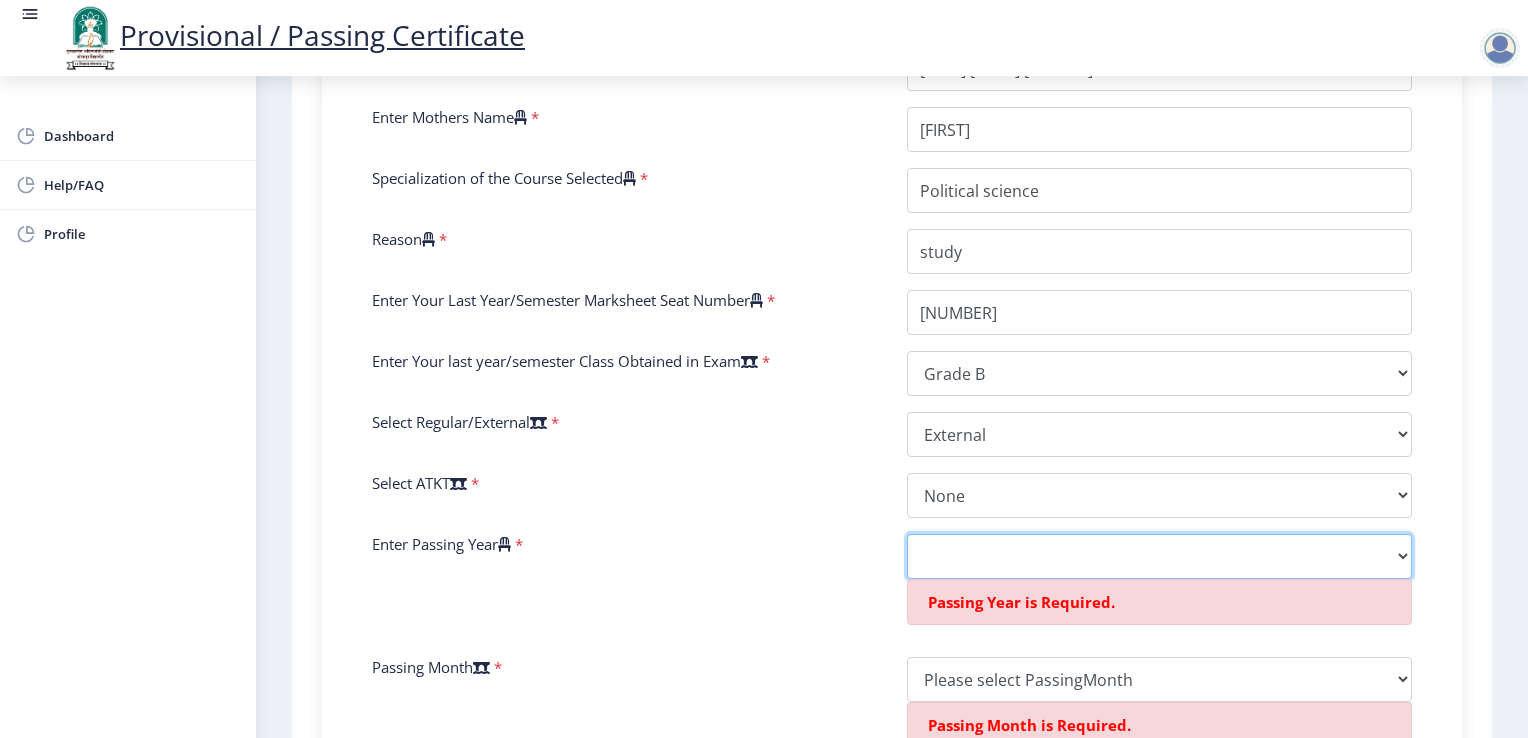 click on "2025   2024   2023   2022   2021   2020   2019   2018   2017   2016   2015   2014   2013   2012   2011   2010   2009   2008   2007   2006   2005   2004   2003   2002   2001   2000   1999   1998   1997   1996   1995   1994   1993   1992   1991   1990   1989   1988   1987   1986   1985   1984   1983   1982   1981   1980   1979   1978   1977   1976   1975   1974   1973   1972   1971   1970   1969   1968   1967" at bounding box center (1159, 556) 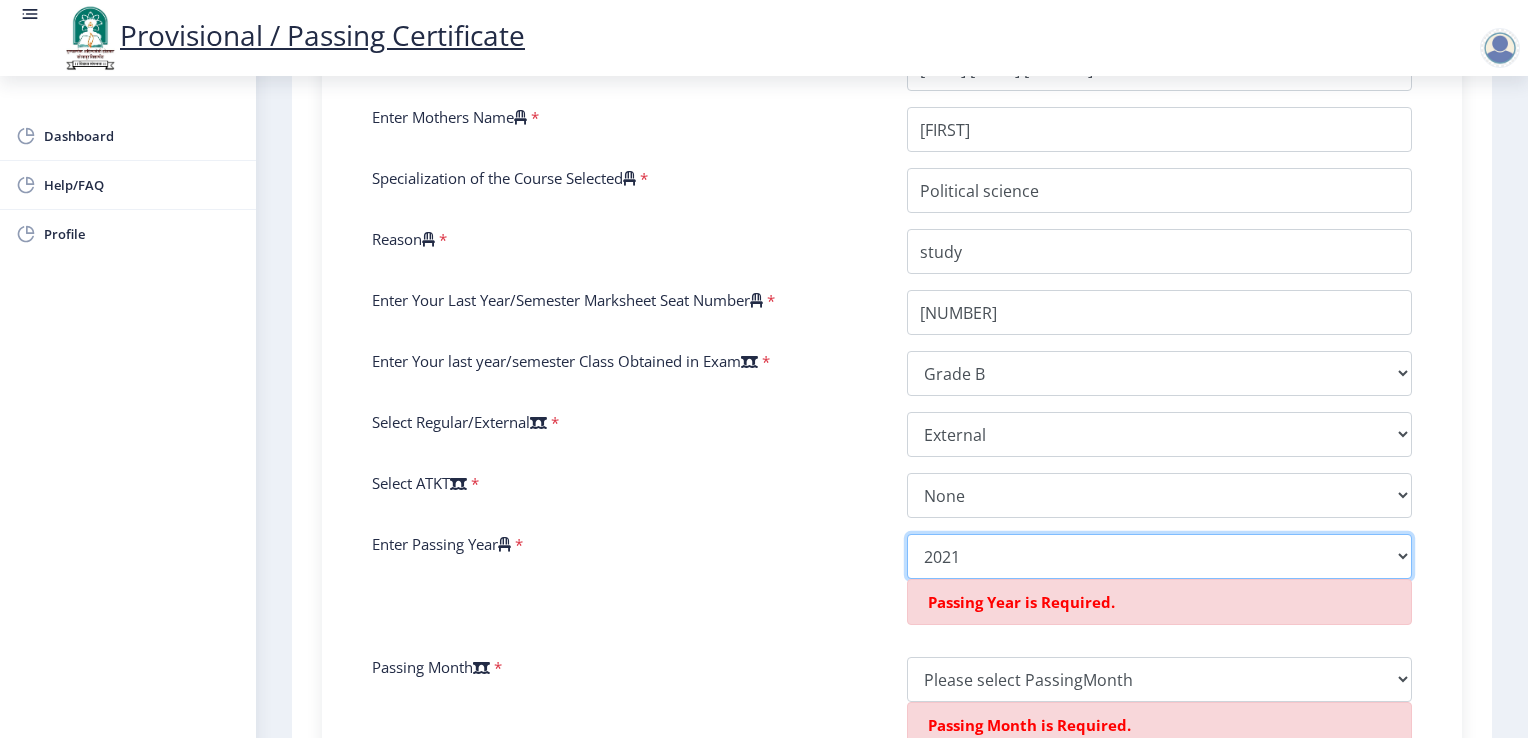 click on "2025   2024   2023   2022   2021   2020   2019   2018   2017   2016   2015   2014   2013   2012   2011   2010   2009   2008   2007   2006   2005   2004   2003   2002   2001   2000   1999   1998   1997   1996   1995   1994   1993   1992   1991   1990   1989   1988   1987   1986   1985   1984   1983   1982   1981   1980   1979   1978   1977   1976   1975   1974   1973   1972   1971   1970   1969   1968   1967" at bounding box center [1159, 556] 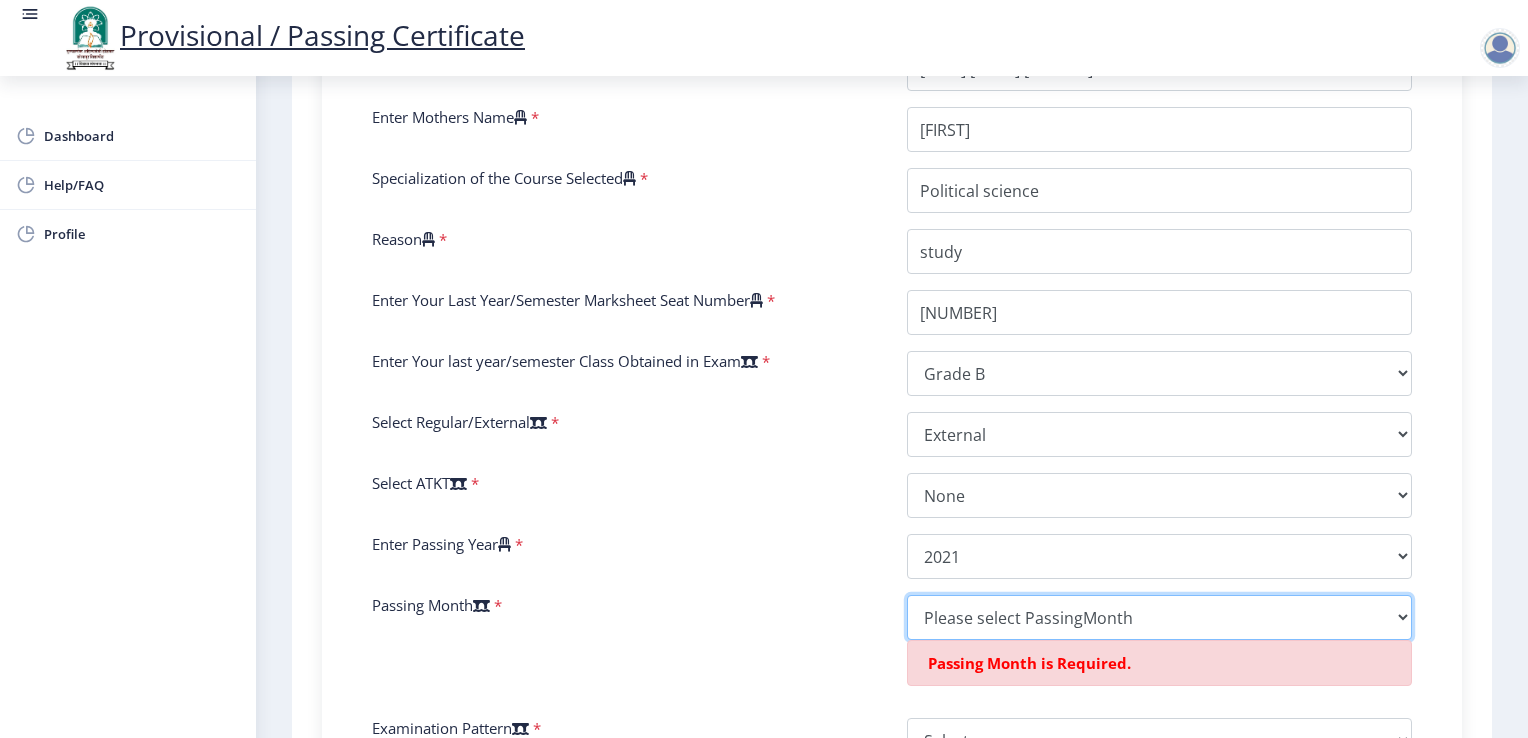 click on "Please select PassingMonth  (01) January (02) February (03) March (04) April (05) May (06) June (07) July (08) August (09) September (10) October (11) November (12) December" at bounding box center (1159, 617) 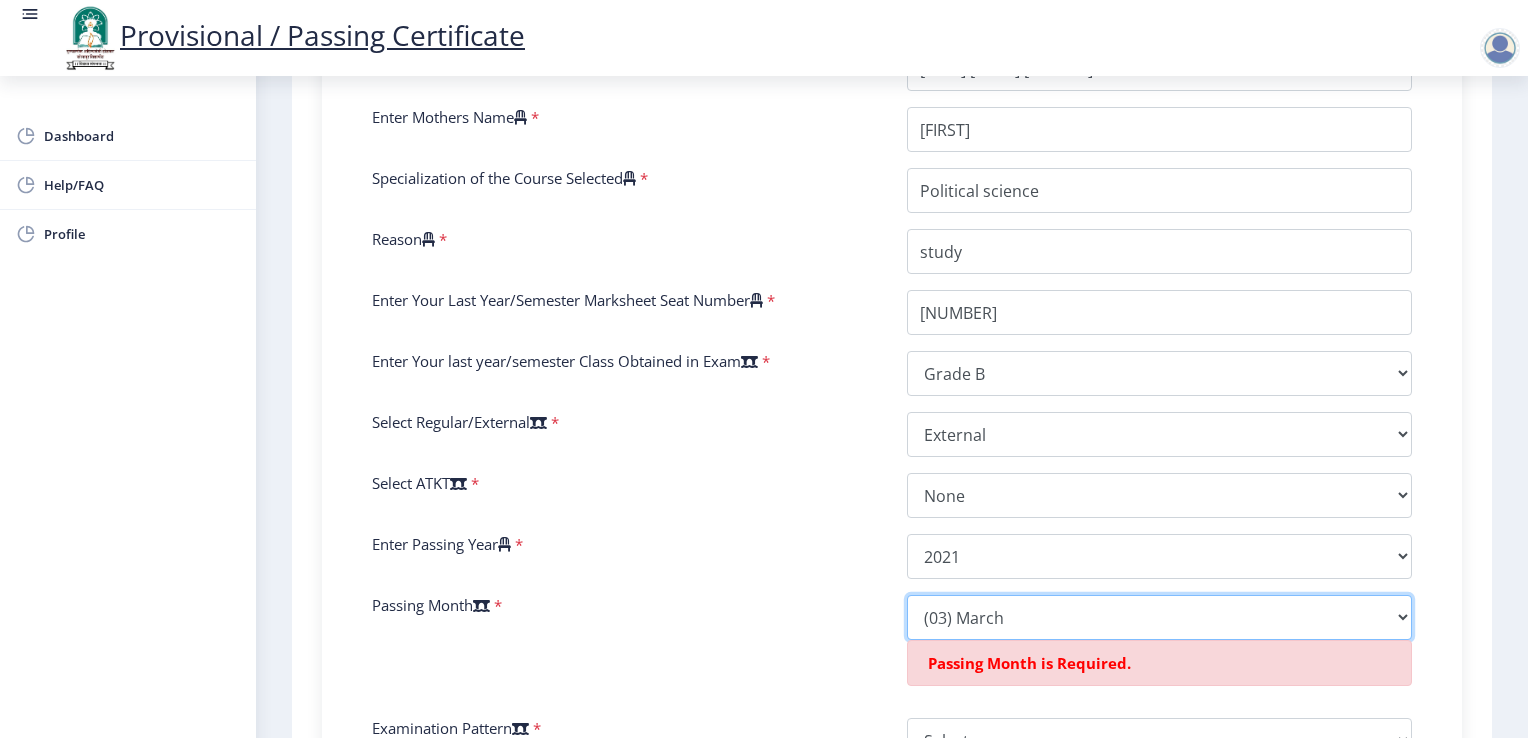 click on "Please select PassingMonth  (01) January (02) February (03) March (04) April (05) May (06) June (07) July (08) August (09) September (10) October (11) November (12) December" at bounding box center (1159, 617) 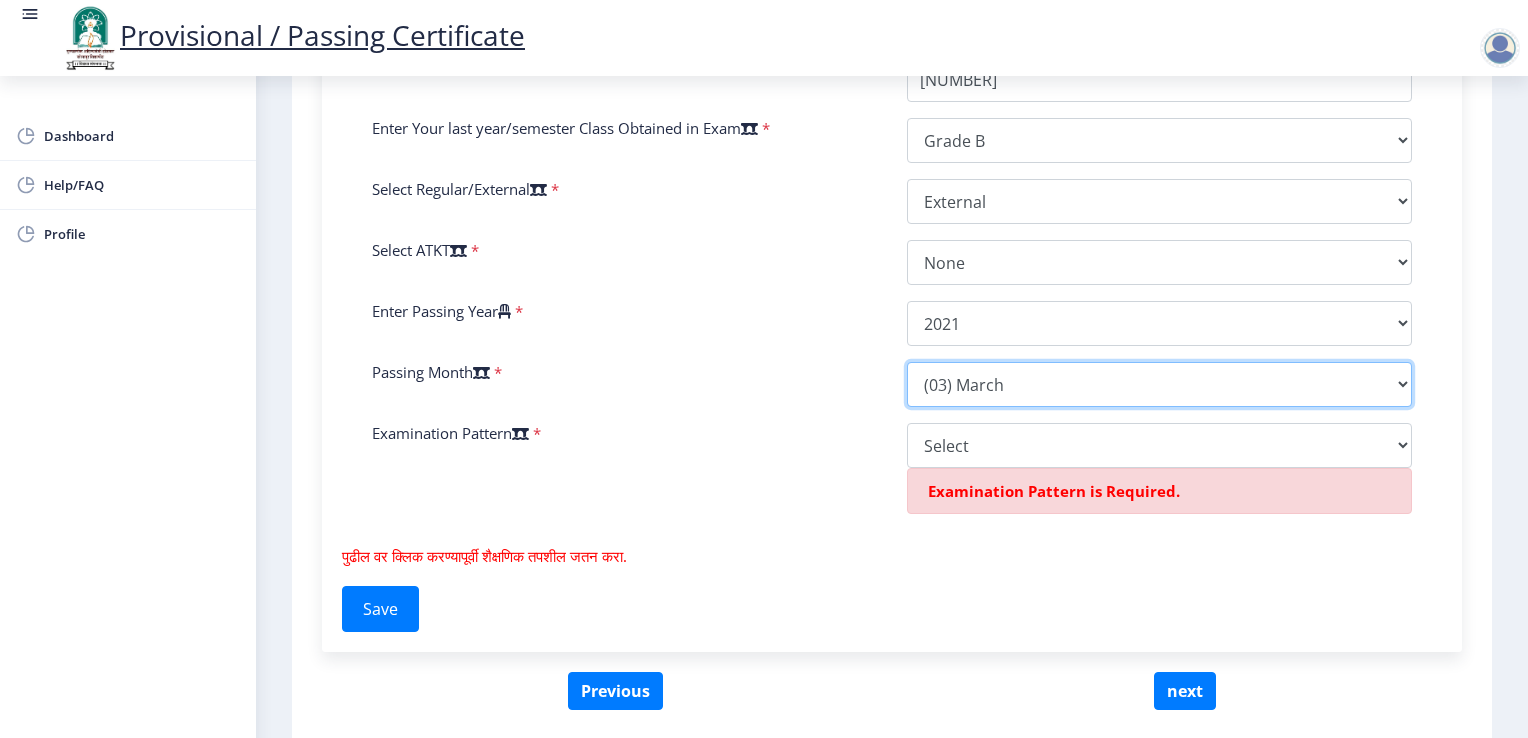 scroll, scrollTop: 914, scrollLeft: 0, axis: vertical 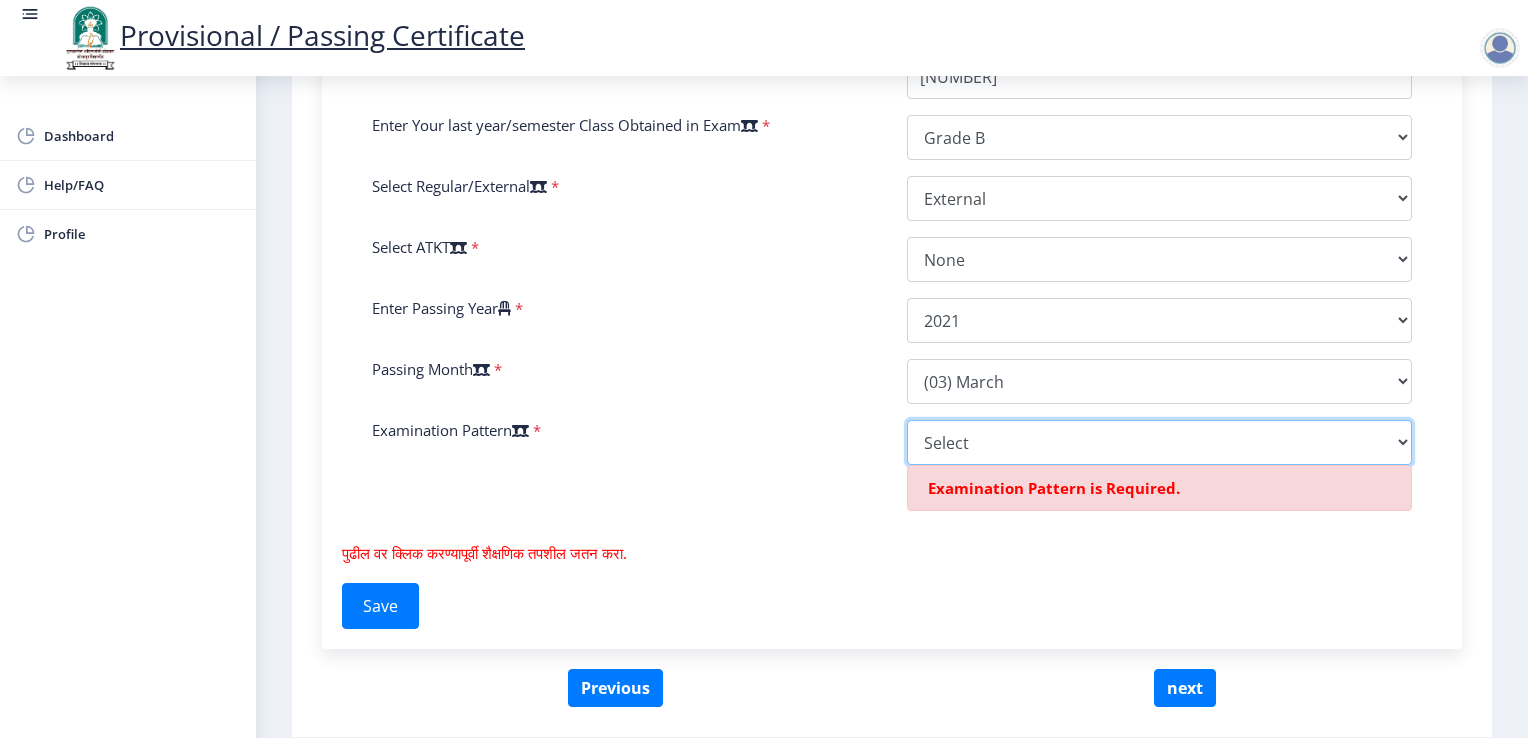 click on "Select  Yearly Semester" at bounding box center [1159, 442] 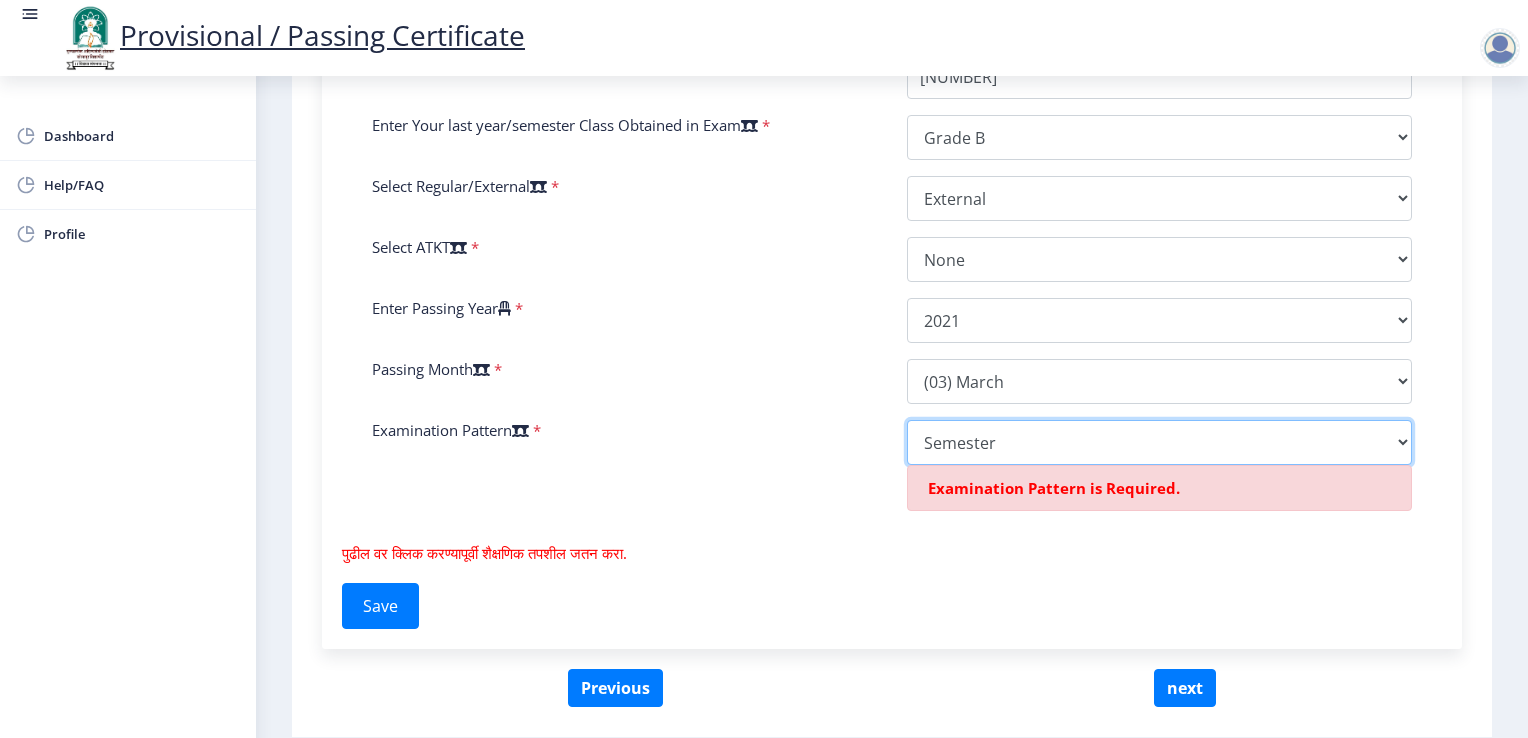 click on "Select  Yearly Semester" at bounding box center [1159, 442] 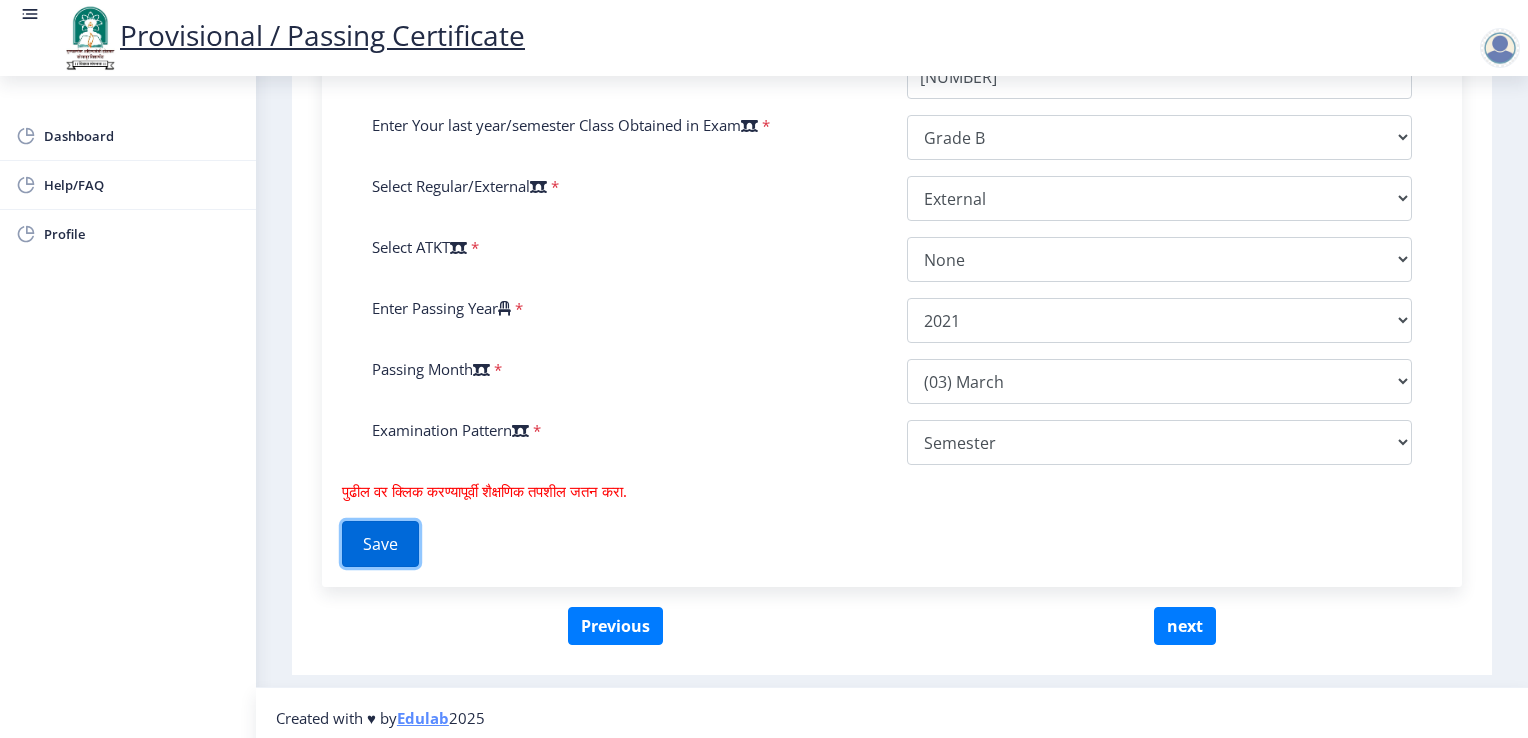 click on "Save" at bounding box center (380, 544) 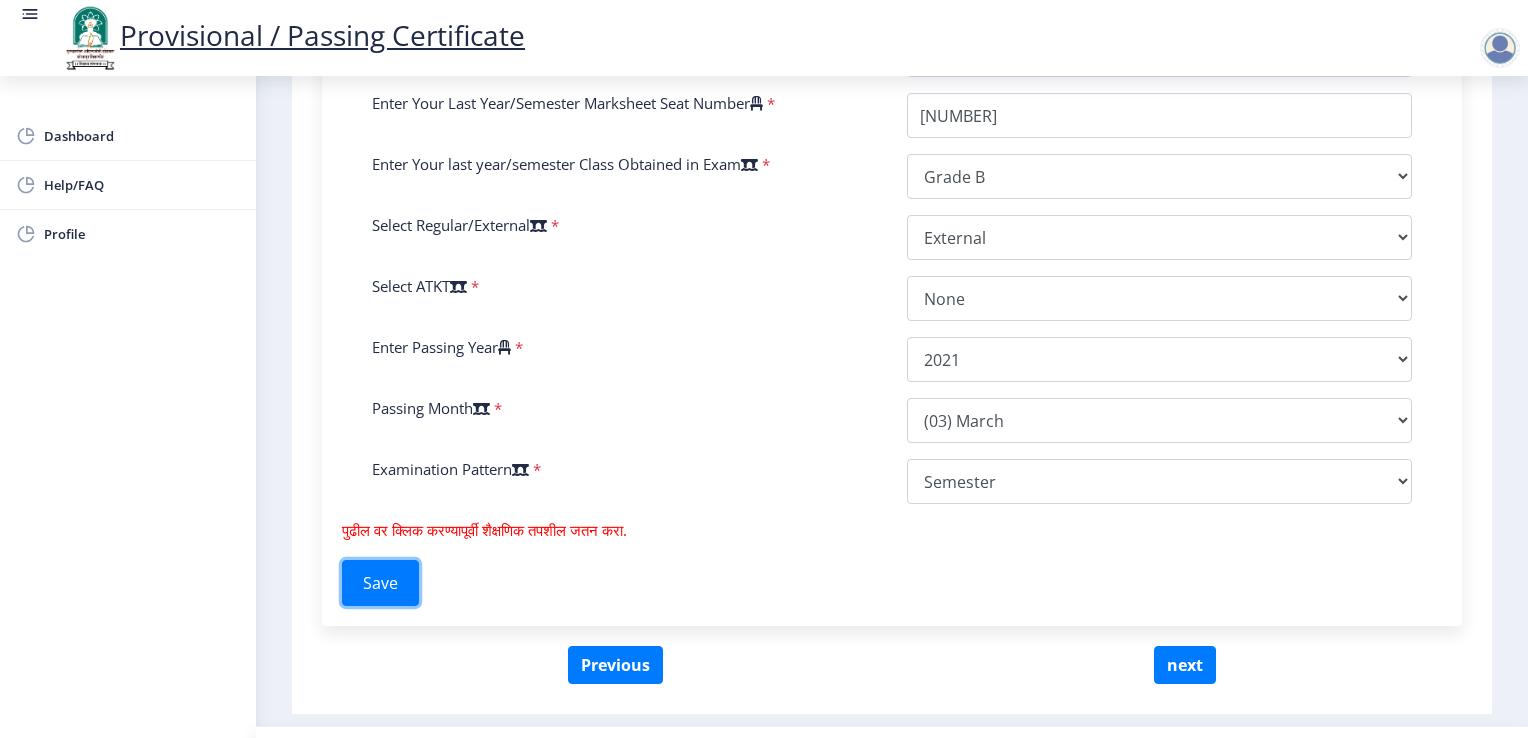 scroll, scrollTop: 921, scrollLeft: 0, axis: vertical 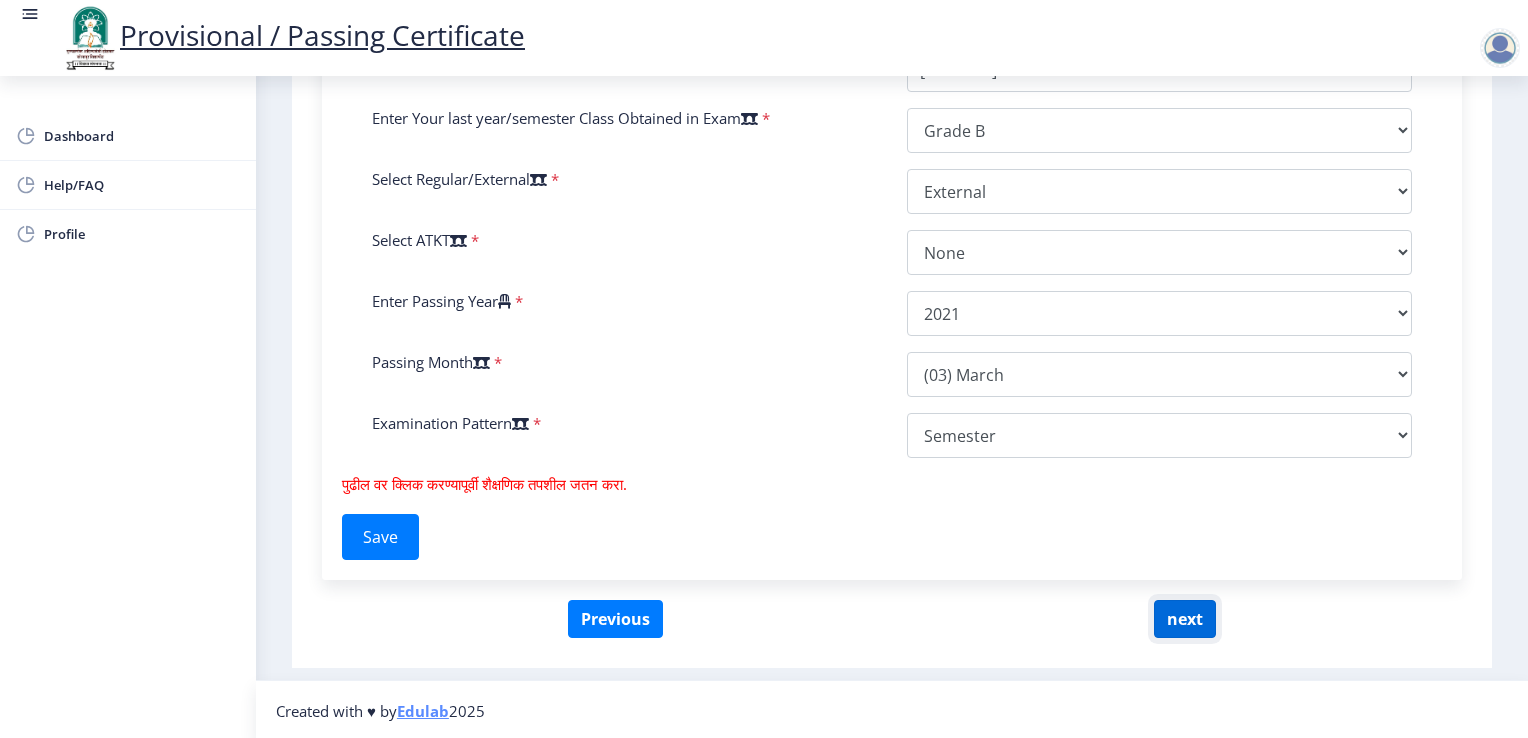 click on "next" 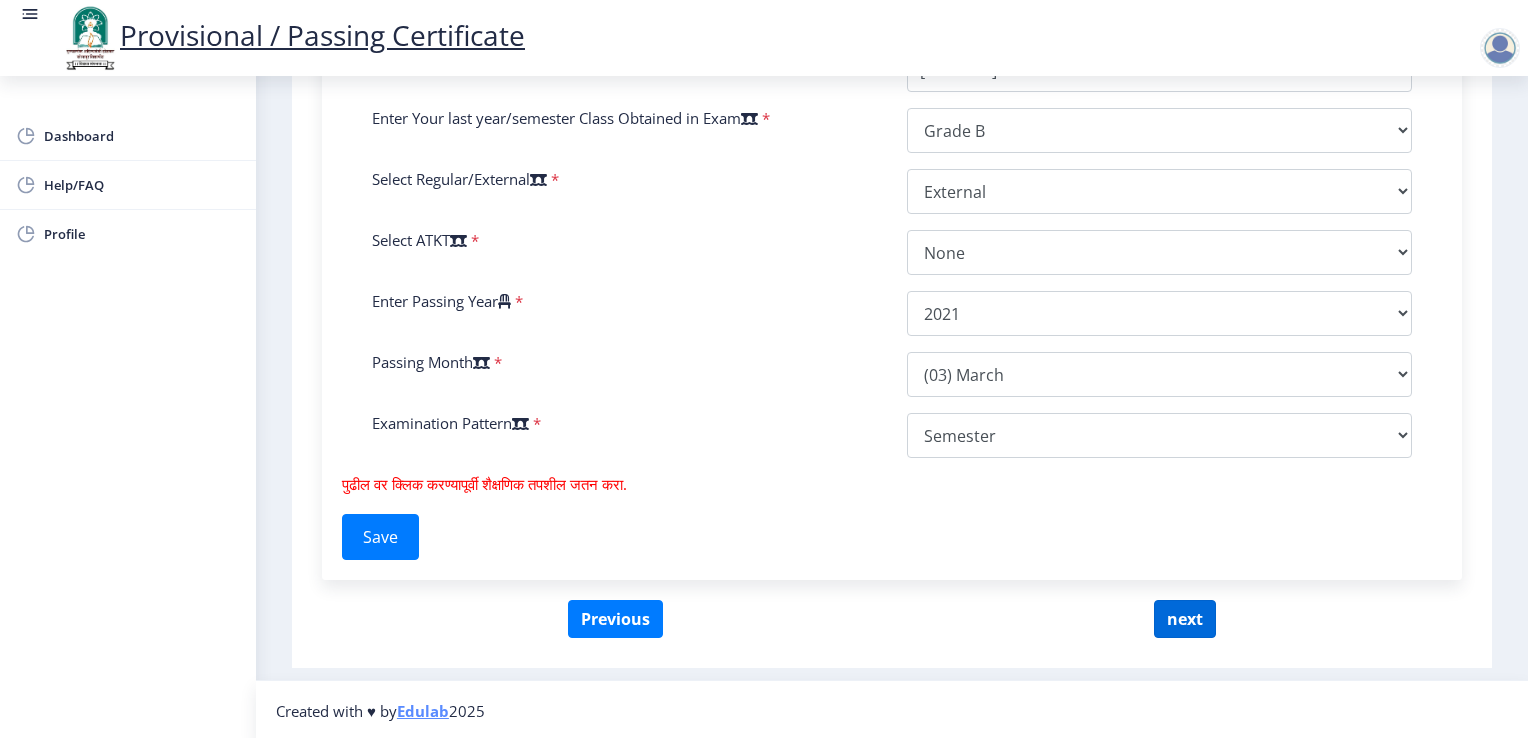 select 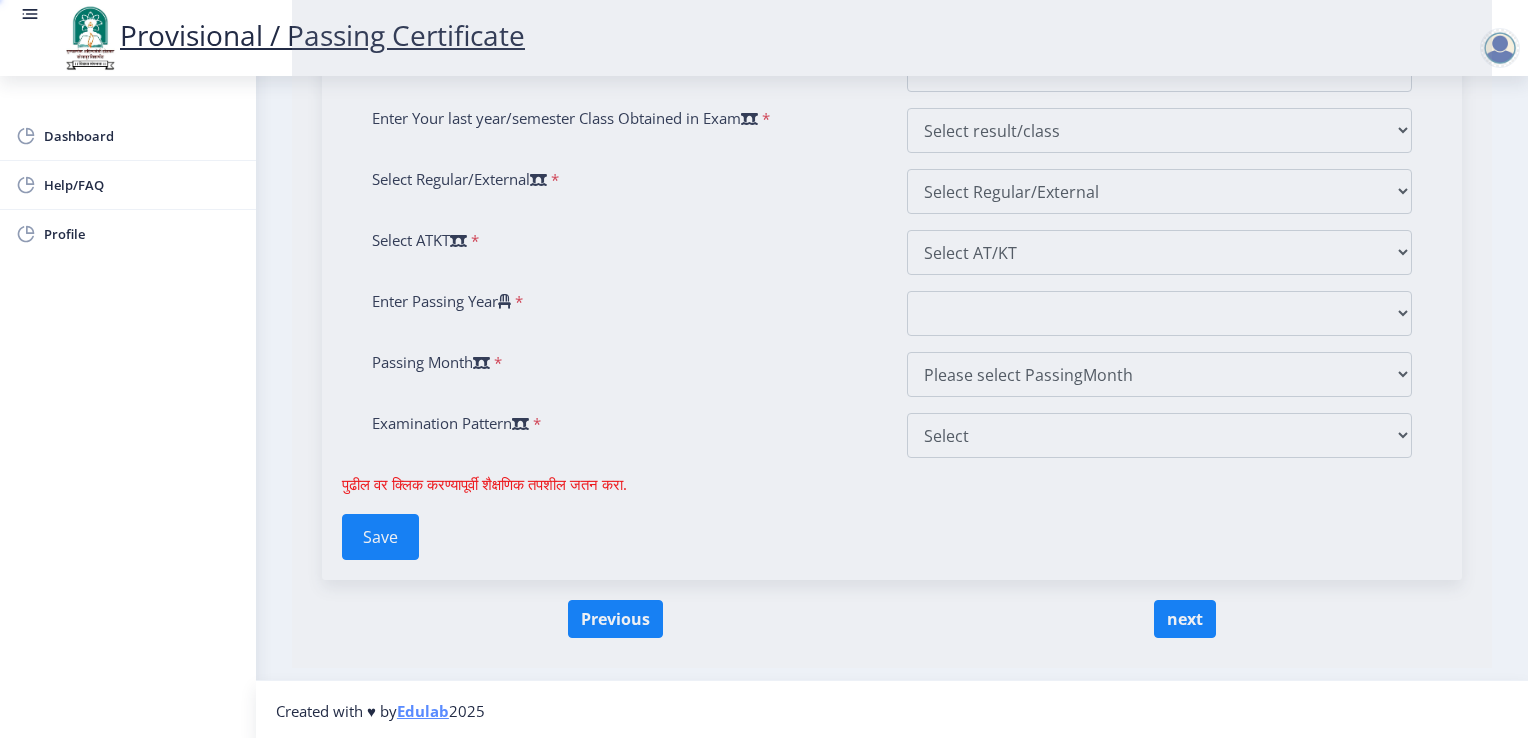 scroll, scrollTop: 0, scrollLeft: 0, axis: both 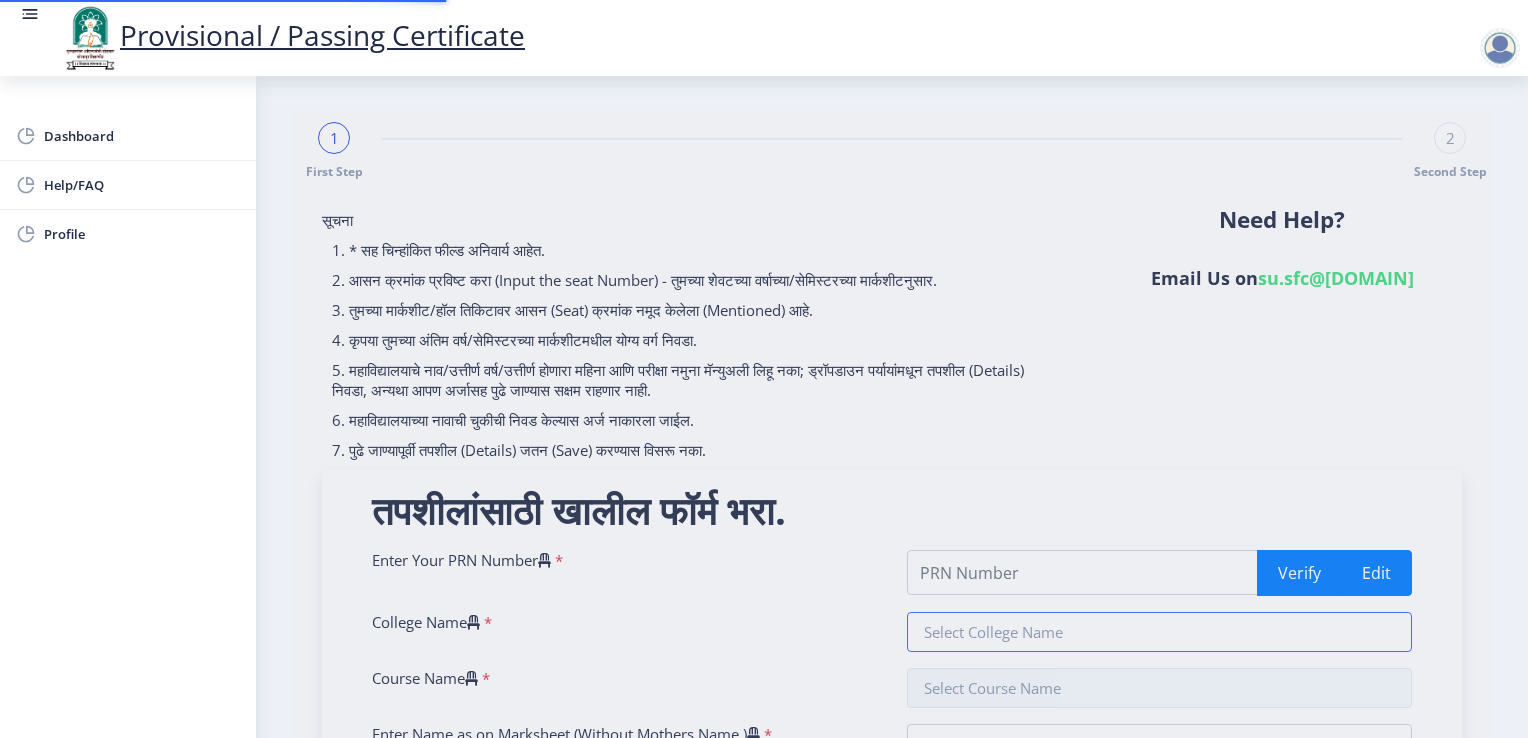 type on "[NUMBER]" 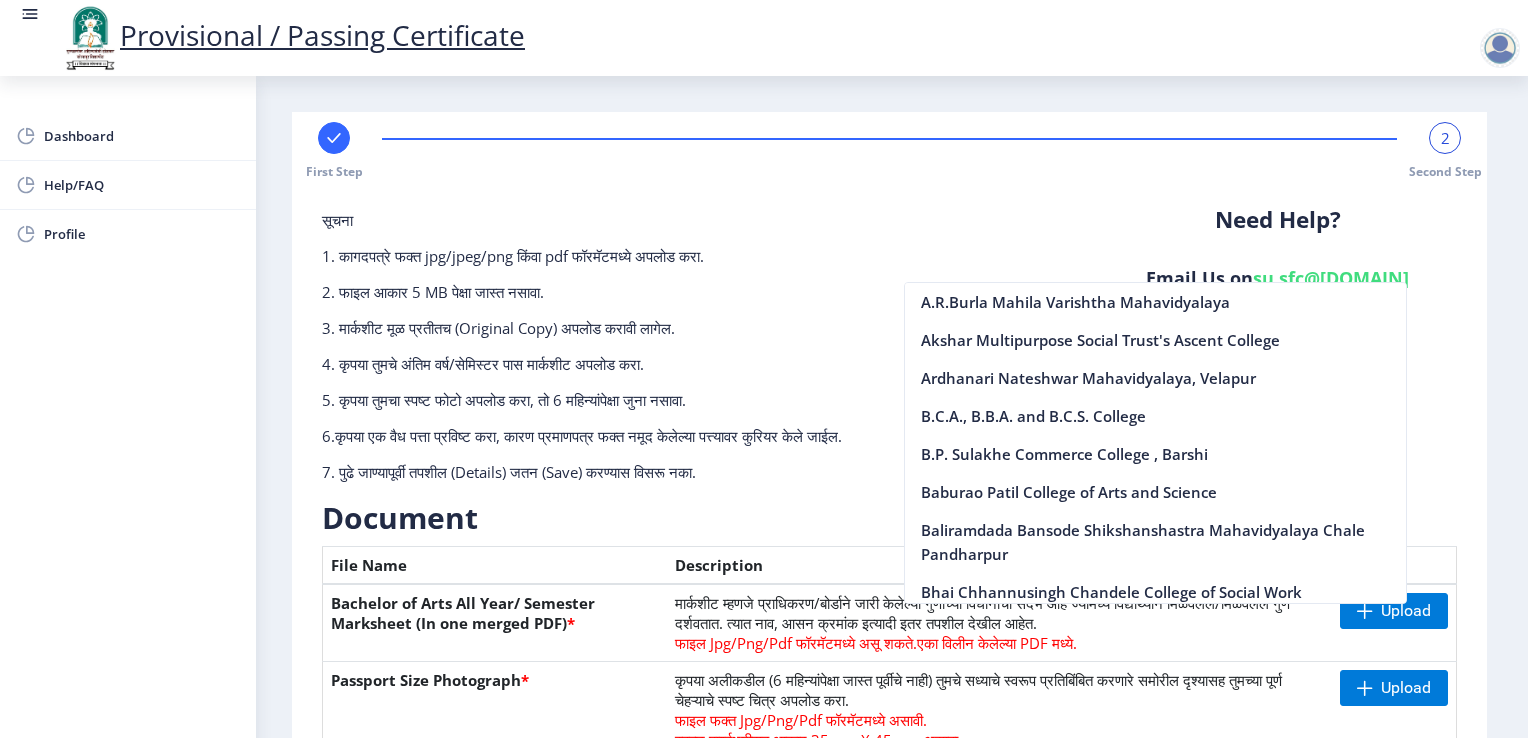 click on "सूचना 1. कागदपत्रे फक्त jpg/jpeg/png किंवा pdf फॉरमॅटमध्ये अपलोड करा.  2. फाइल आकार 5 MB पेक्षा जास्त नसावा.  3. मार्कशीट मूळ प्रतीतच (Original Copy) अपलोड करावी लागेल.  4. कृपया तुमचे अंतिम वर्ष/सेमिस्टर पास मार्कशीट अपलोड करा.  5. कृपया तुमचा स्पष्ट फोटो अपलोड करा, तो 6 महिन्यांपेक्षा जुना नसावा. 6.कृपया एक वैध पत्ता प्रविष्ट करा, कारण प्रमाणपत्र फक्त नमूद केलेल्या पत्त्यावर कुरियर केले जाईल." 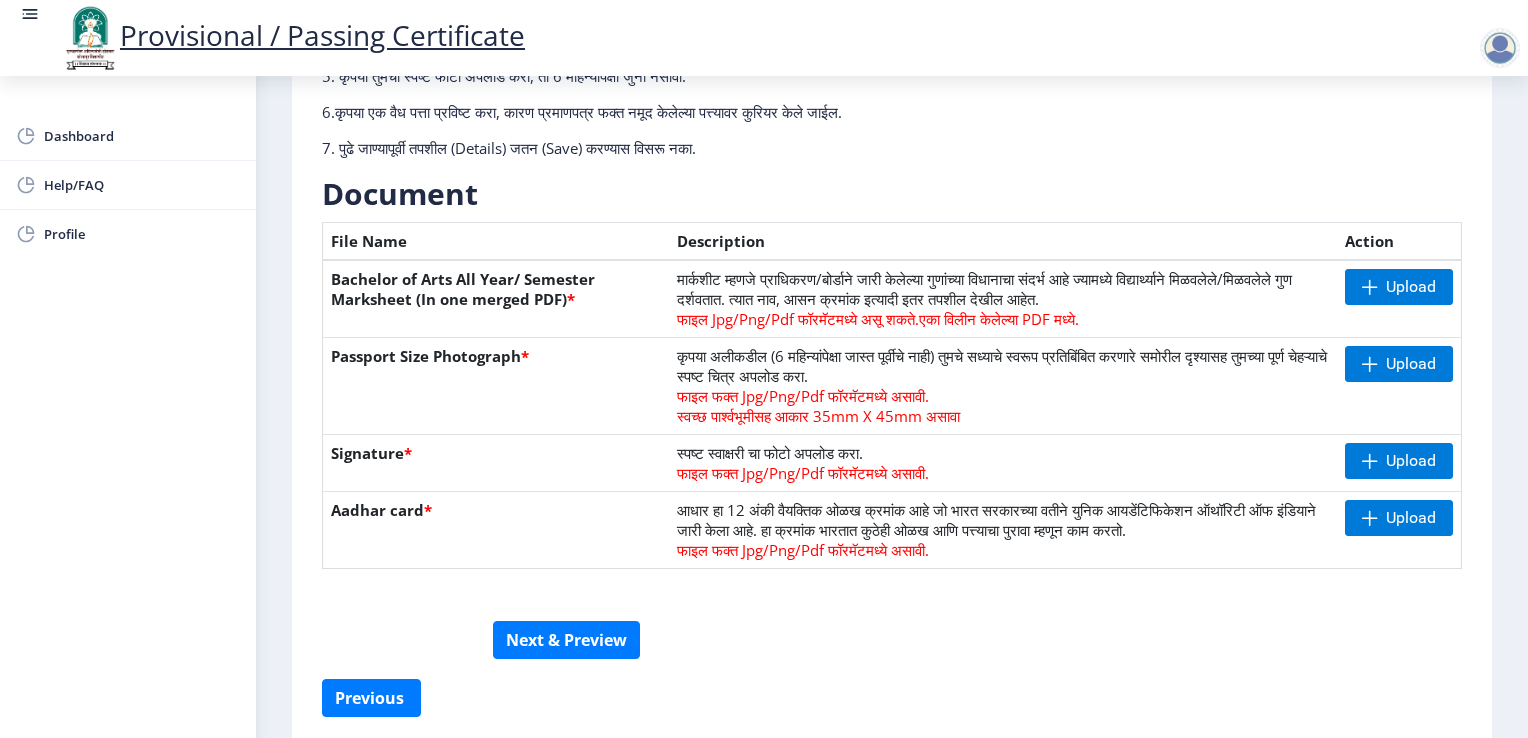 scroll, scrollTop: 324, scrollLeft: 0, axis: vertical 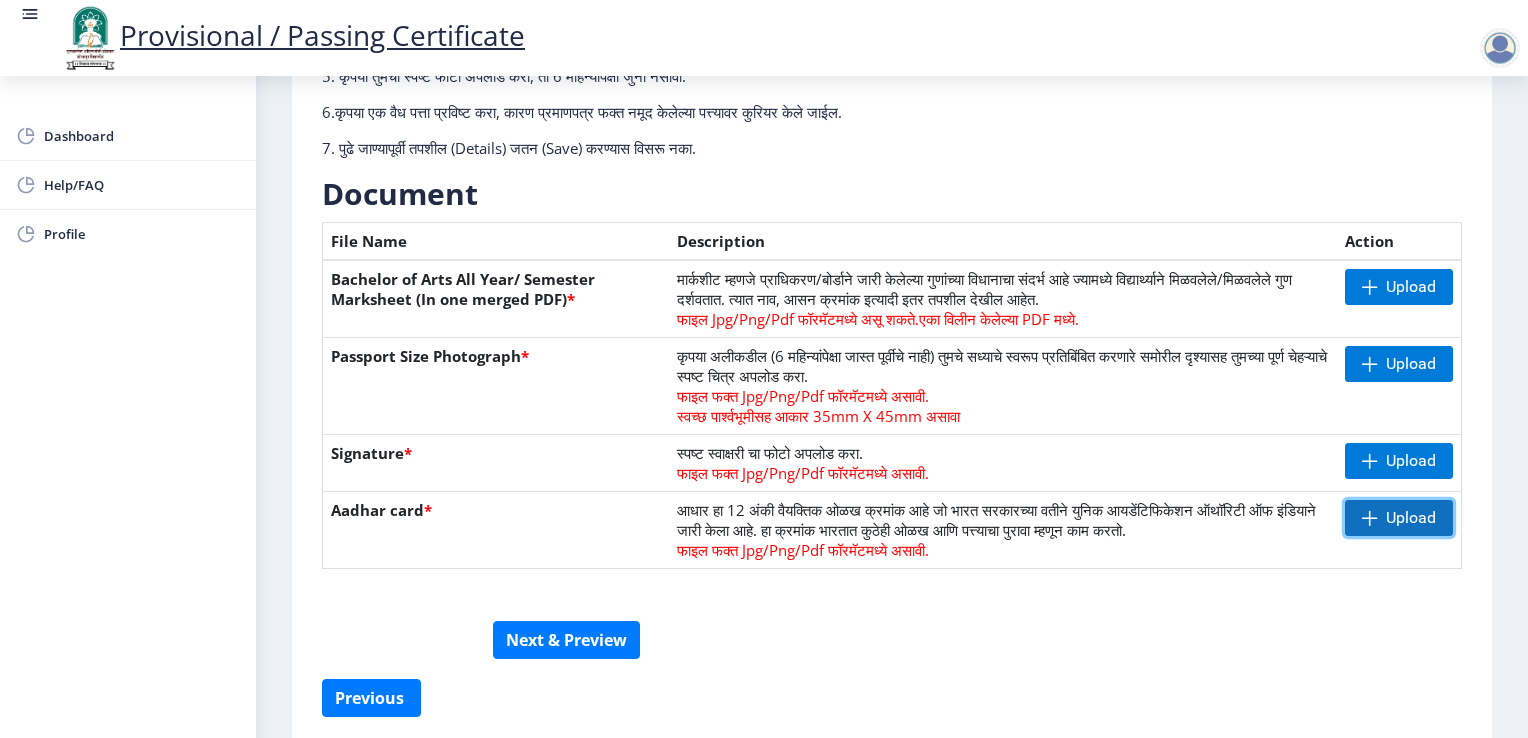 click 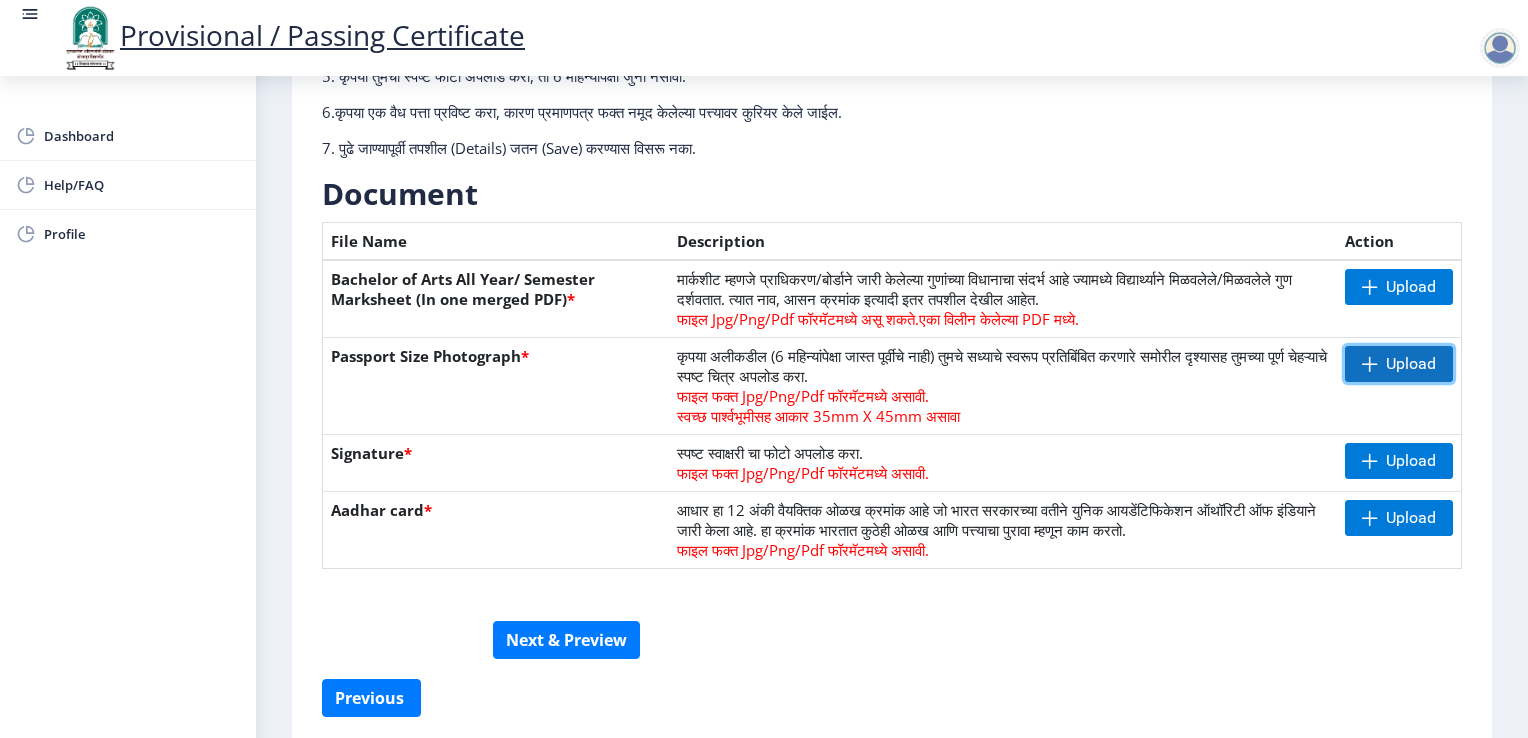 click on "Upload" 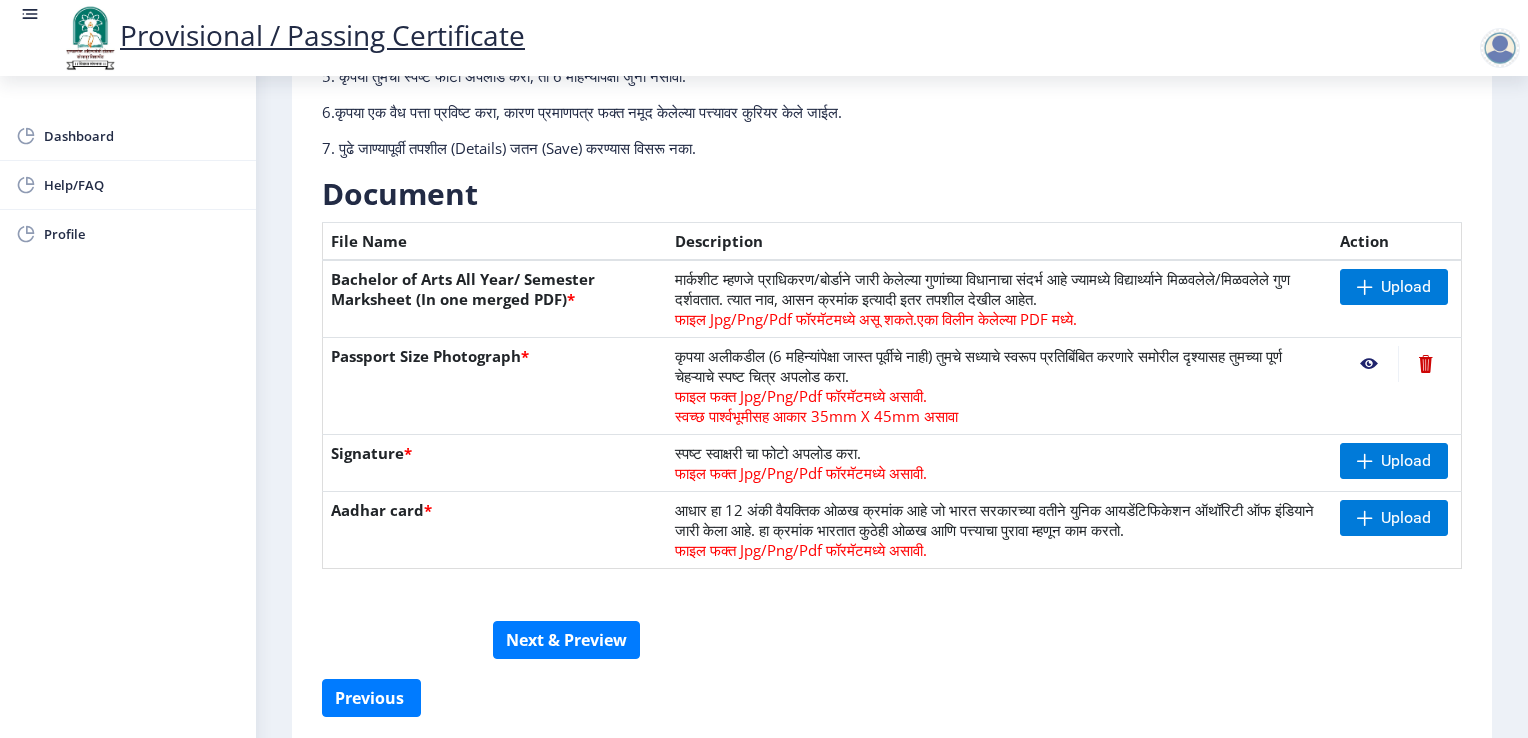 click 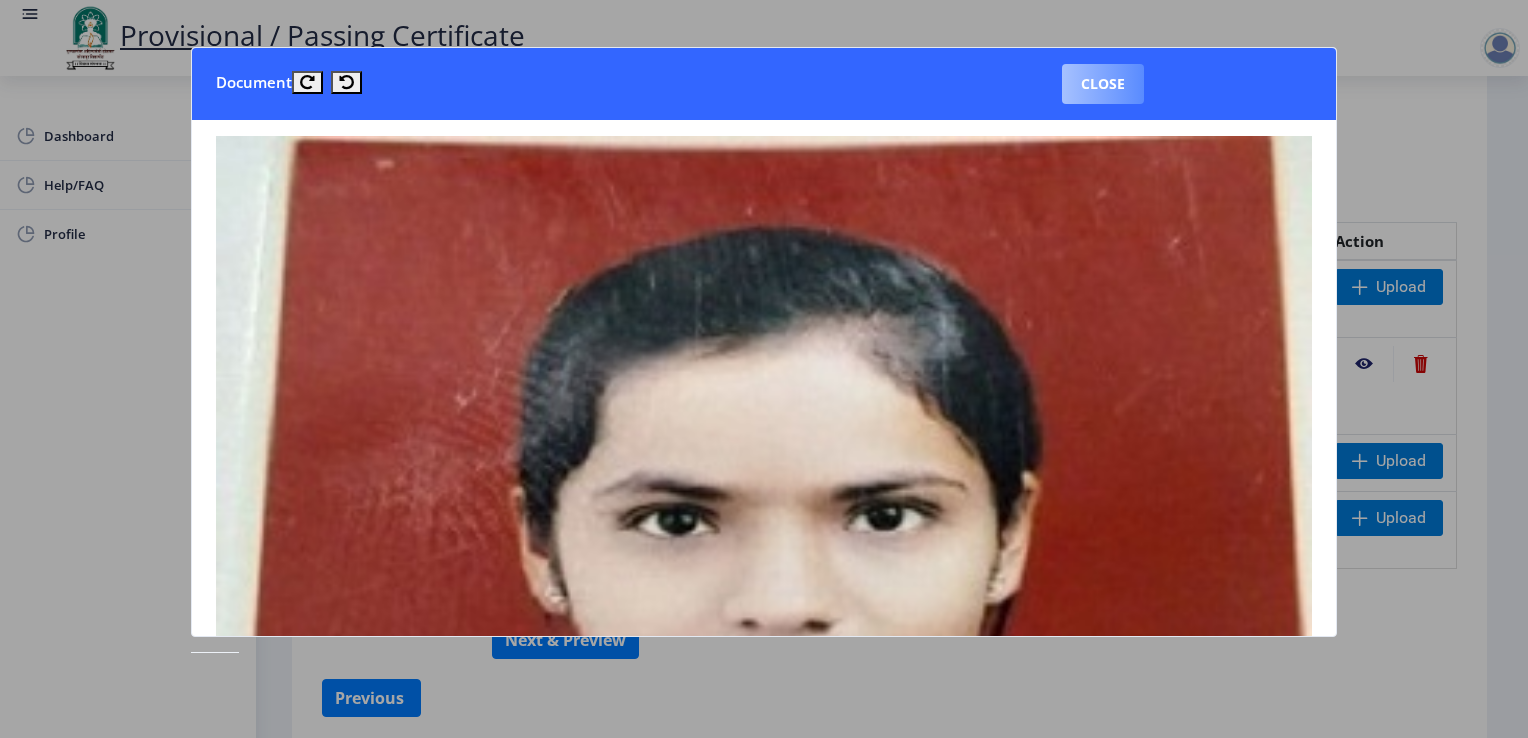 click on "Close" at bounding box center (1103, 84) 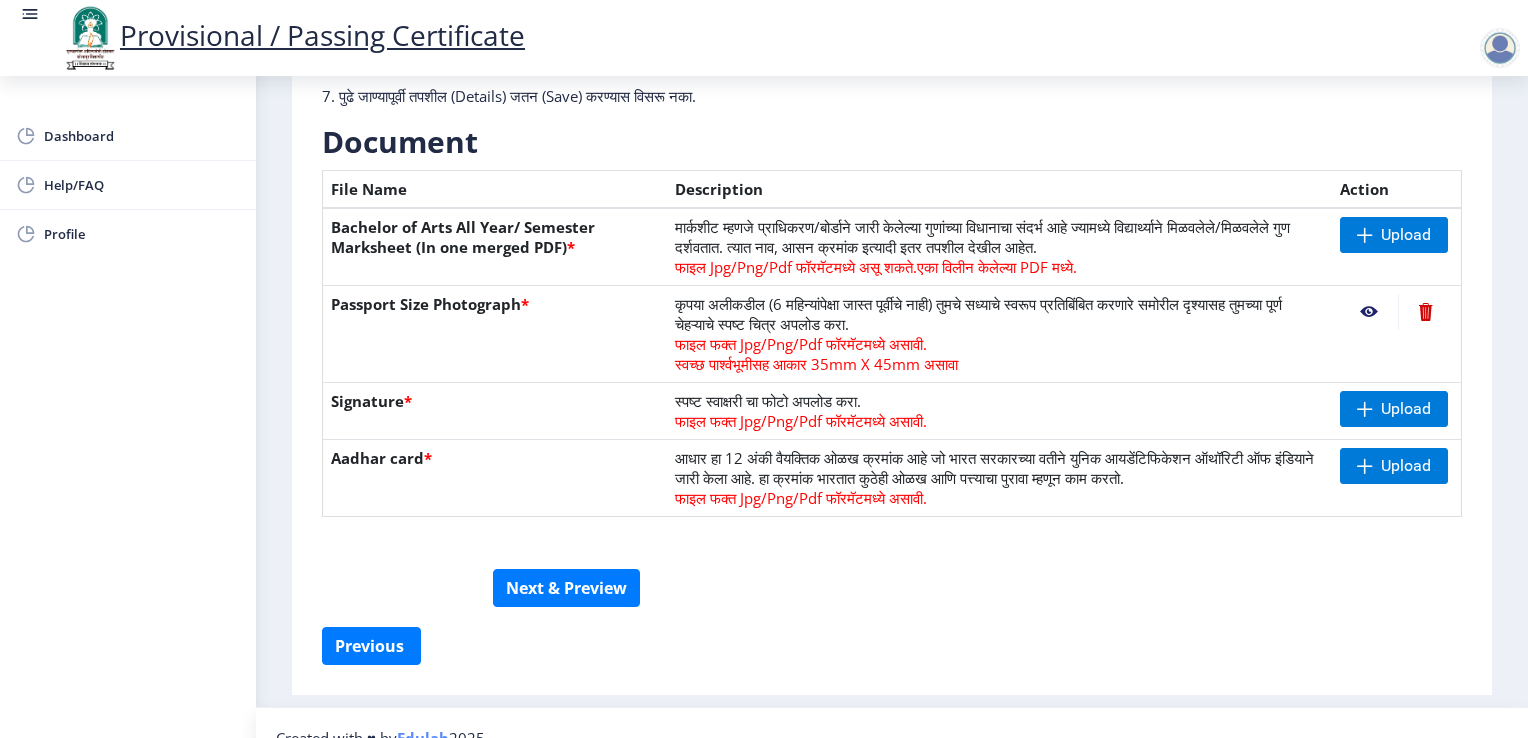 scroll, scrollTop: 376, scrollLeft: 0, axis: vertical 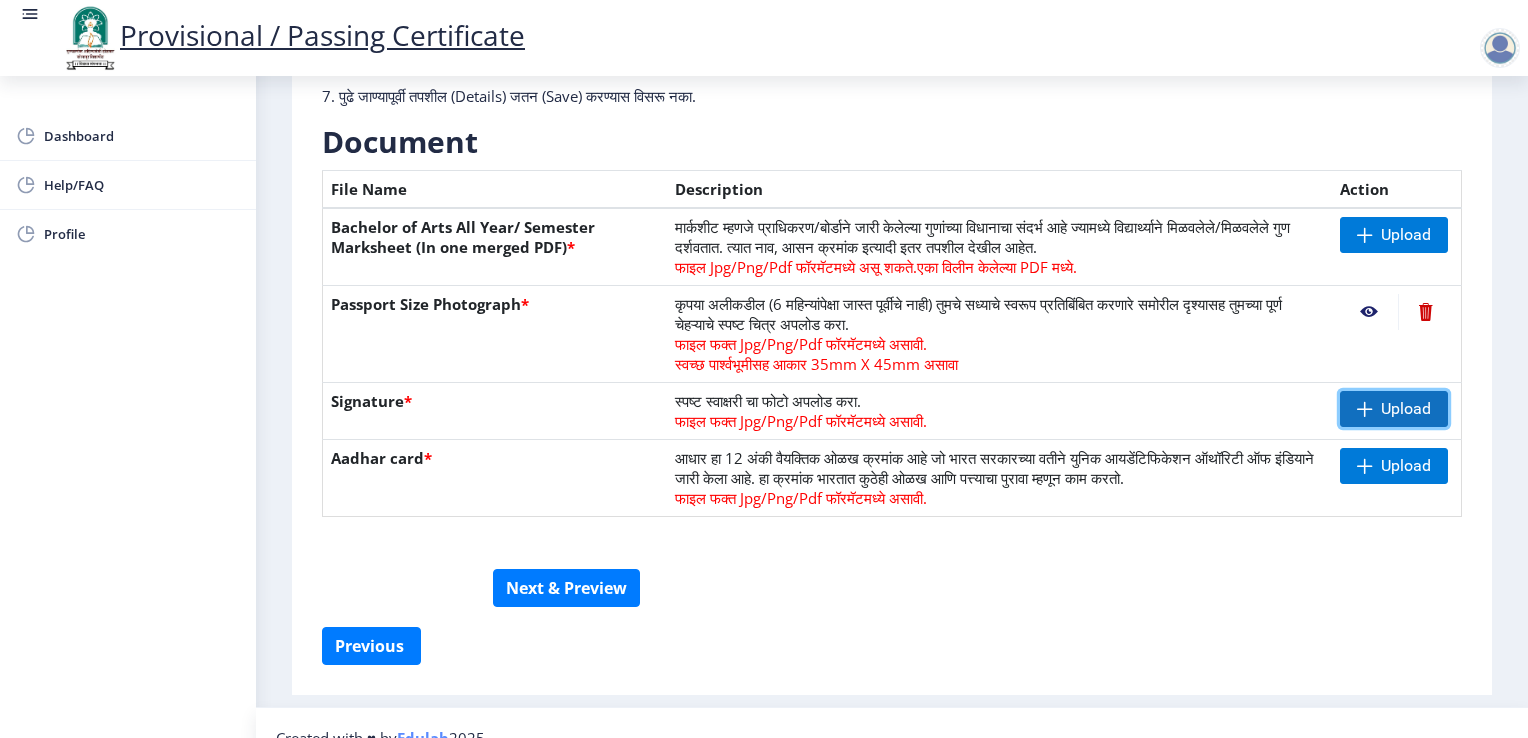 click on "Upload" 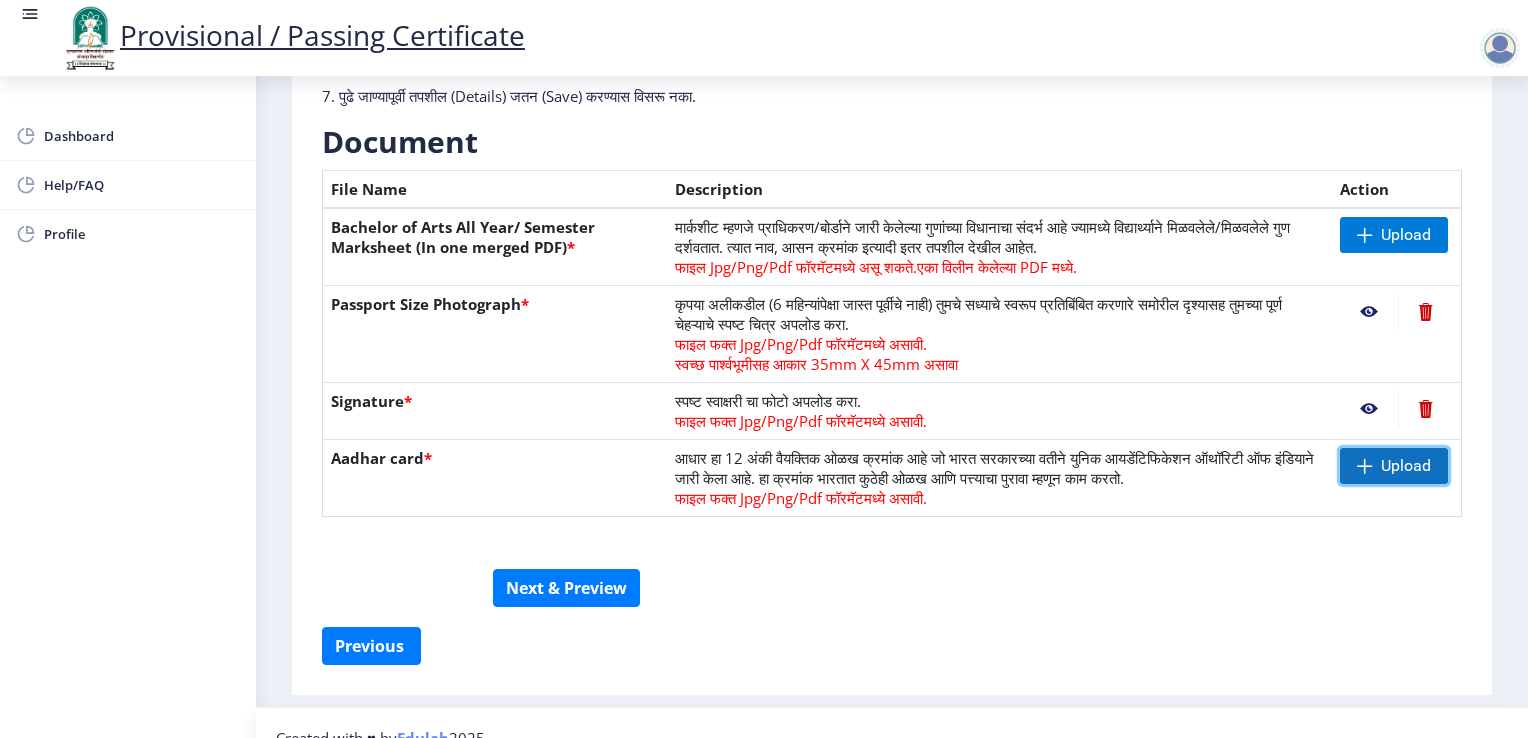 click on "Upload" 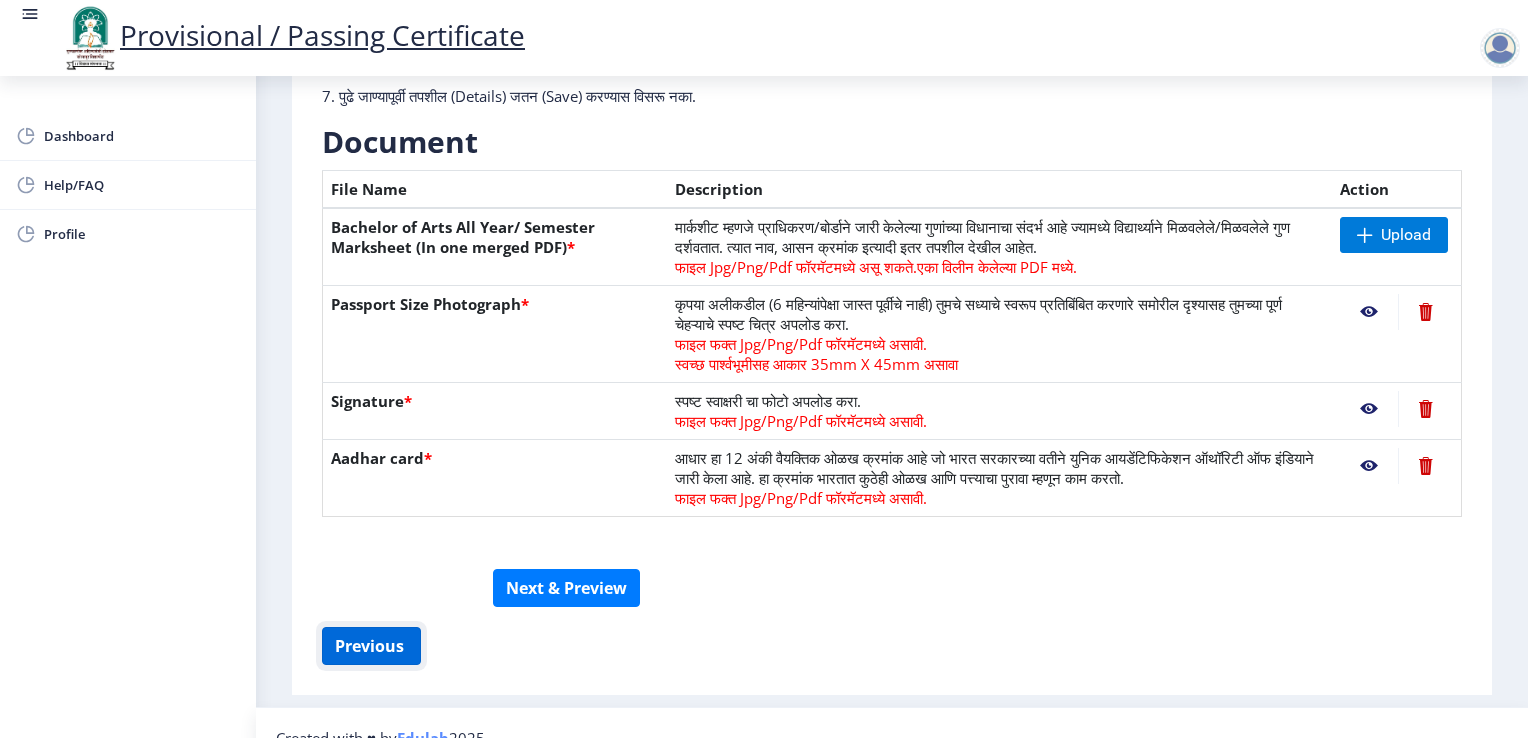 click on "Previous ‍" 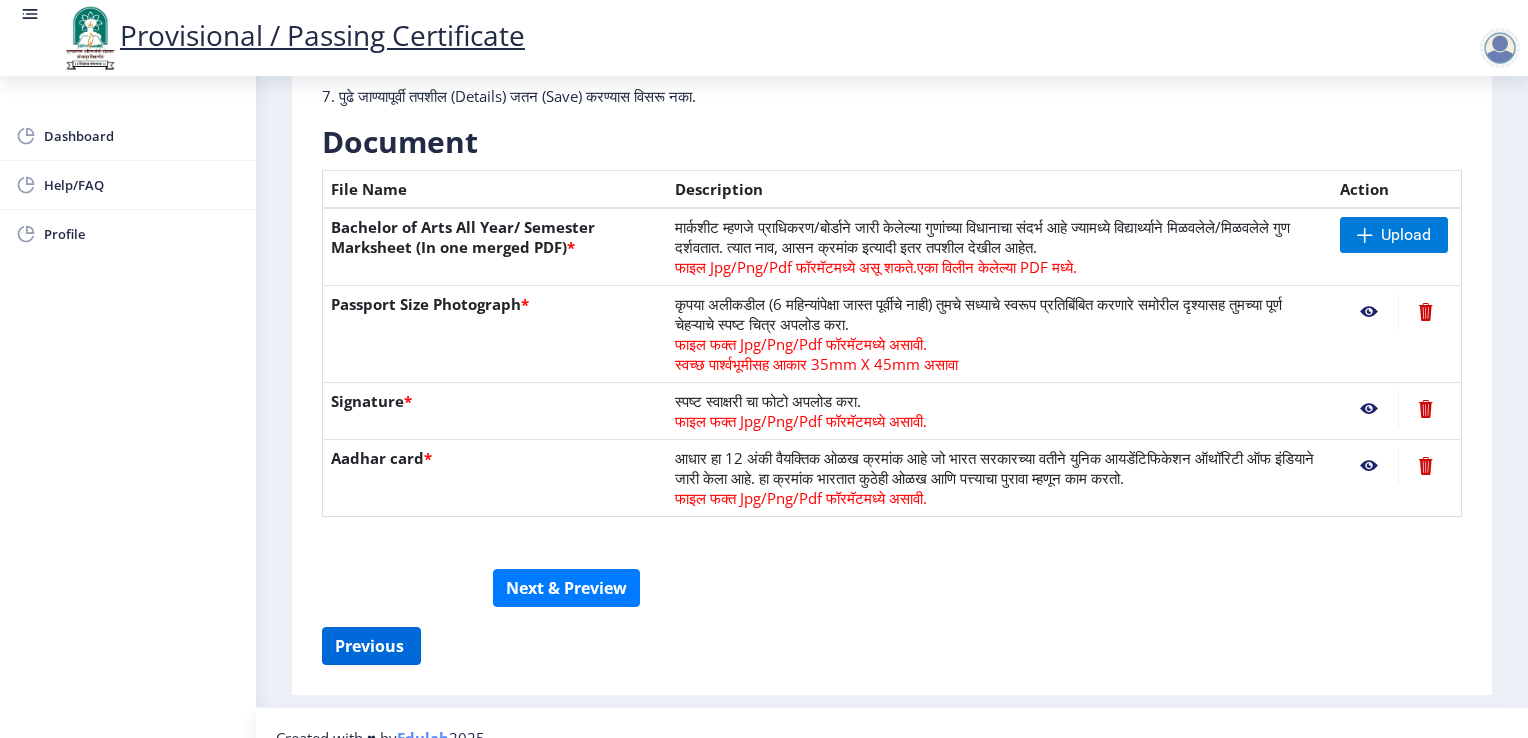 select on "Grade B" 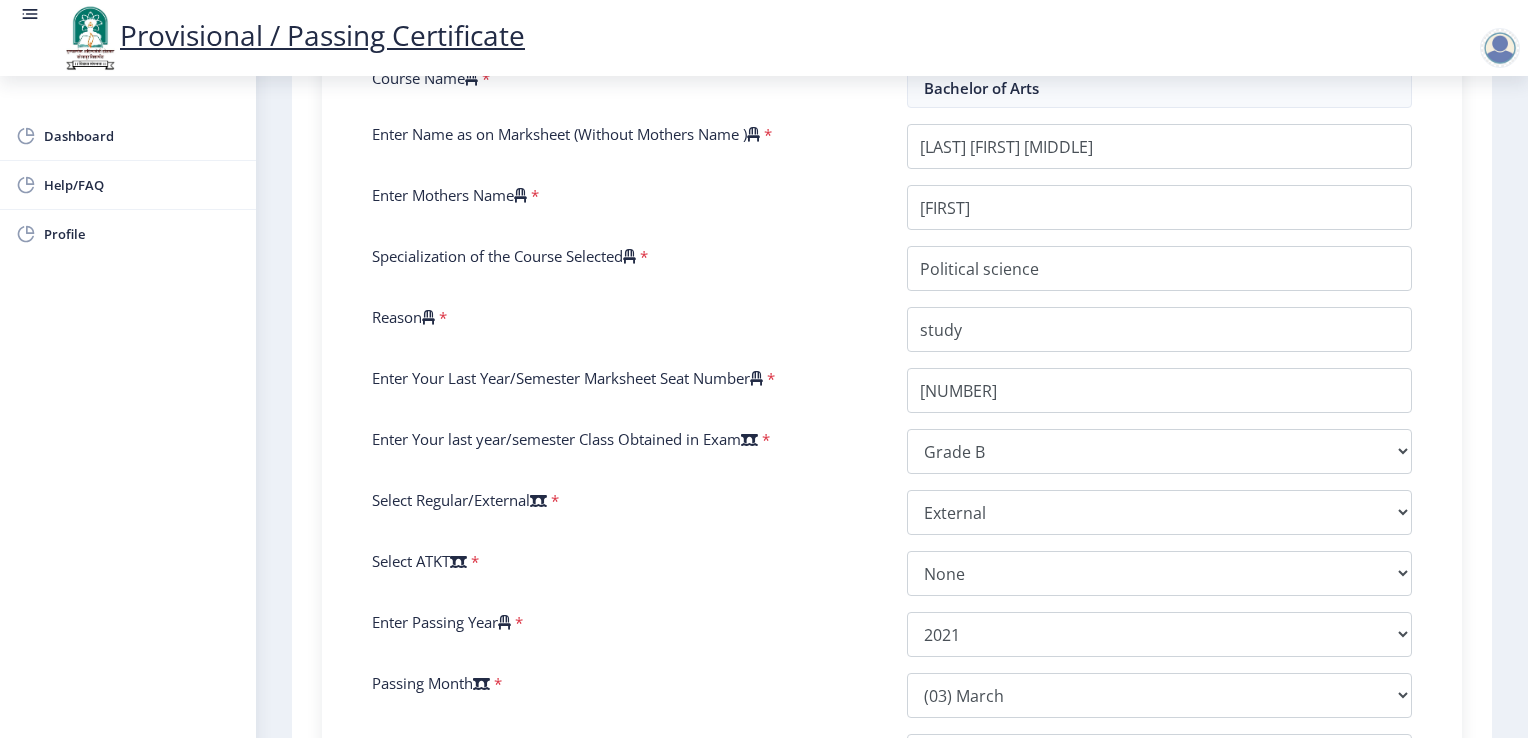 scroll, scrollTop: 603, scrollLeft: 0, axis: vertical 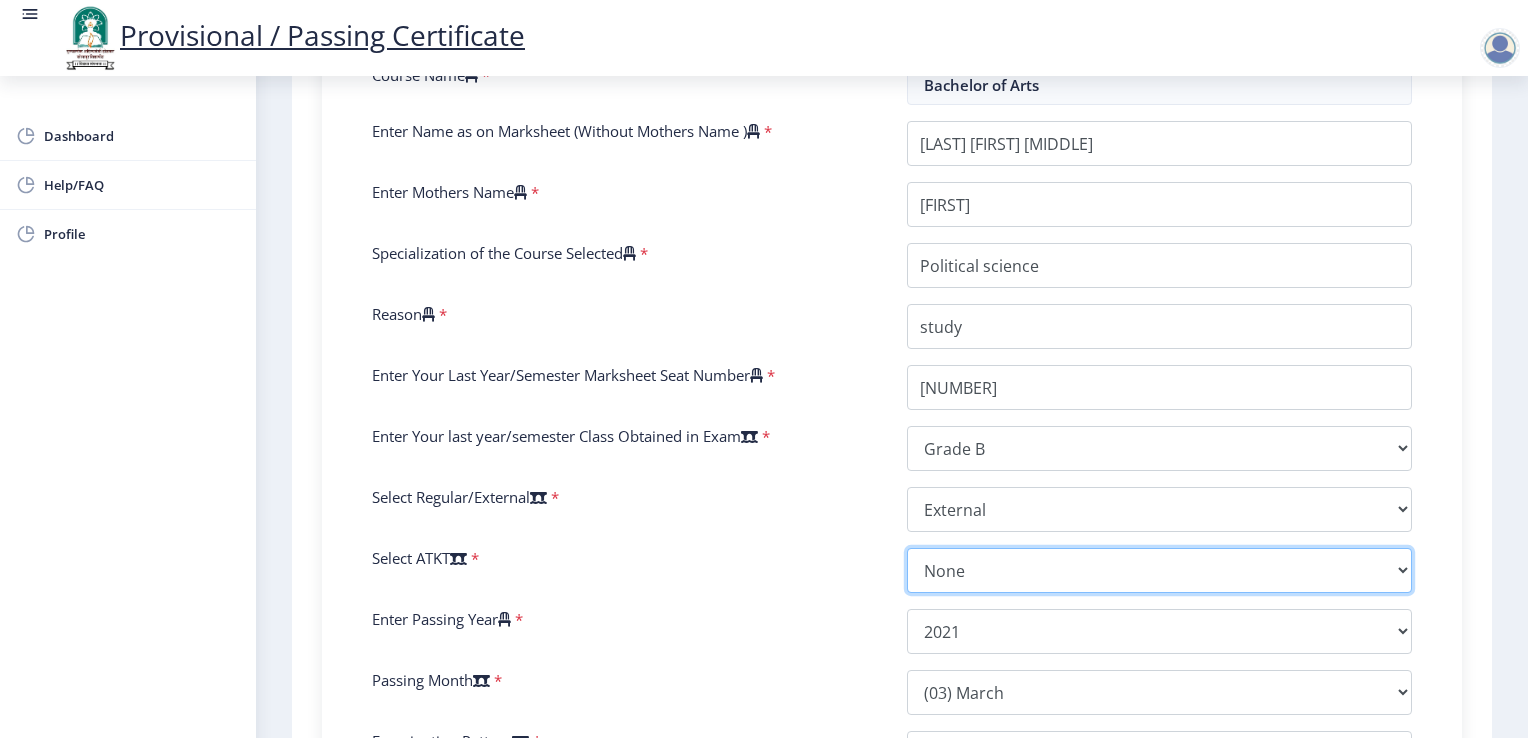 click on "Select AT/KT   None ATKT" at bounding box center [1159, 570] 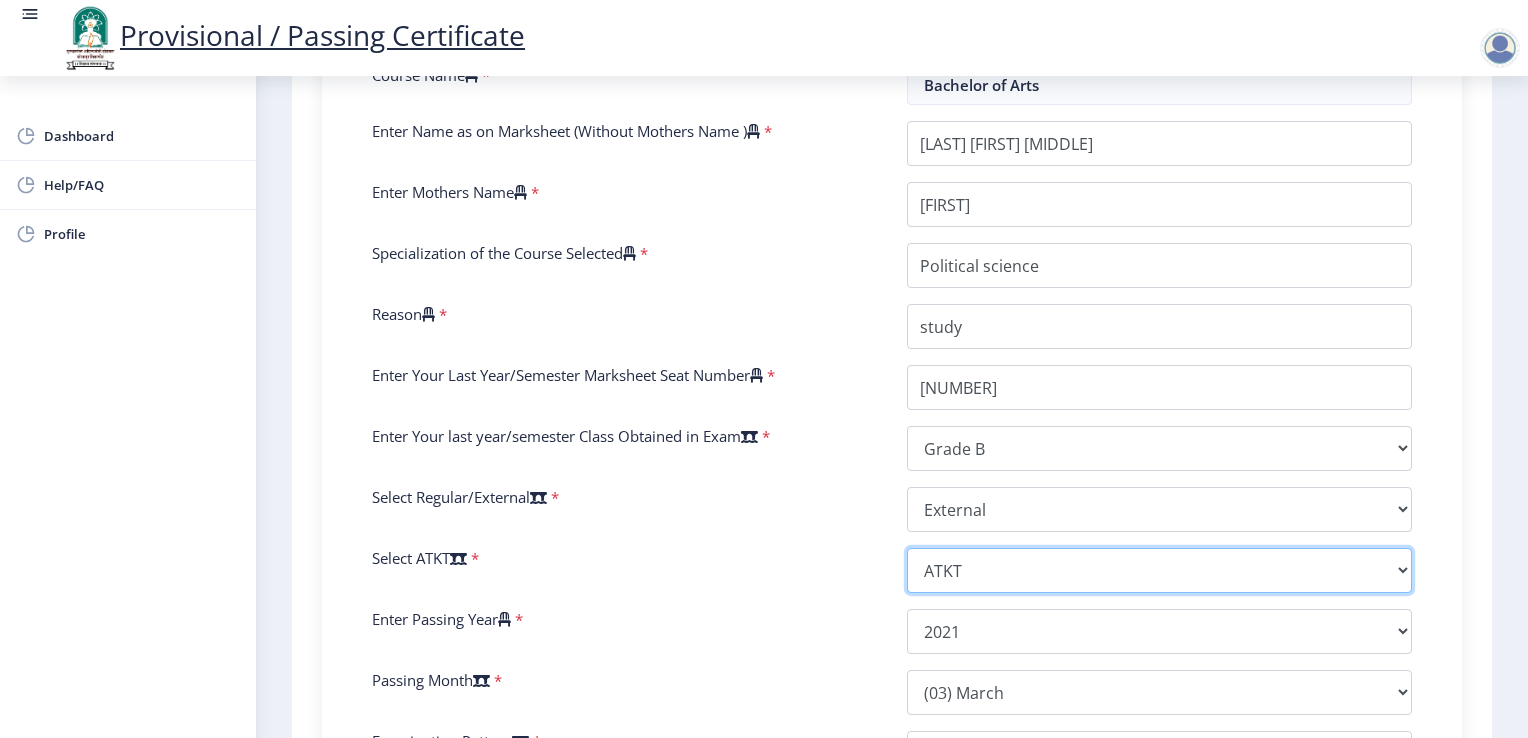 click on "Select AT/KT   None ATKT" at bounding box center (1159, 570) 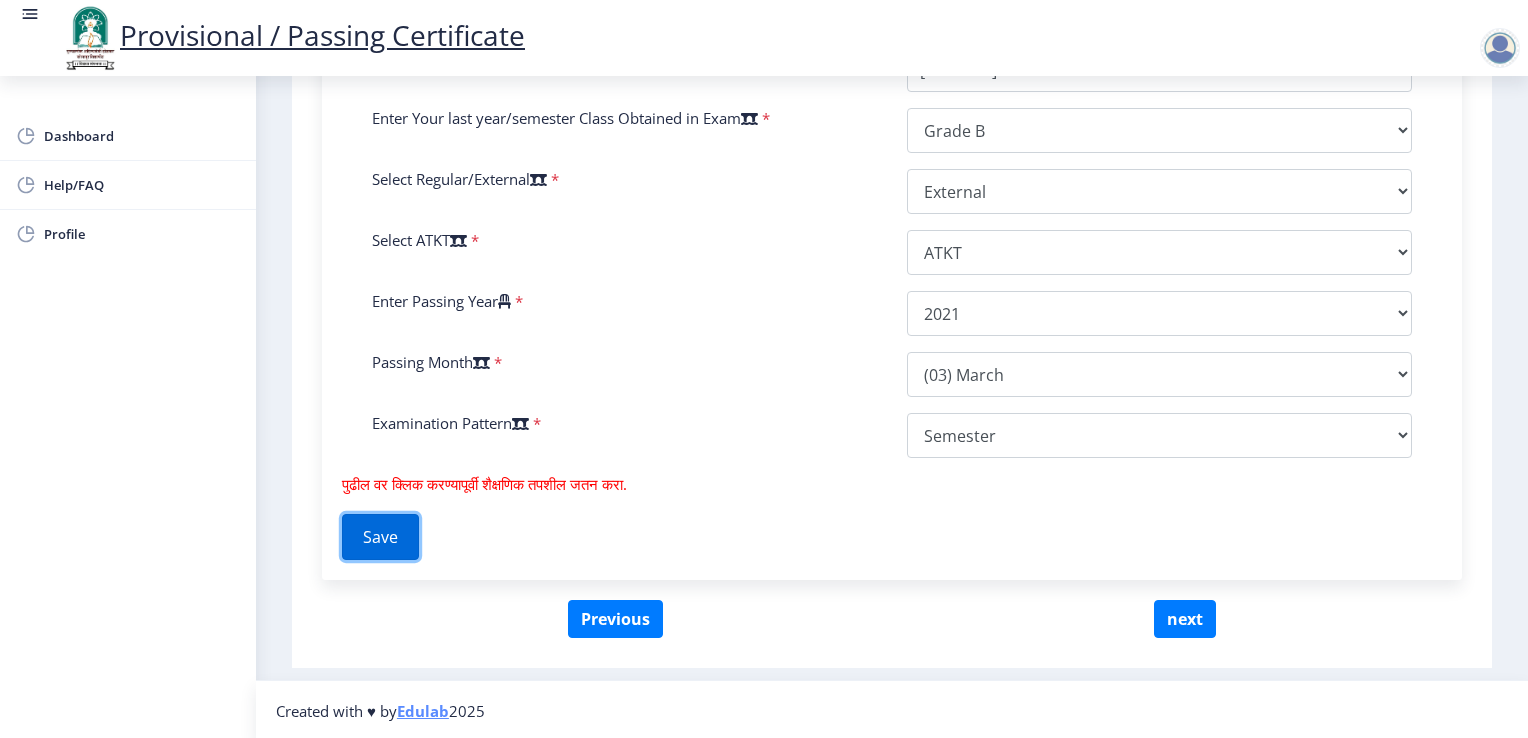 click on "Save" at bounding box center [380, 537] 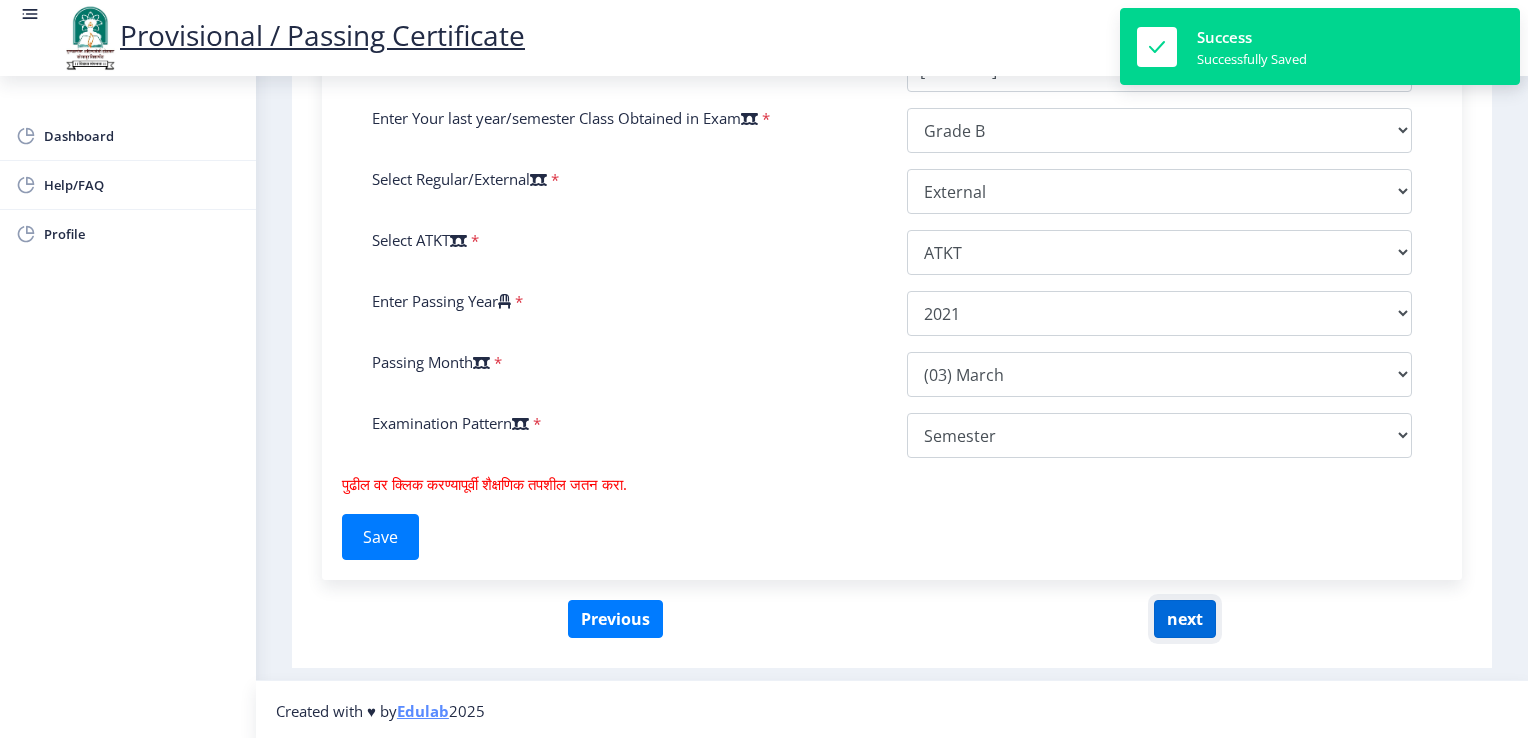 click on "next" 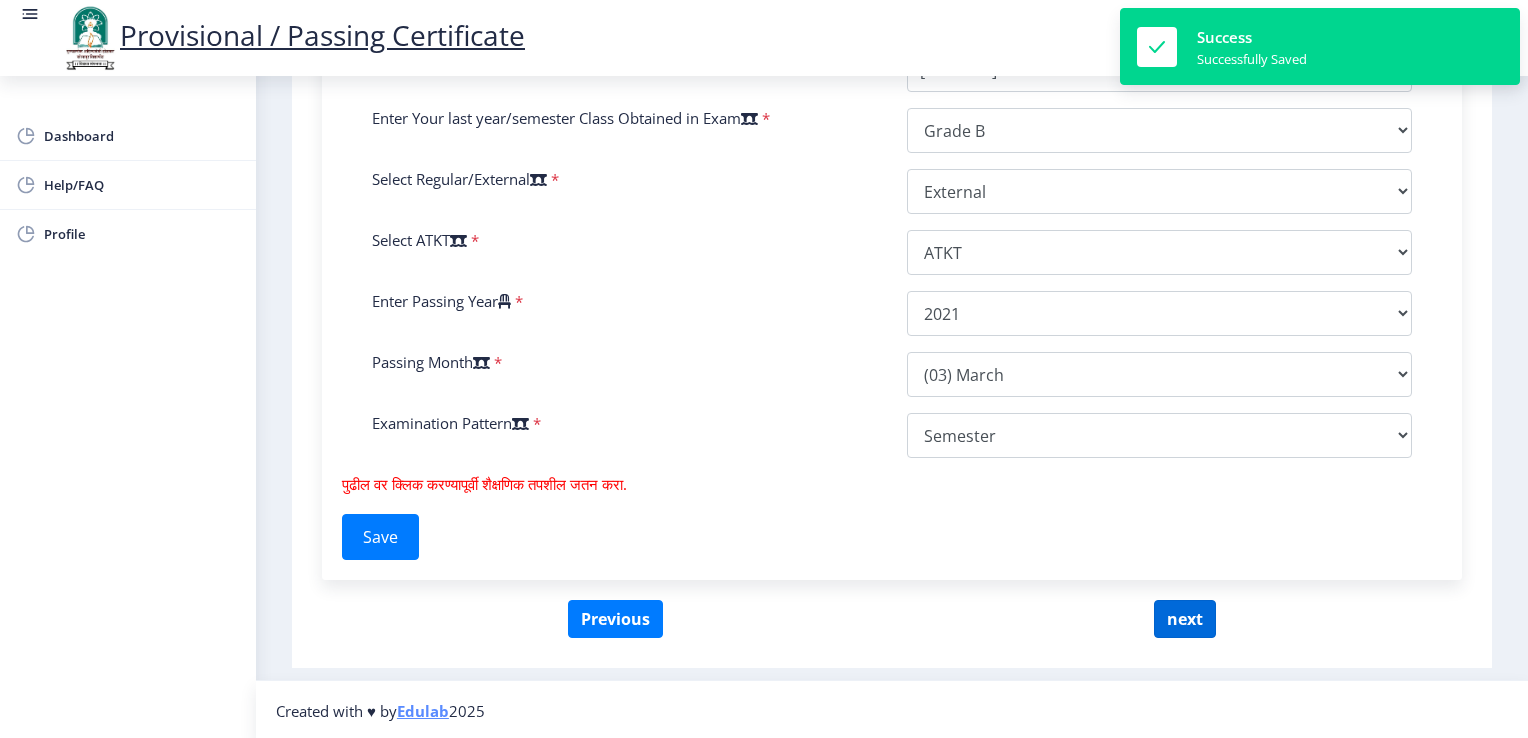select 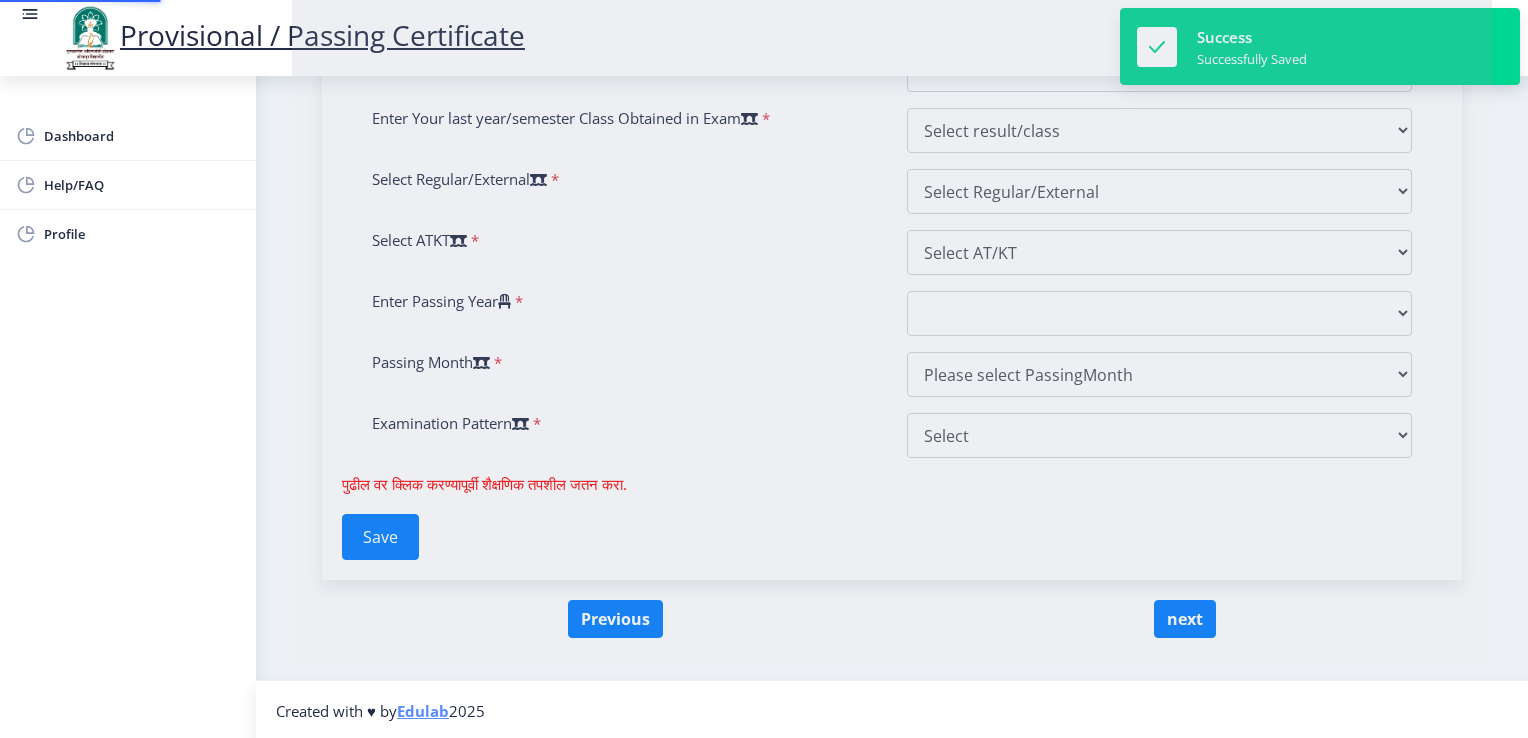 scroll, scrollTop: 0, scrollLeft: 0, axis: both 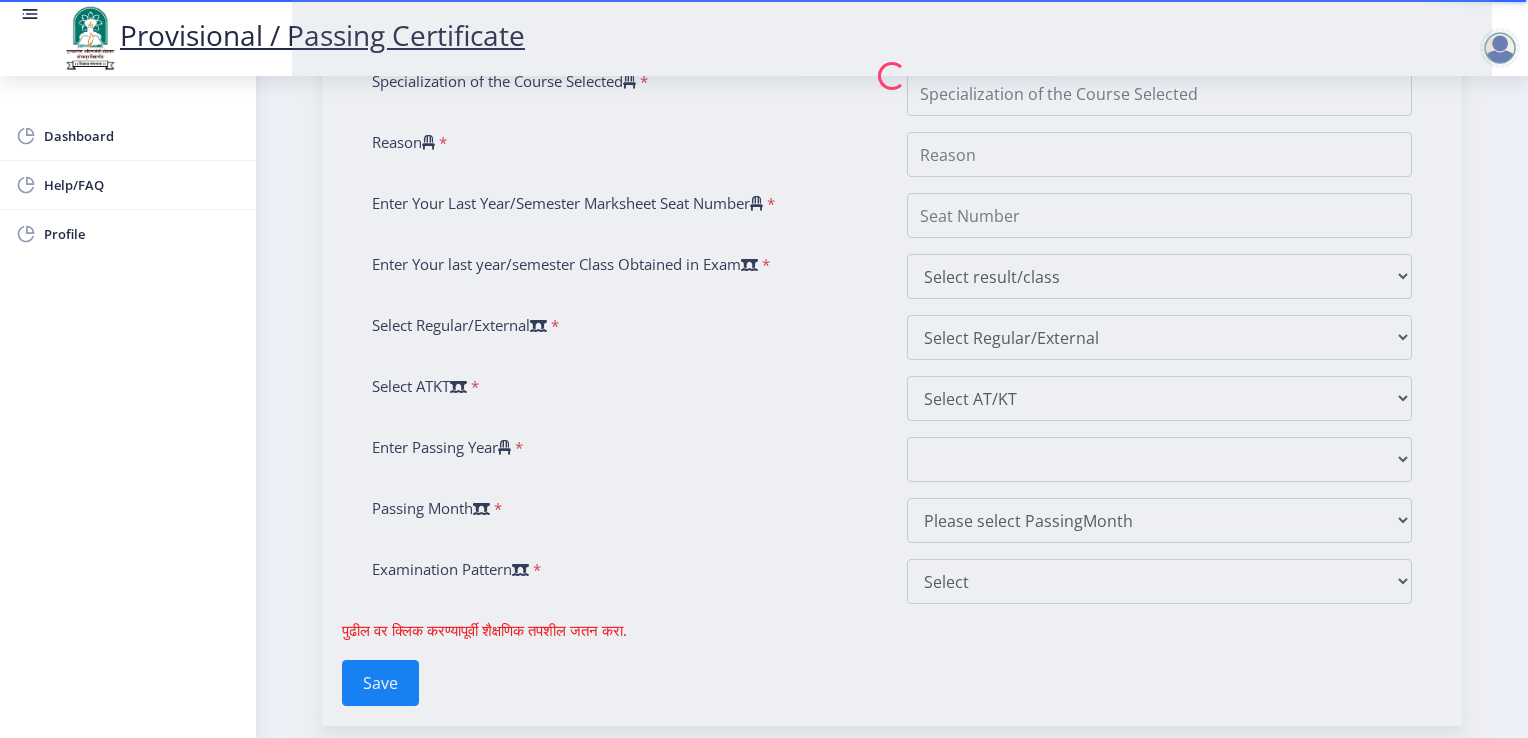 type on "[NUMBER]" 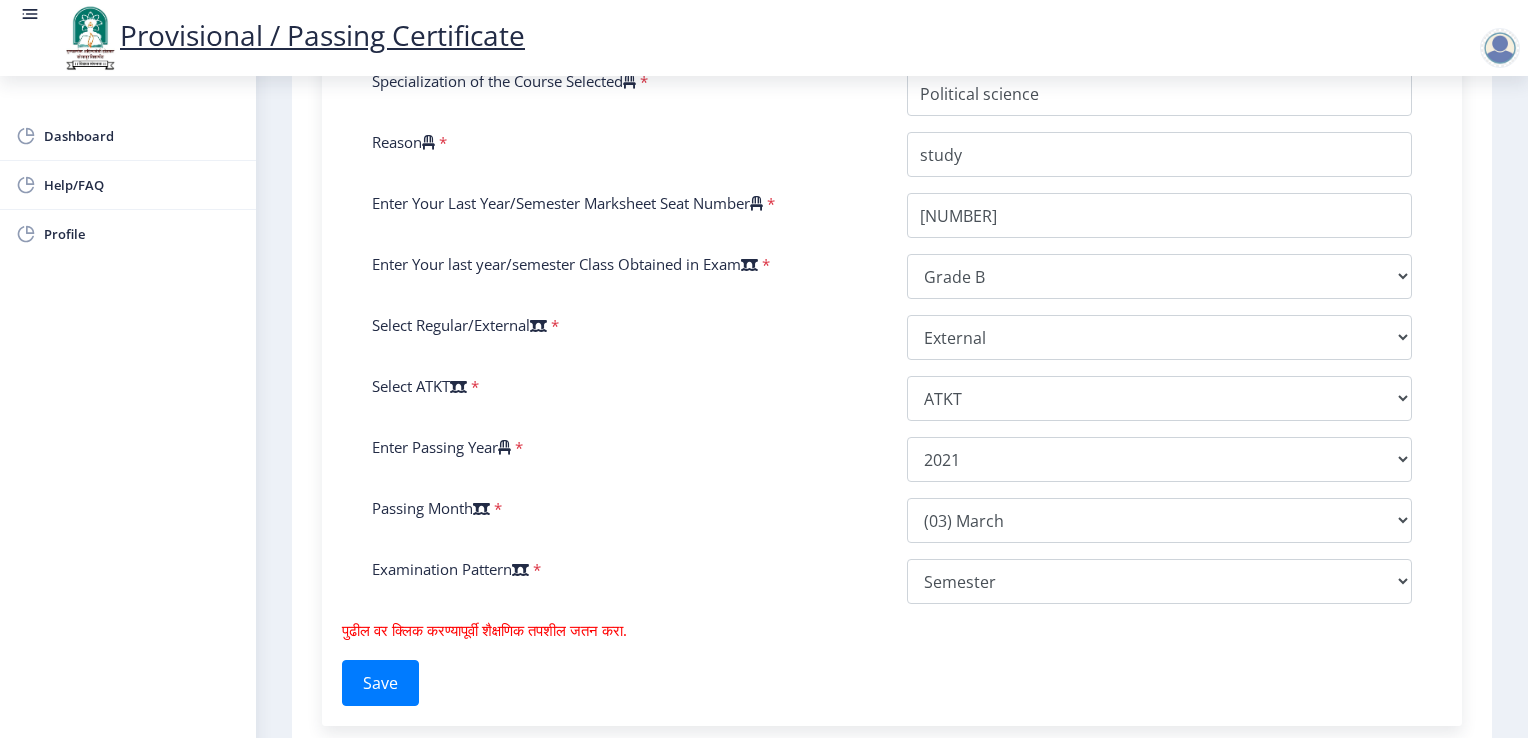 scroll, scrollTop: 317, scrollLeft: 0, axis: vertical 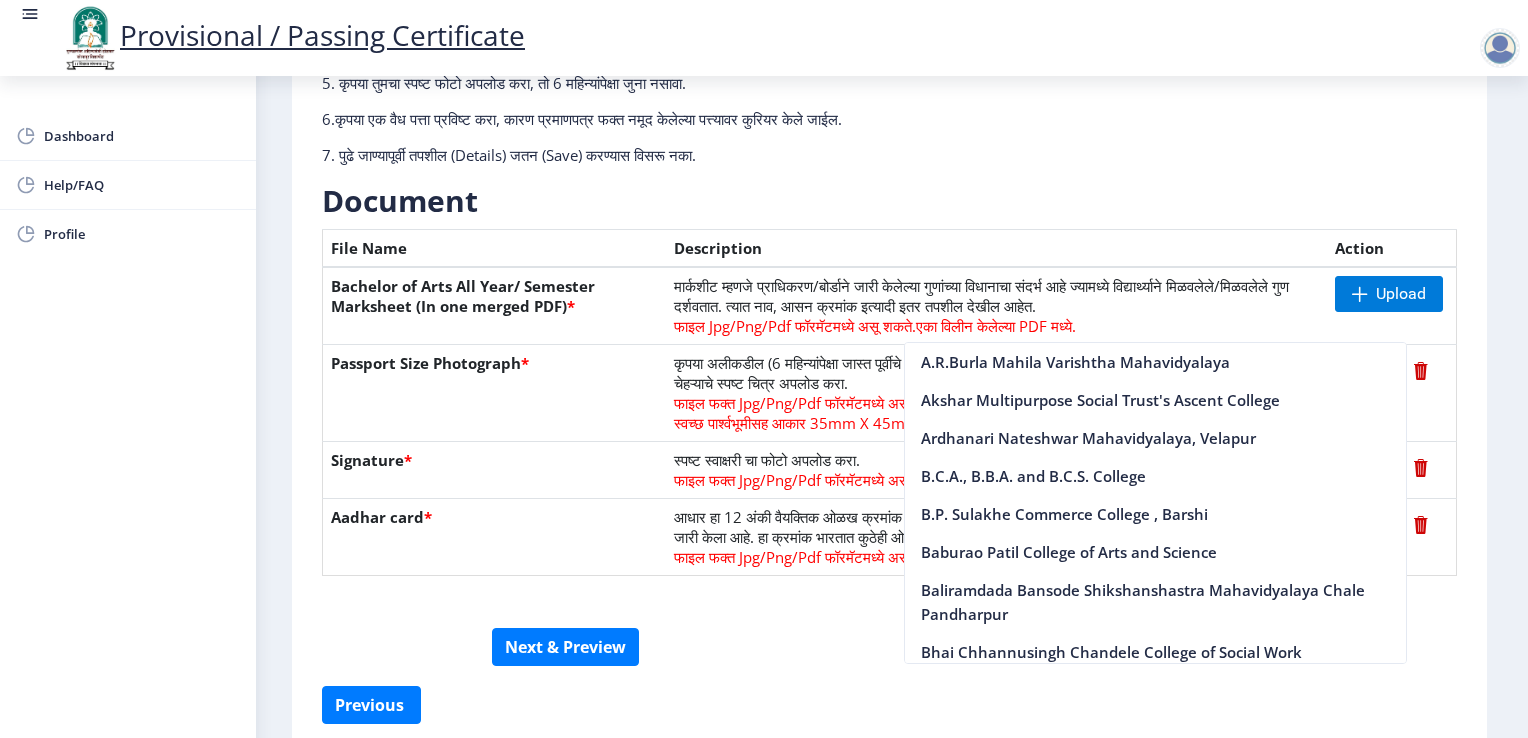 click on "सूचना 1. कागदपत्रे फक्त jpg/jpeg/png किंवा pdf फॉरमॅटमध्ये अपलोड करा.  2. फाइल आकार 5 MB पेक्षा जास्त नसावा.  3. मार्कशीट मूळ प्रतीतच (Original Copy) अपलोड करावी लागेल.  4. कृपया तुमचे अंतिम वर्ष/सेमिस्टर पास मार्कशीट अपलोड करा.  5. कृपया तुमचा स्पष्ट फोटो अपलोड करा, तो 6 महिन्यांपेक्षा जुना नसावा. 6.कृपया एक वैध पत्ता प्रविष्ट करा, कारण प्रमाणपत्र फक्त नमूद केलेल्या पत्त्यावर कुरियर केले जाईल.  Need Help? Email Us on   su.sfc@[DOMAIN]  Document  File Name" 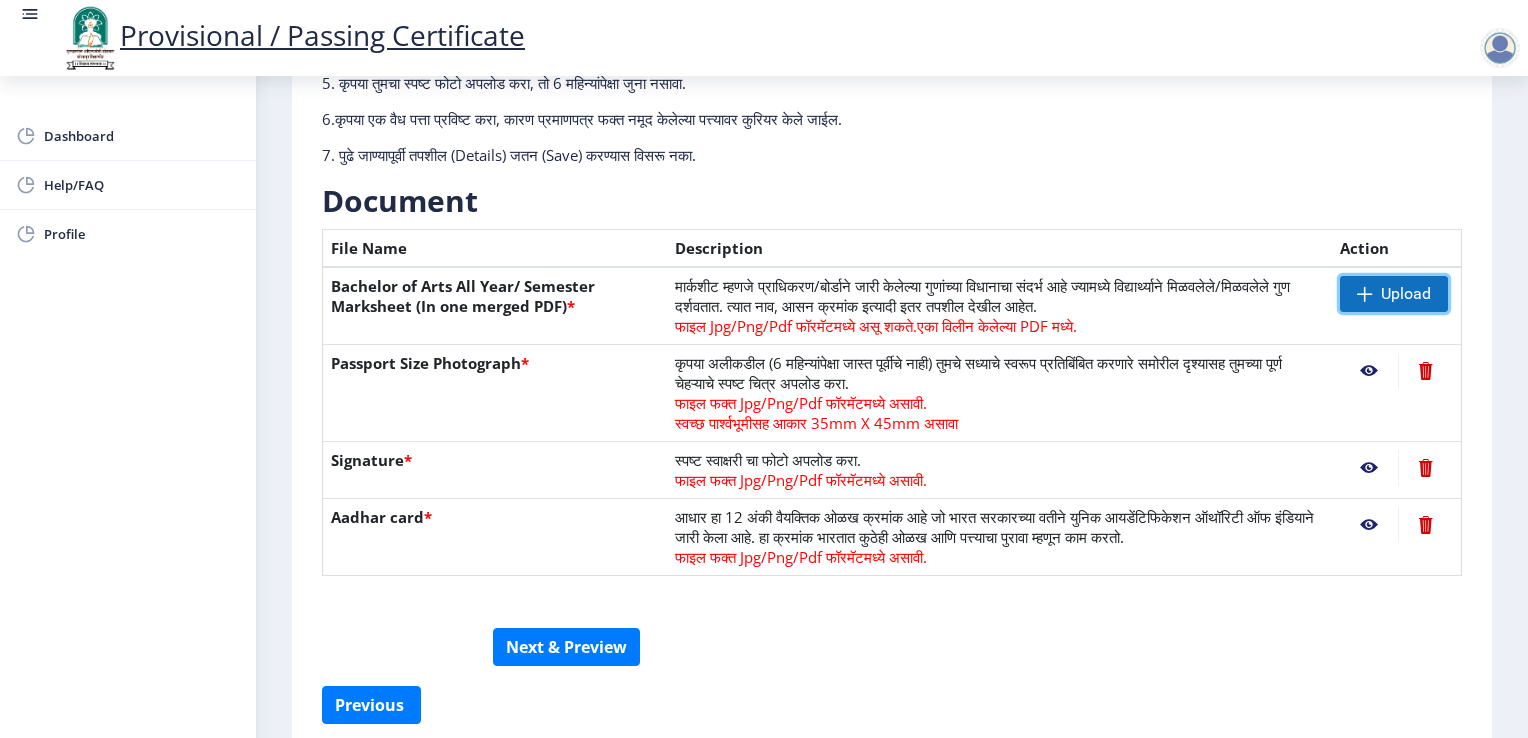 click on "Upload" 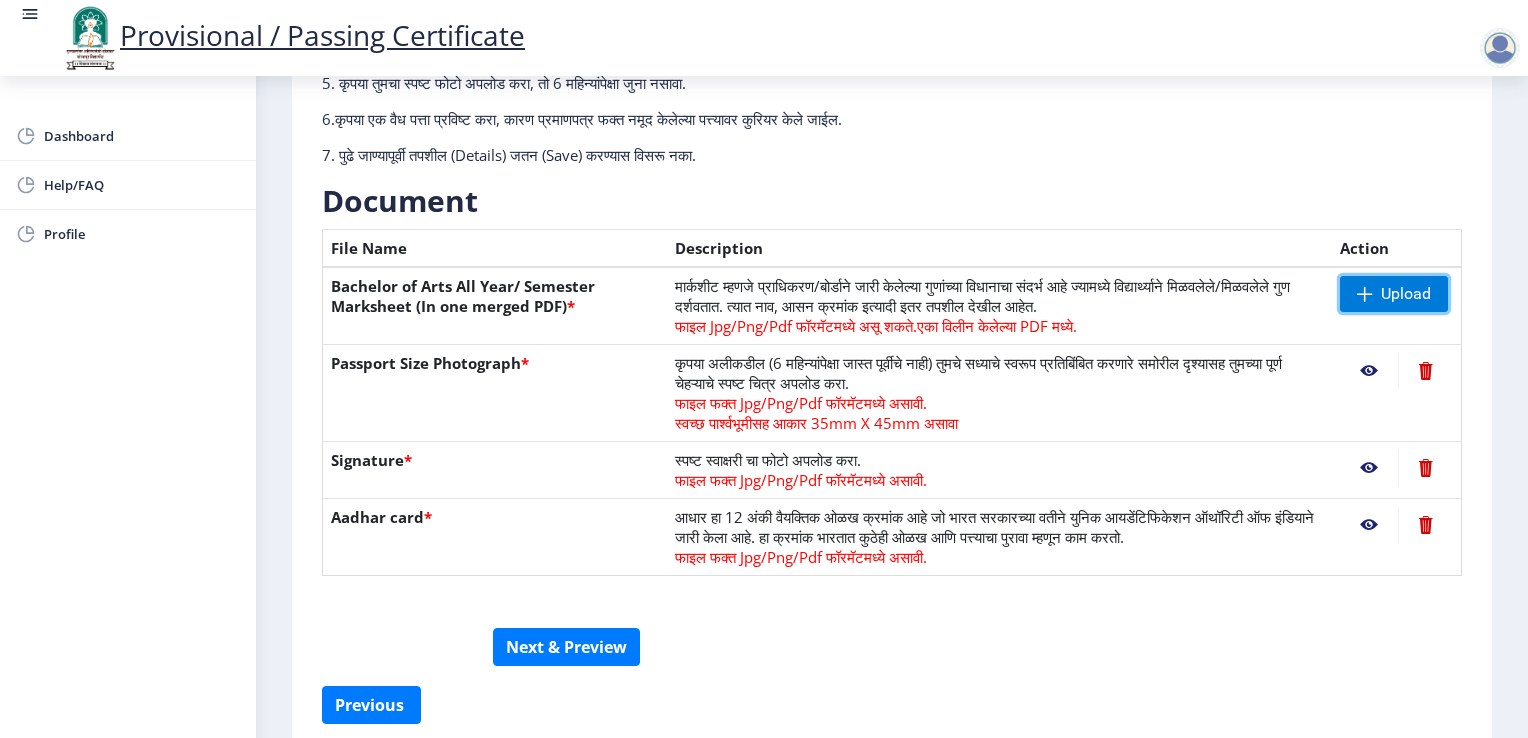 scroll, scrollTop: 403, scrollLeft: 0, axis: vertical 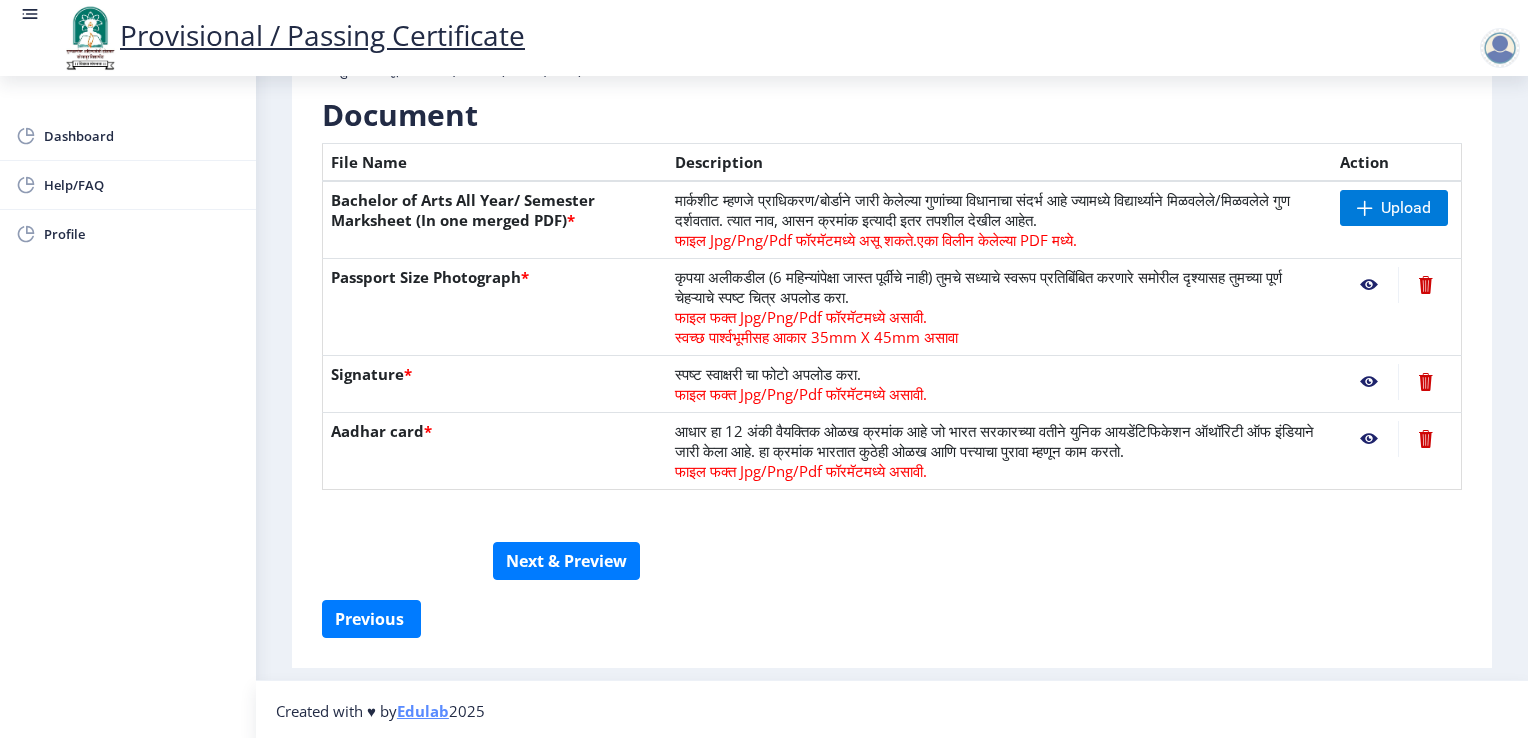 click 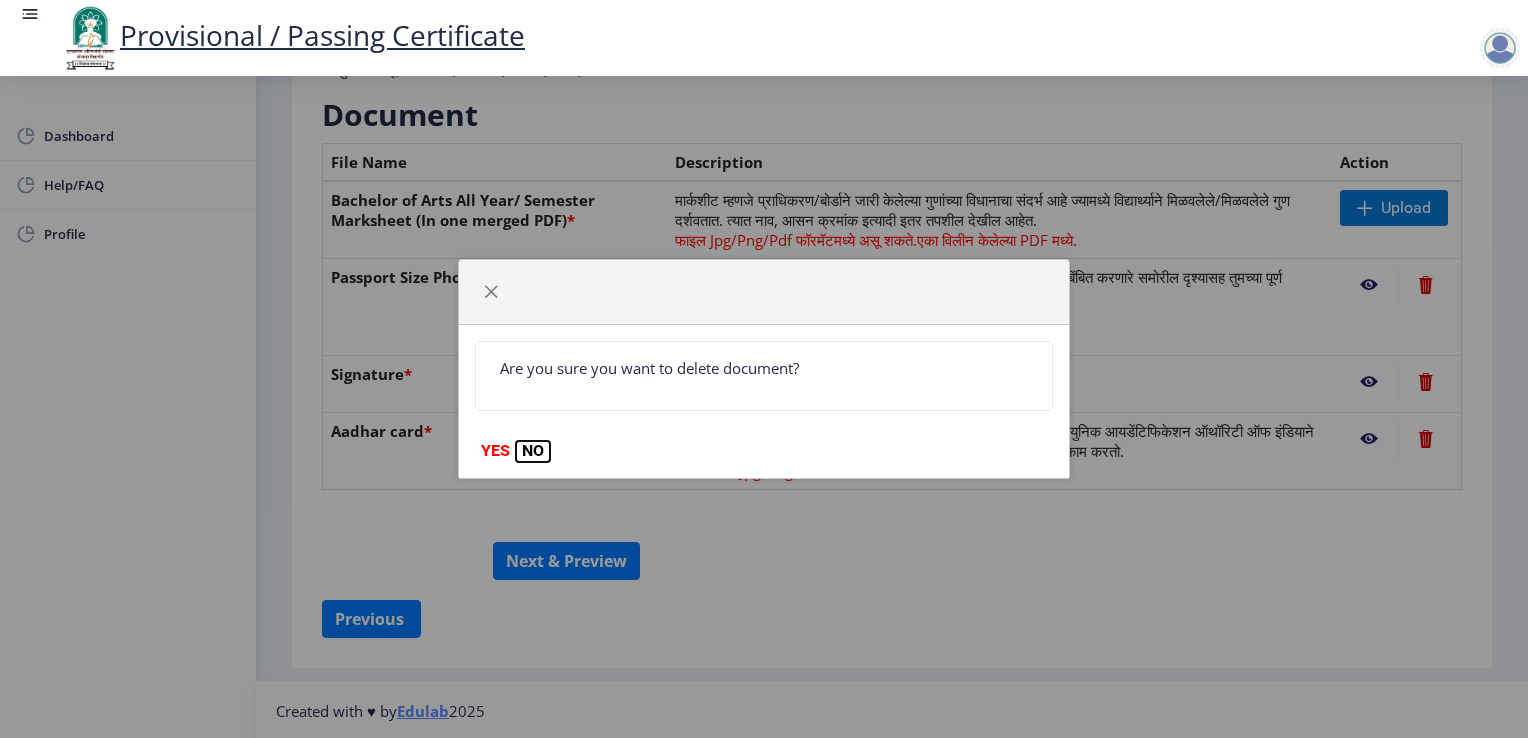 click on "NO" 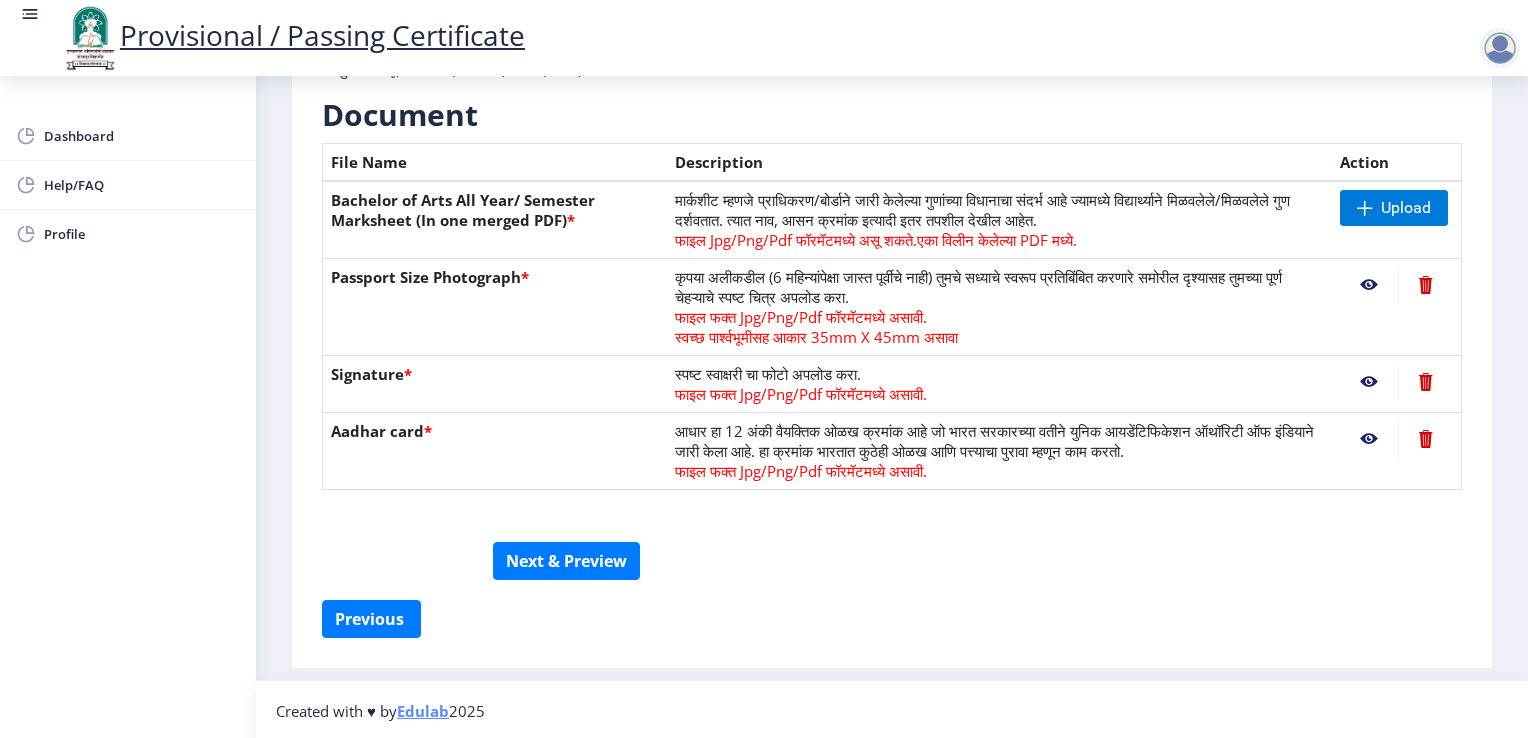 click 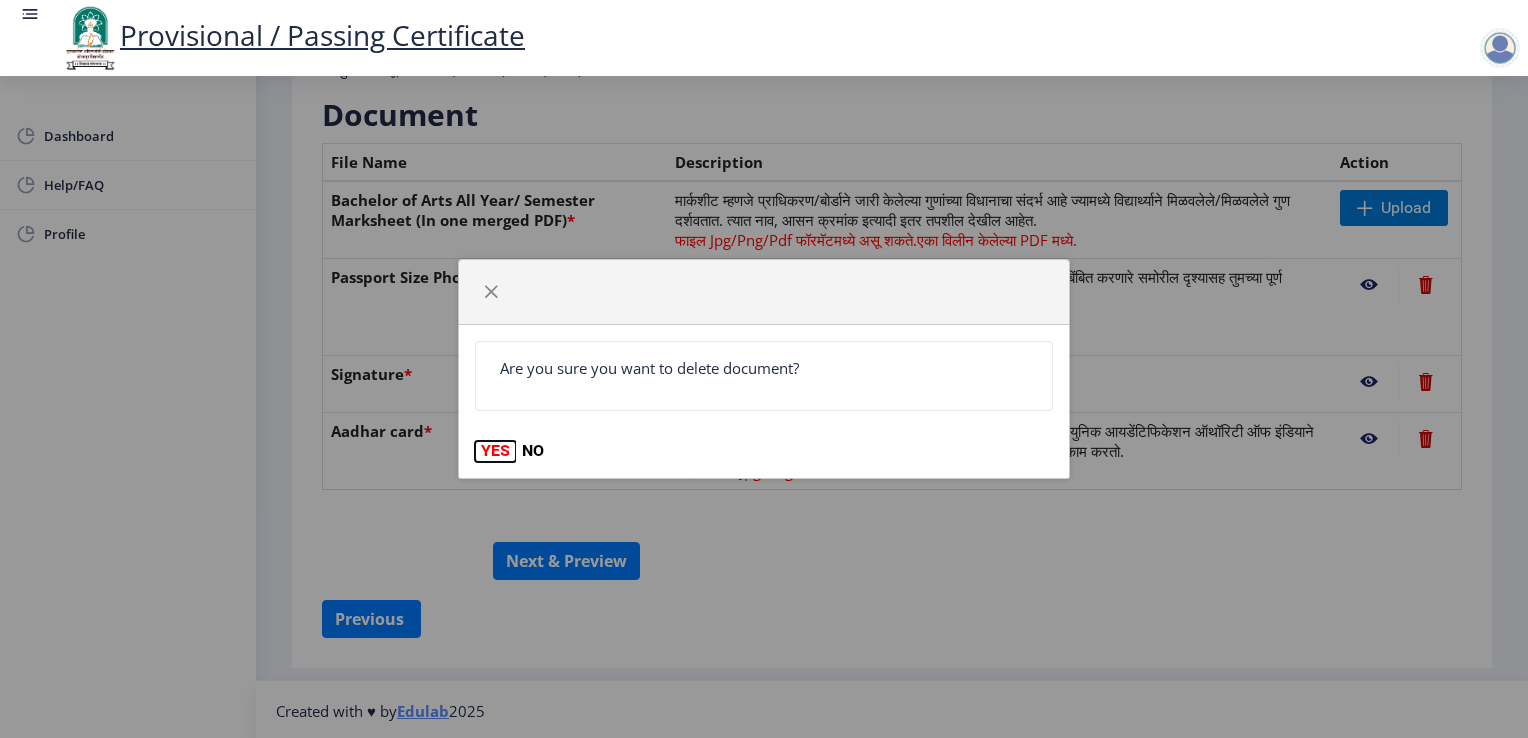 click on "YES" 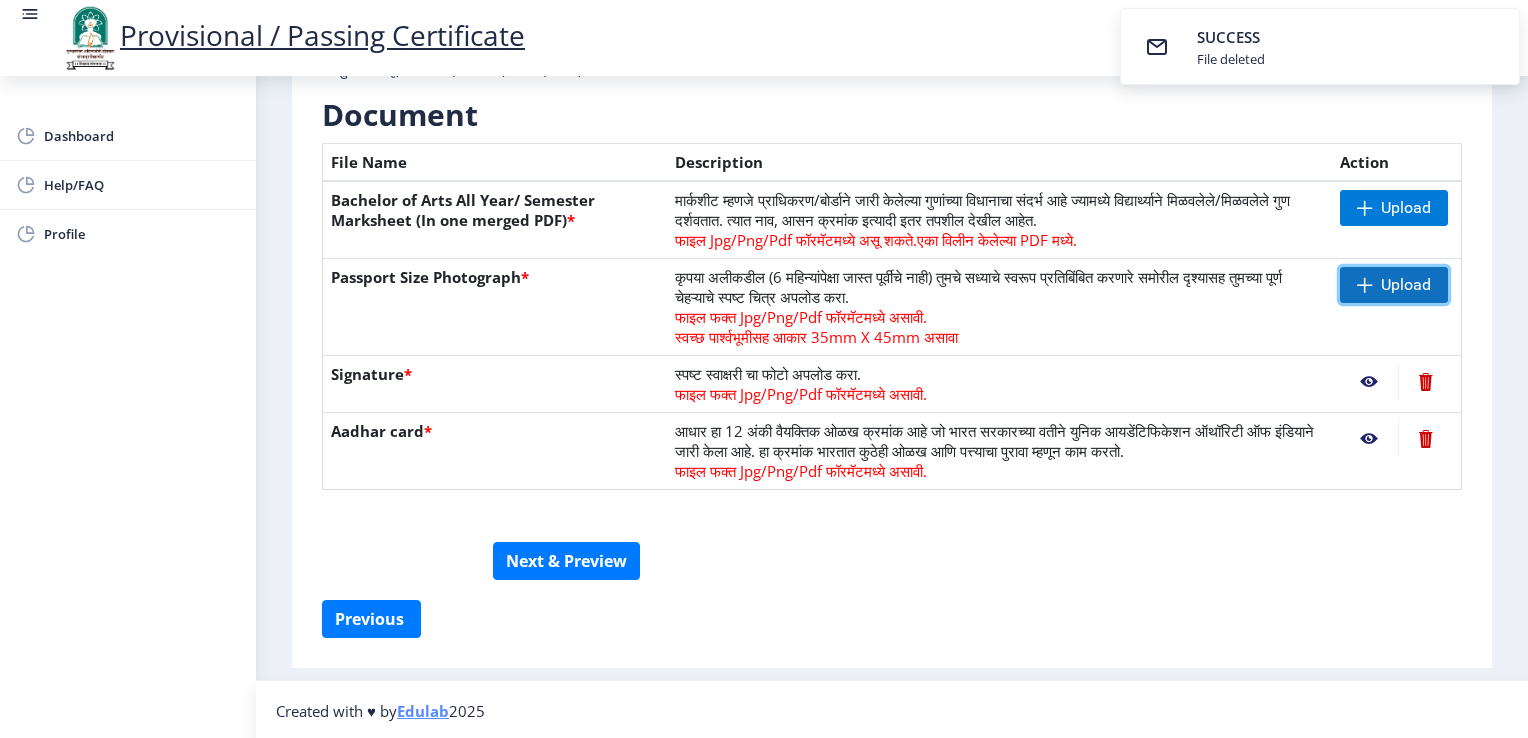 click 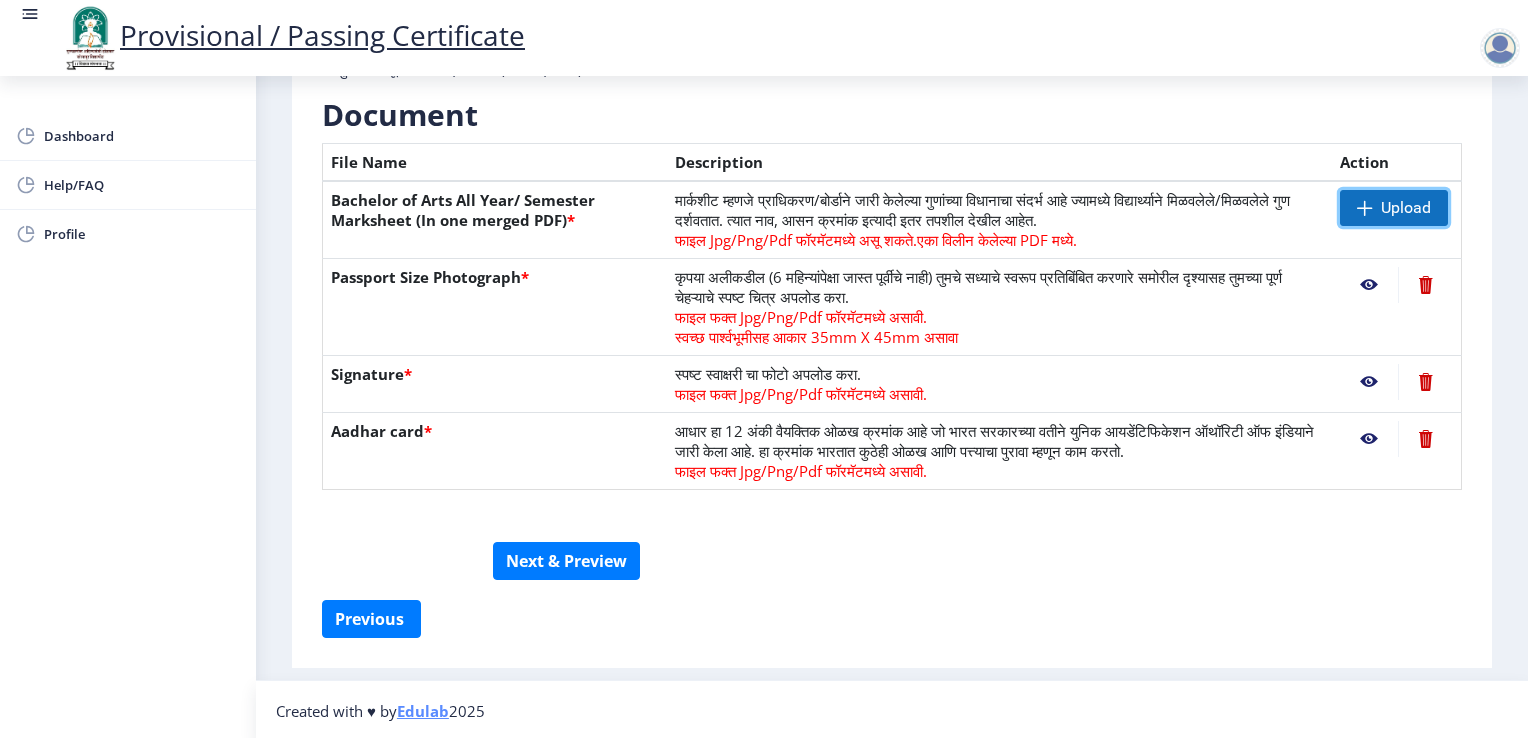 click 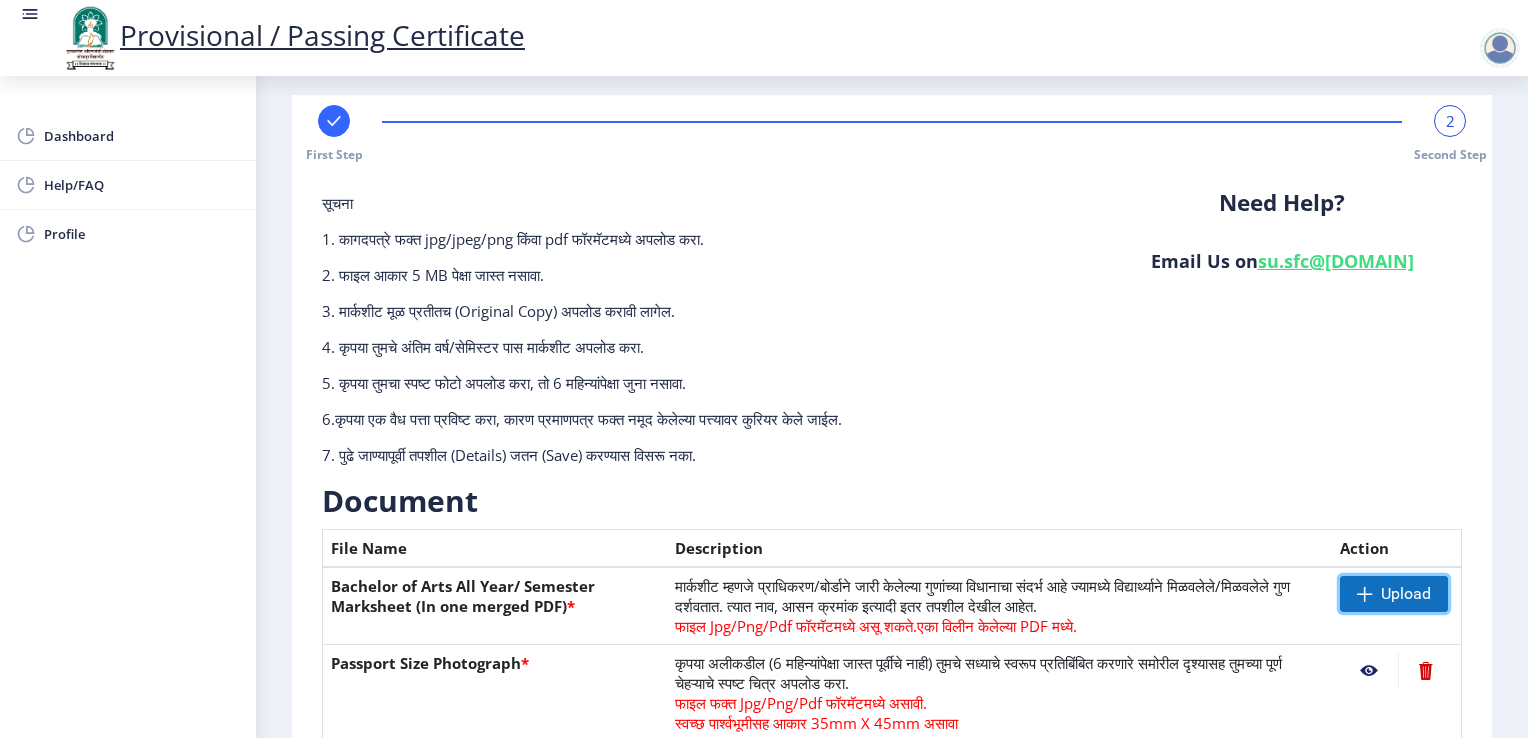 scroll, scrollTop: 403, scrollLeft: 0, axis: vertical 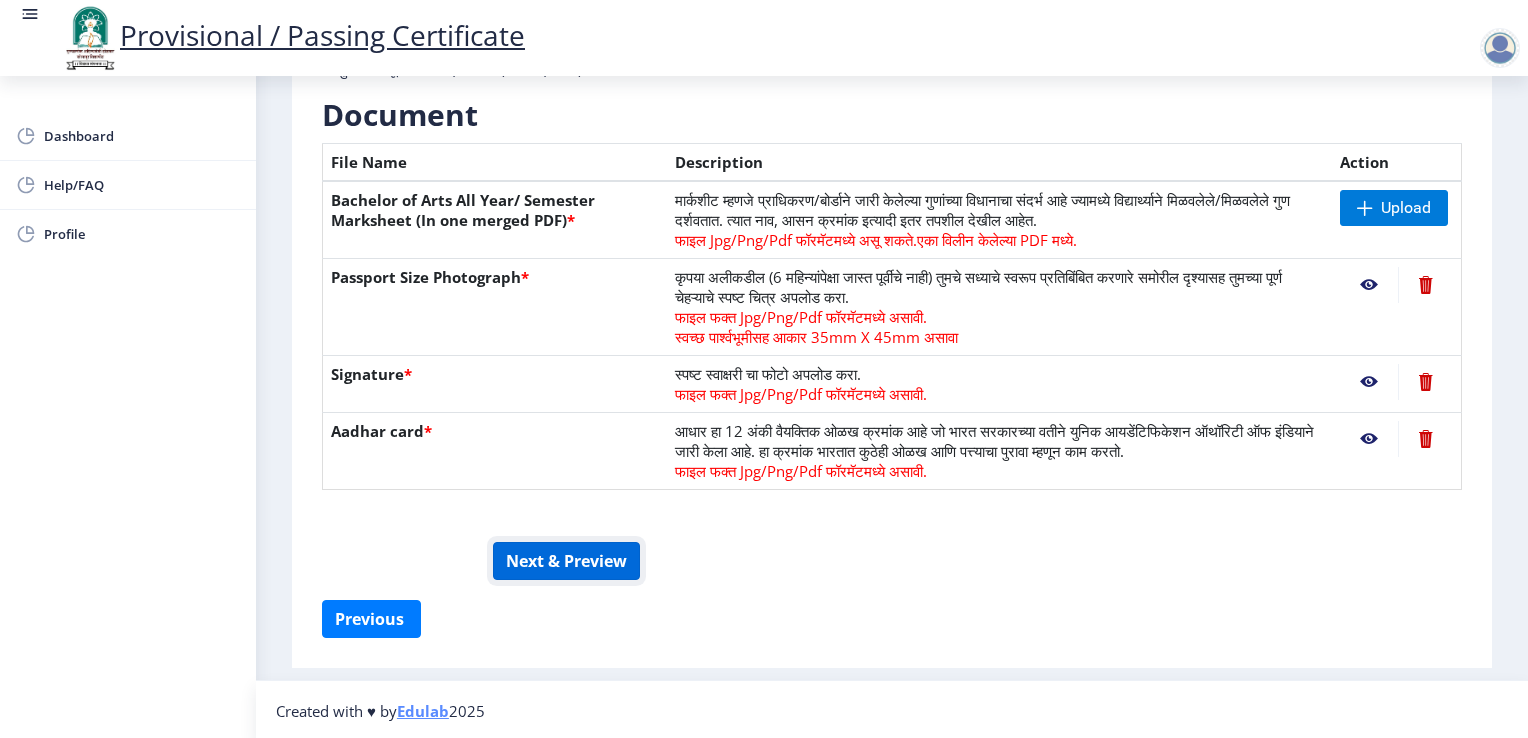 click on "Next & Preview" 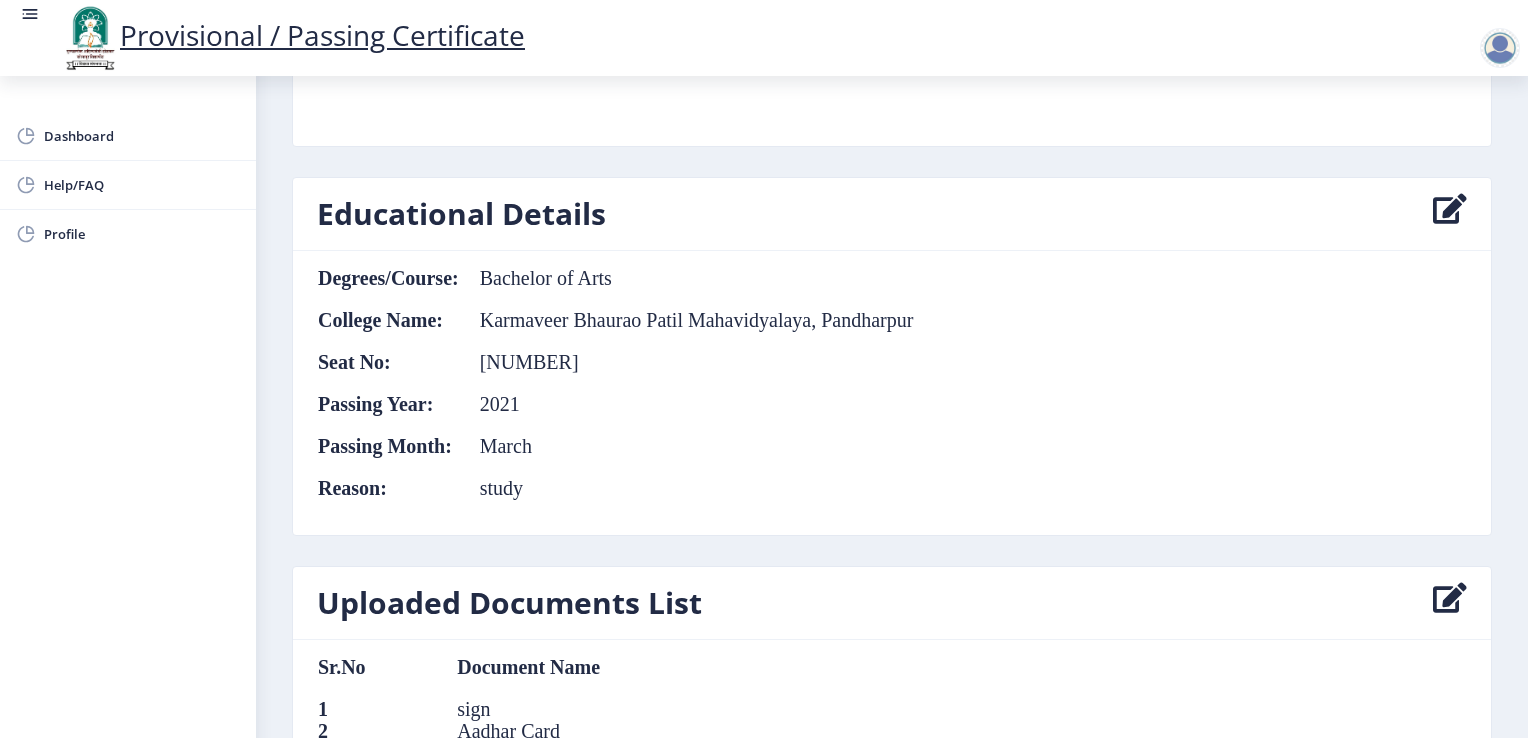 scroll, scrollTop: 932, scrollLeft: 0, axis: vertical 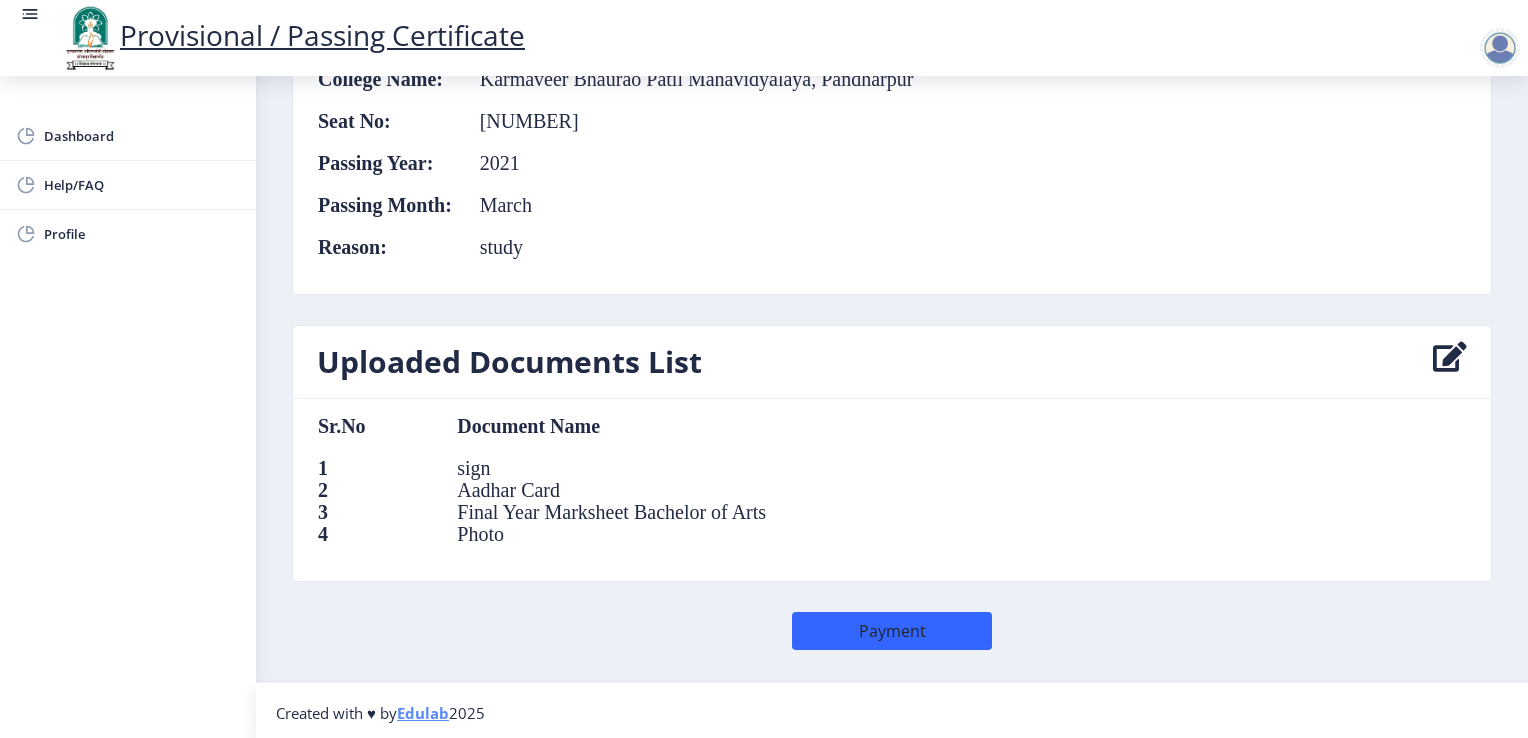 click on "Uploaded Documents List Sr.No  Document Name 1  sign  2  Aadhar Card  3  Final Year Marksheet Bachelor of Arts 4  Photo" 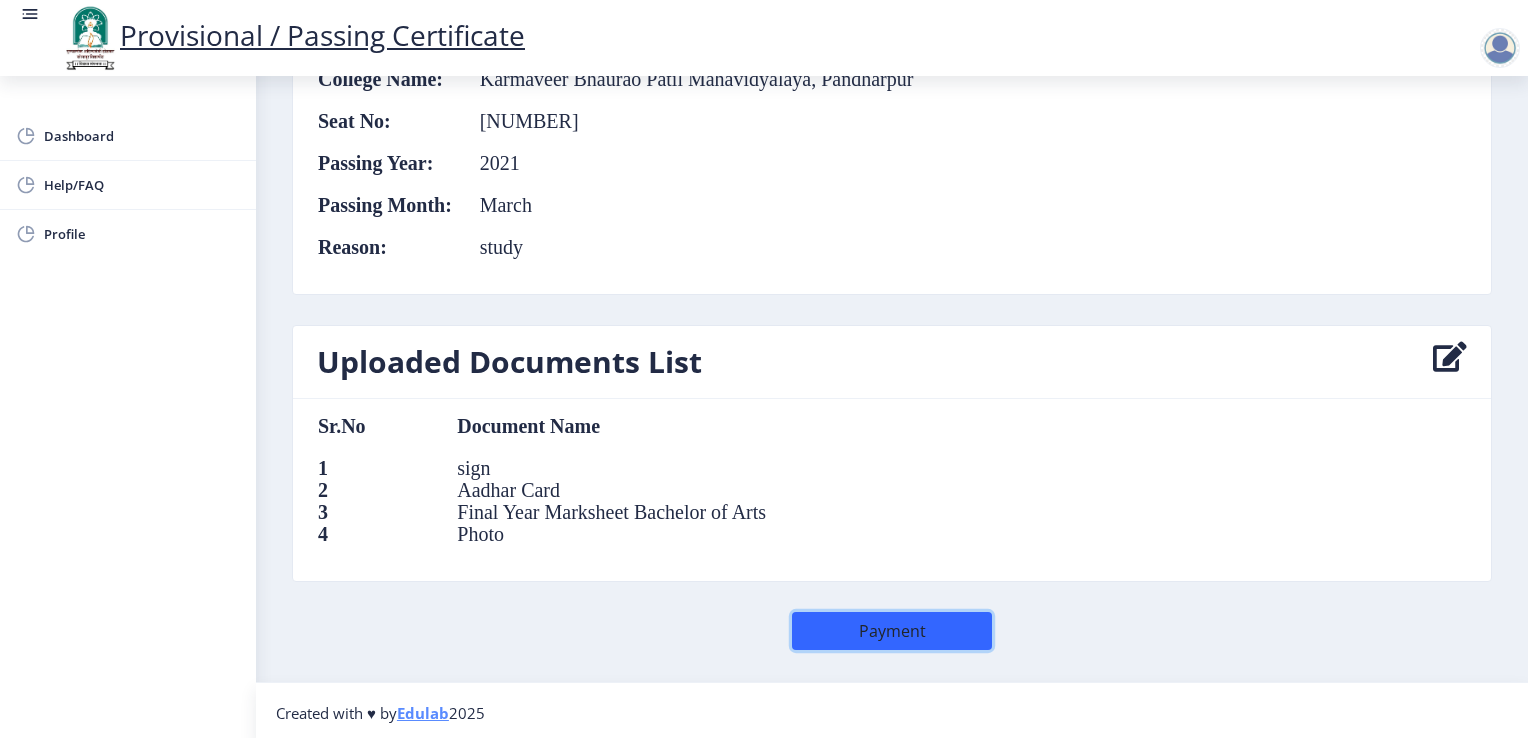 click on "Payment" 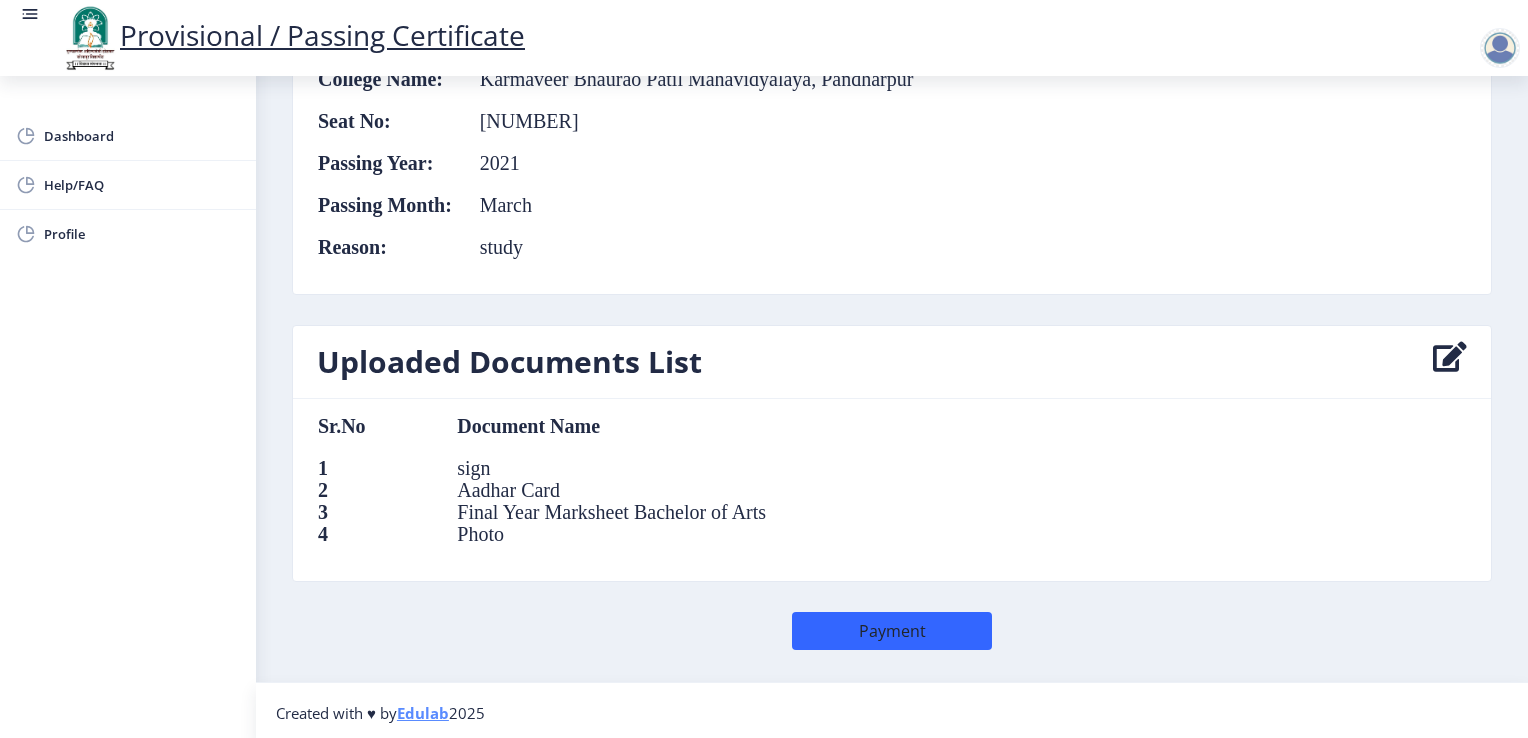 select 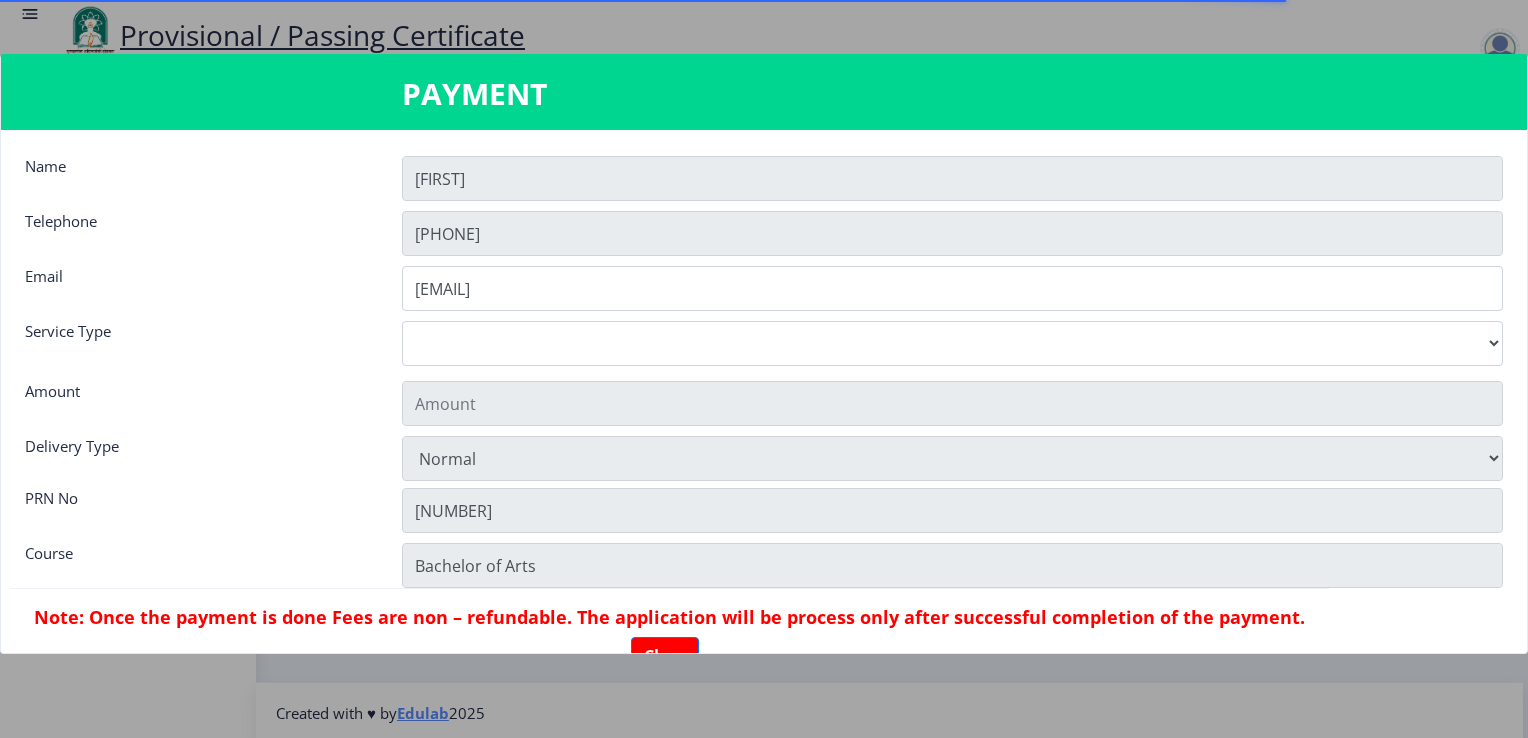 type on "155" 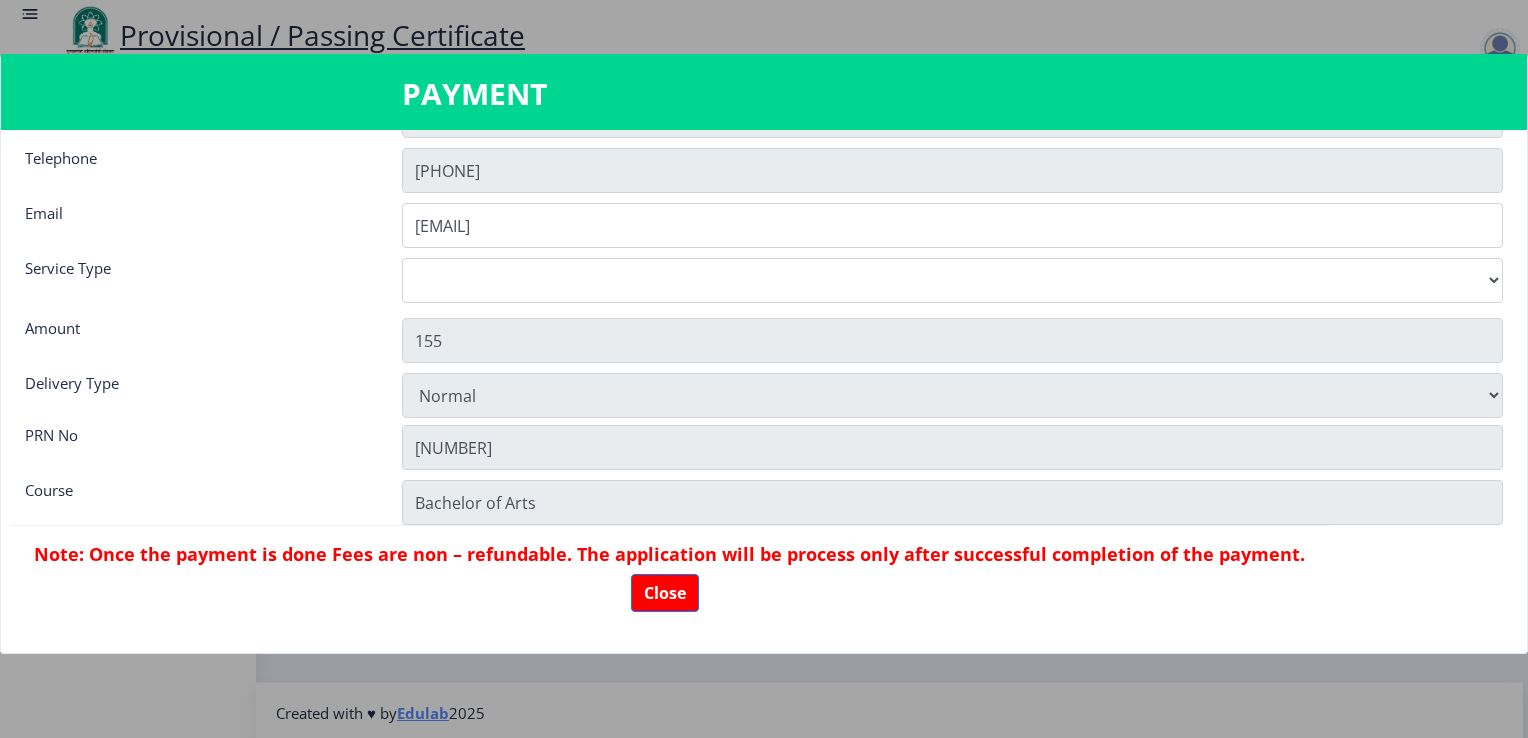 scroll, scrollTop: 0, scrollLeft: 0, axis: both 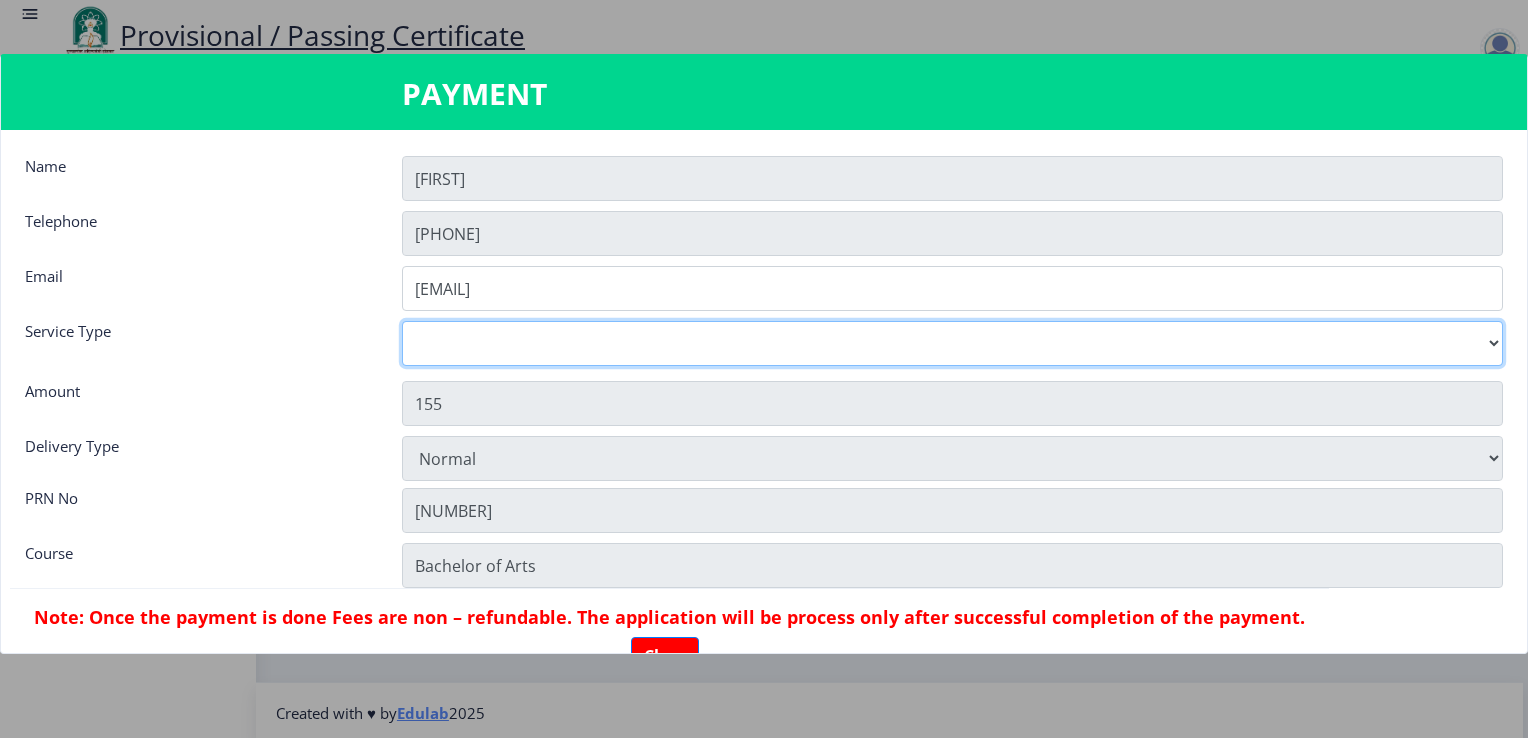 click on "Digital  Courier   Pickup" at bounding box center (952, 343) 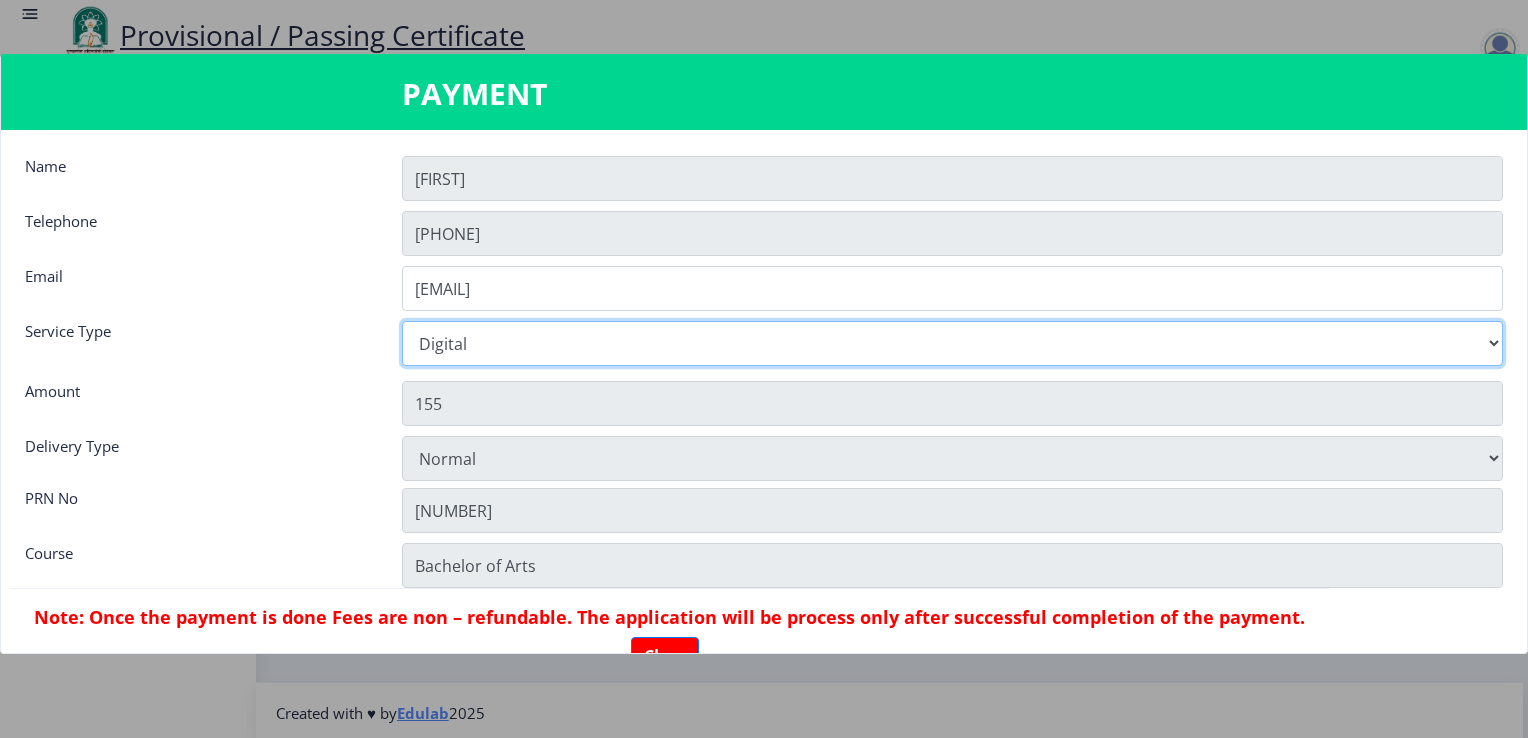 click on "Digital  Courier   Pickup" at bounding box center [952, 343] 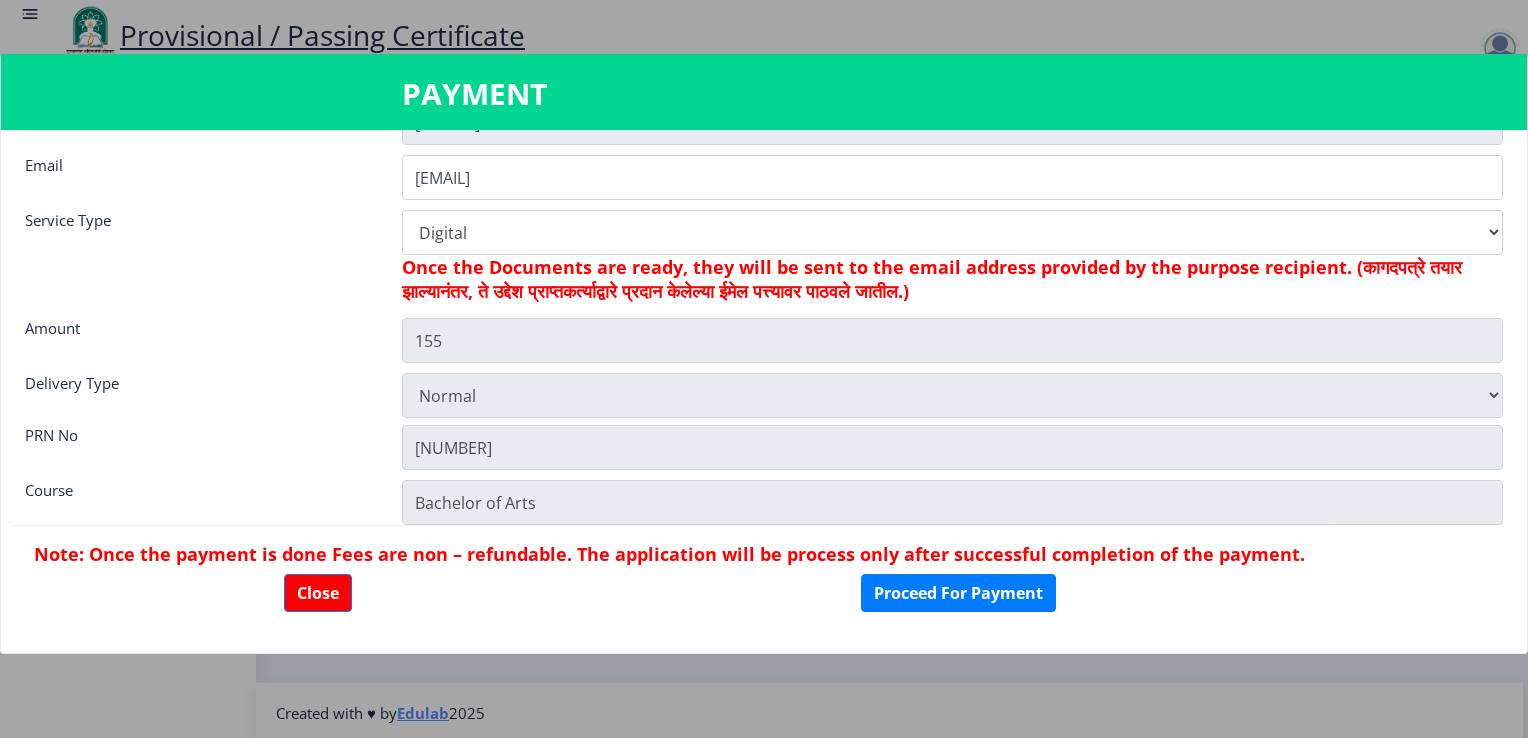 scroll, scrollTop: 0, scrollLeft: 0, axis: both 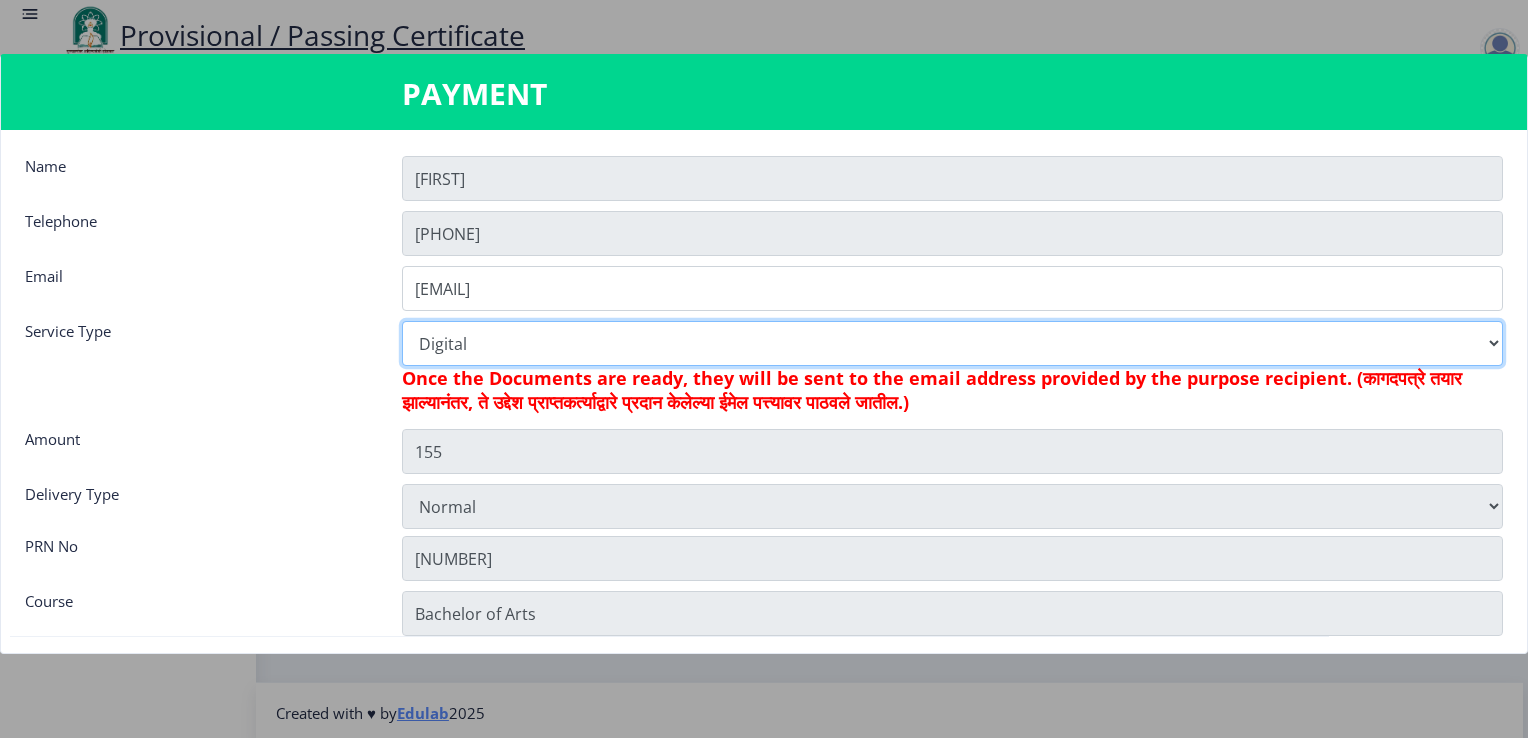 click on "Digital  Courier   Pickup" at bounding box center (952, 343) 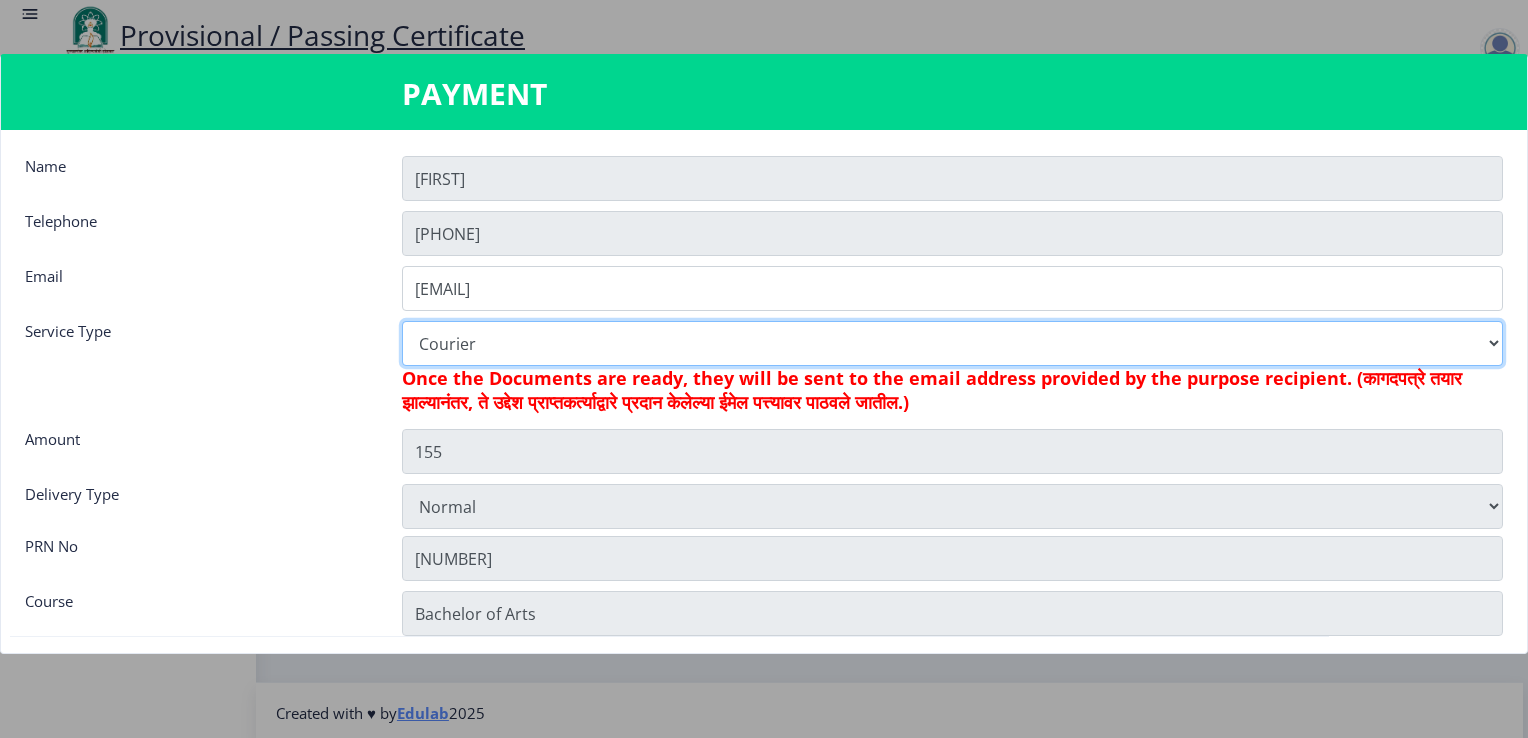 click on "Digital  Courier   Pickup" at bounding box center (952, 343) 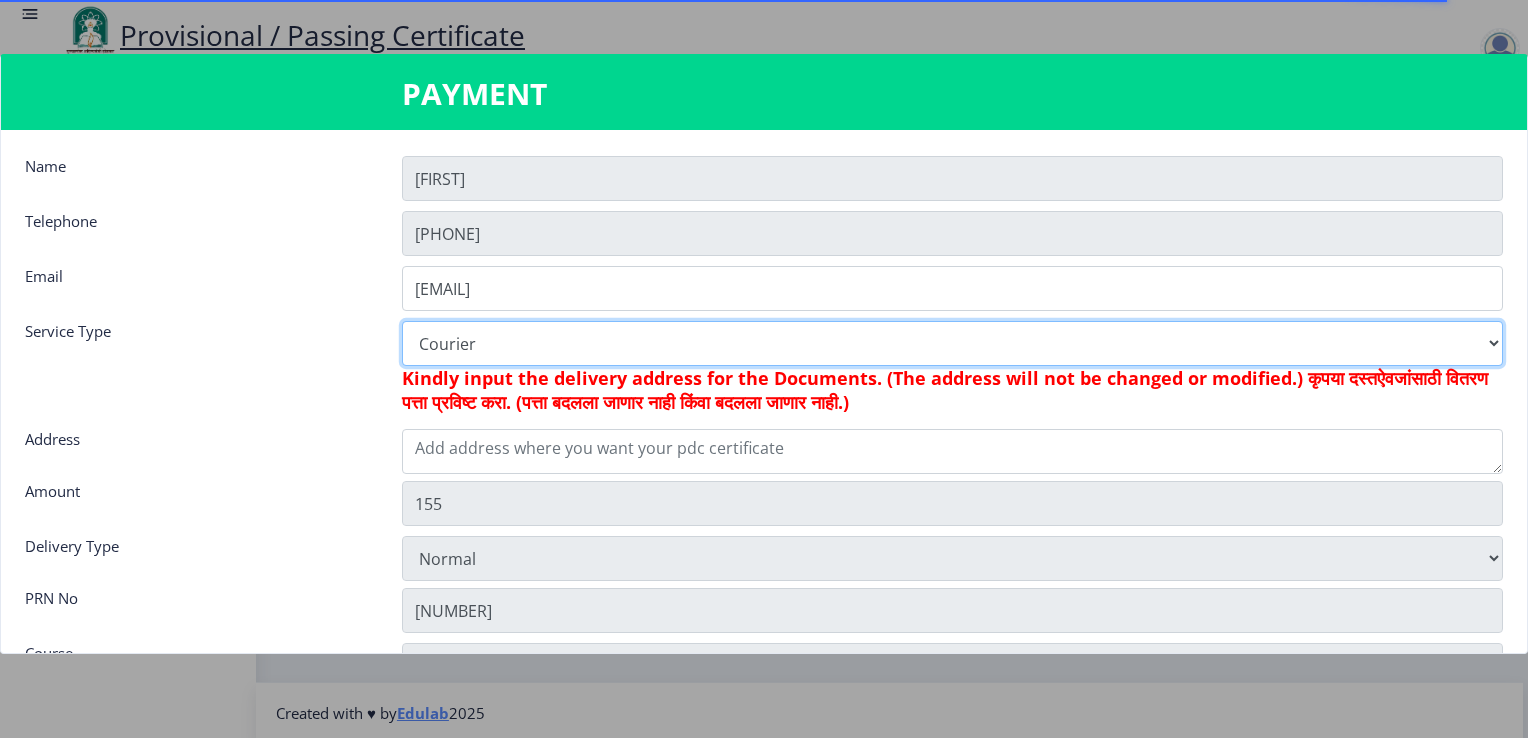 type on "205" 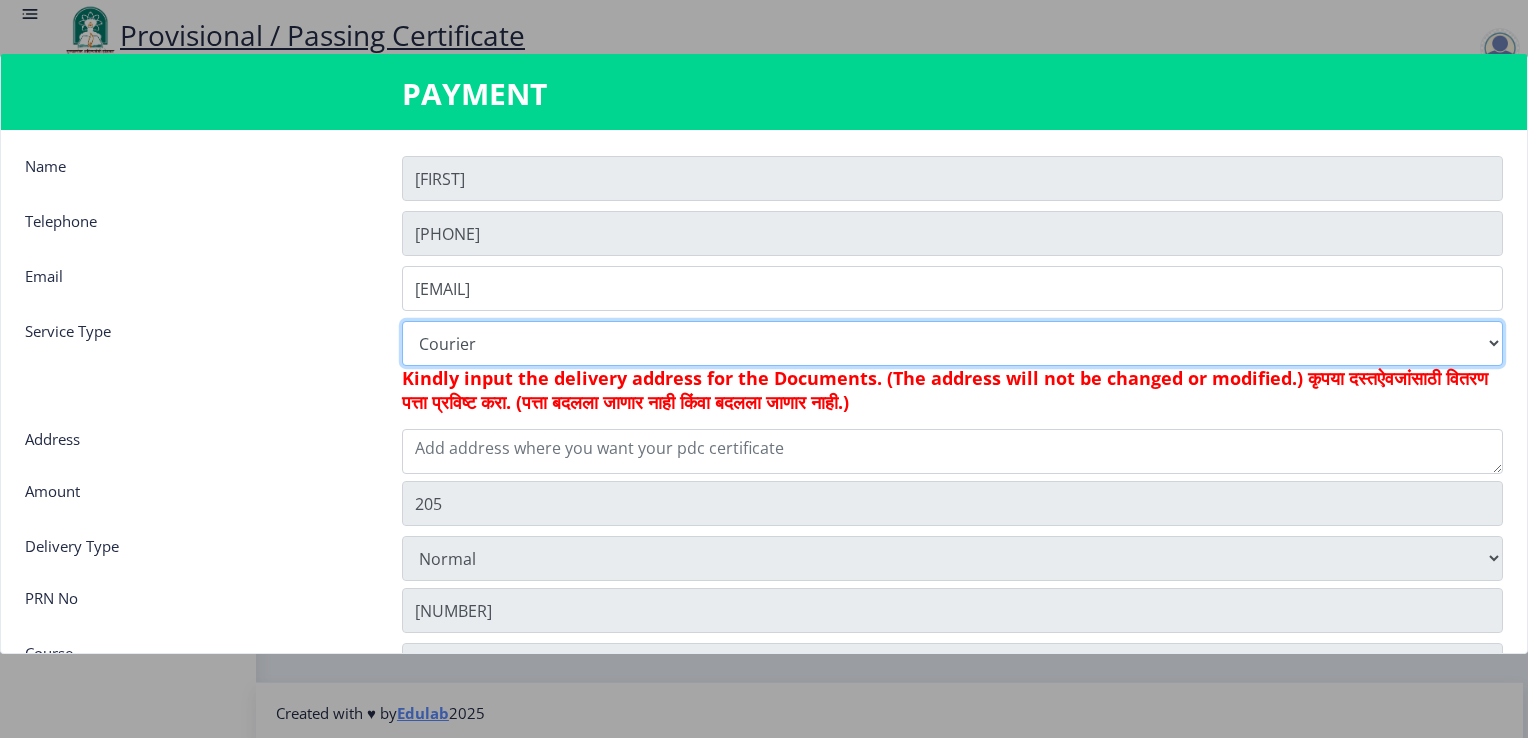 click on "Digital  Courier   Pickup" at bounding box center (952, 343) 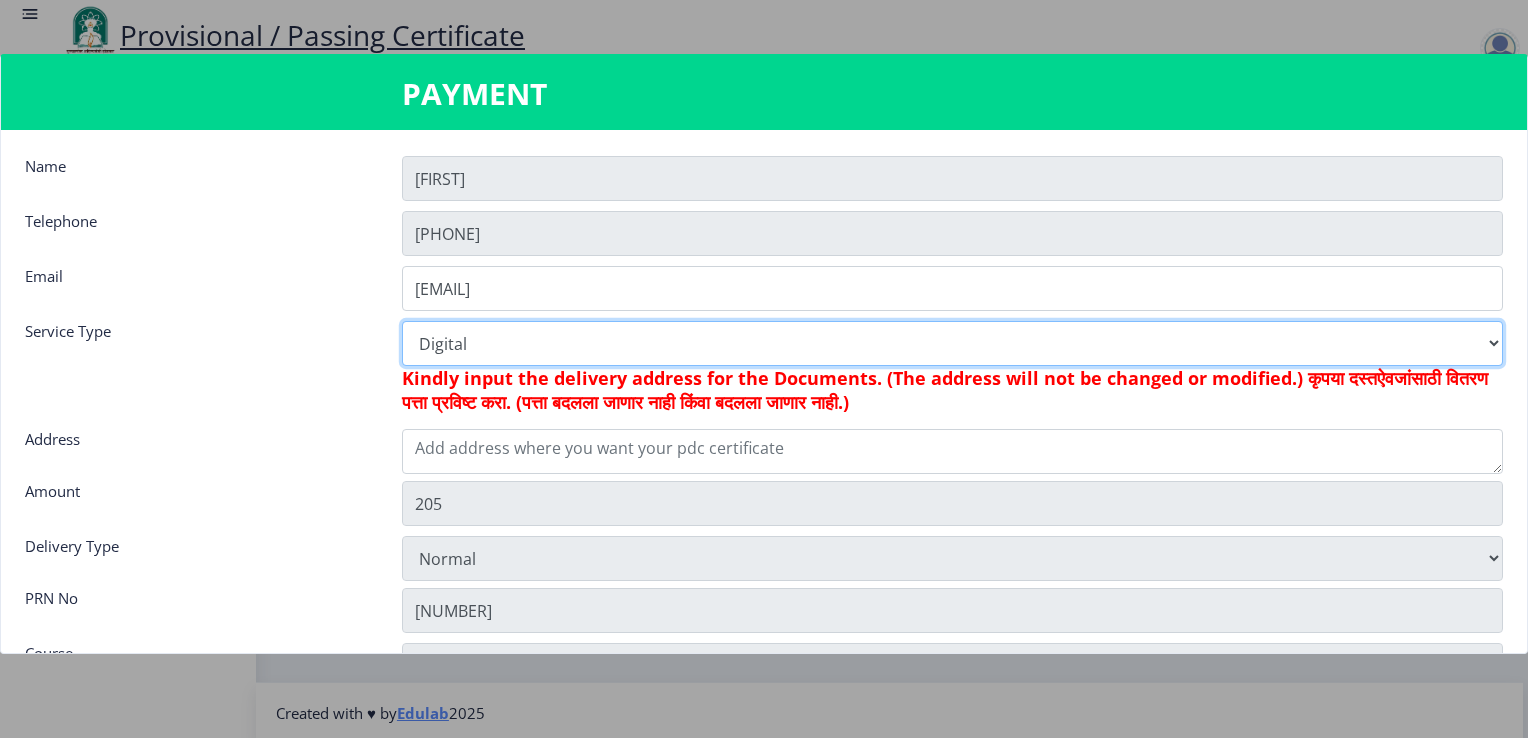 click on "Digital  Courier   Pickup" at bounding box center (952, 343) 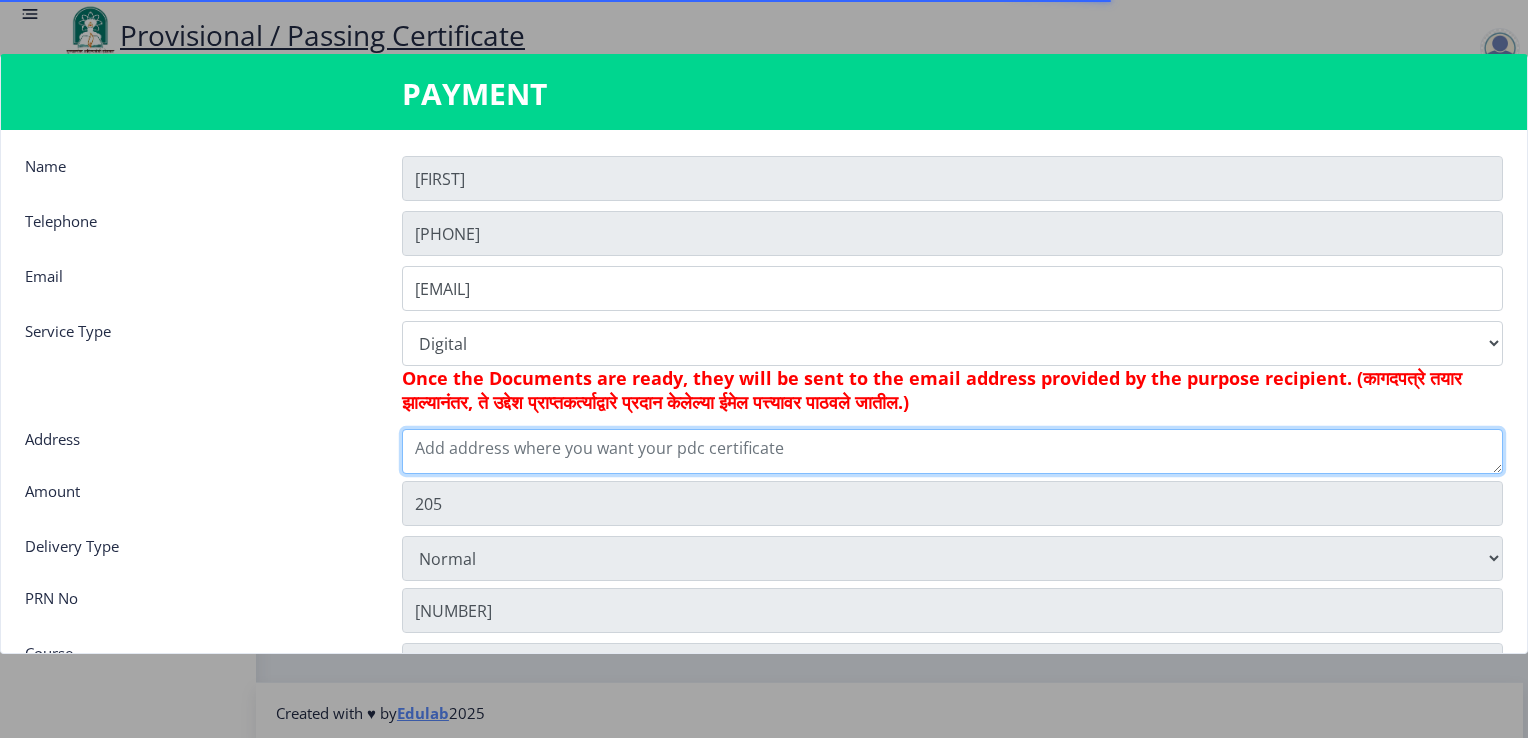 click at bounding box center (952, 451) 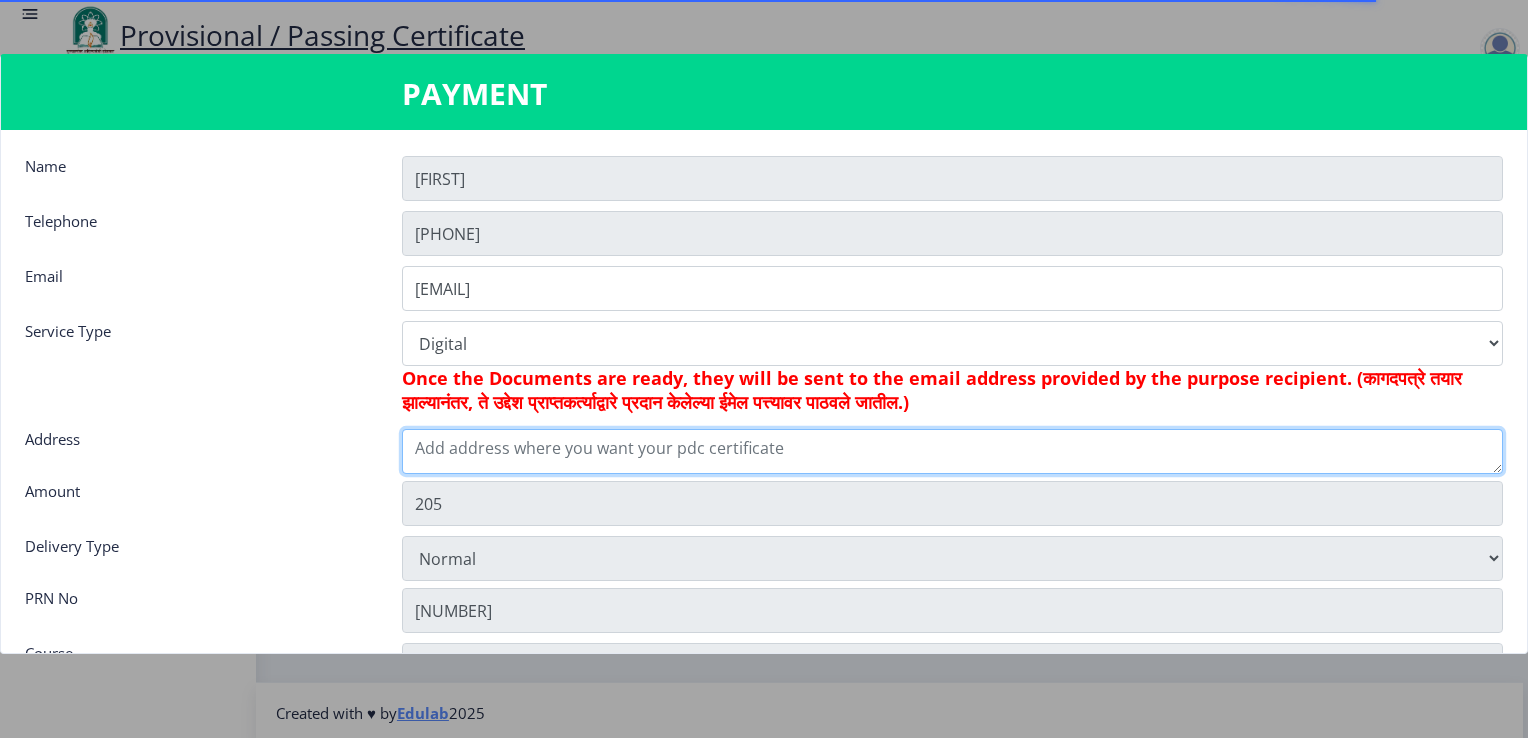 type on "a" 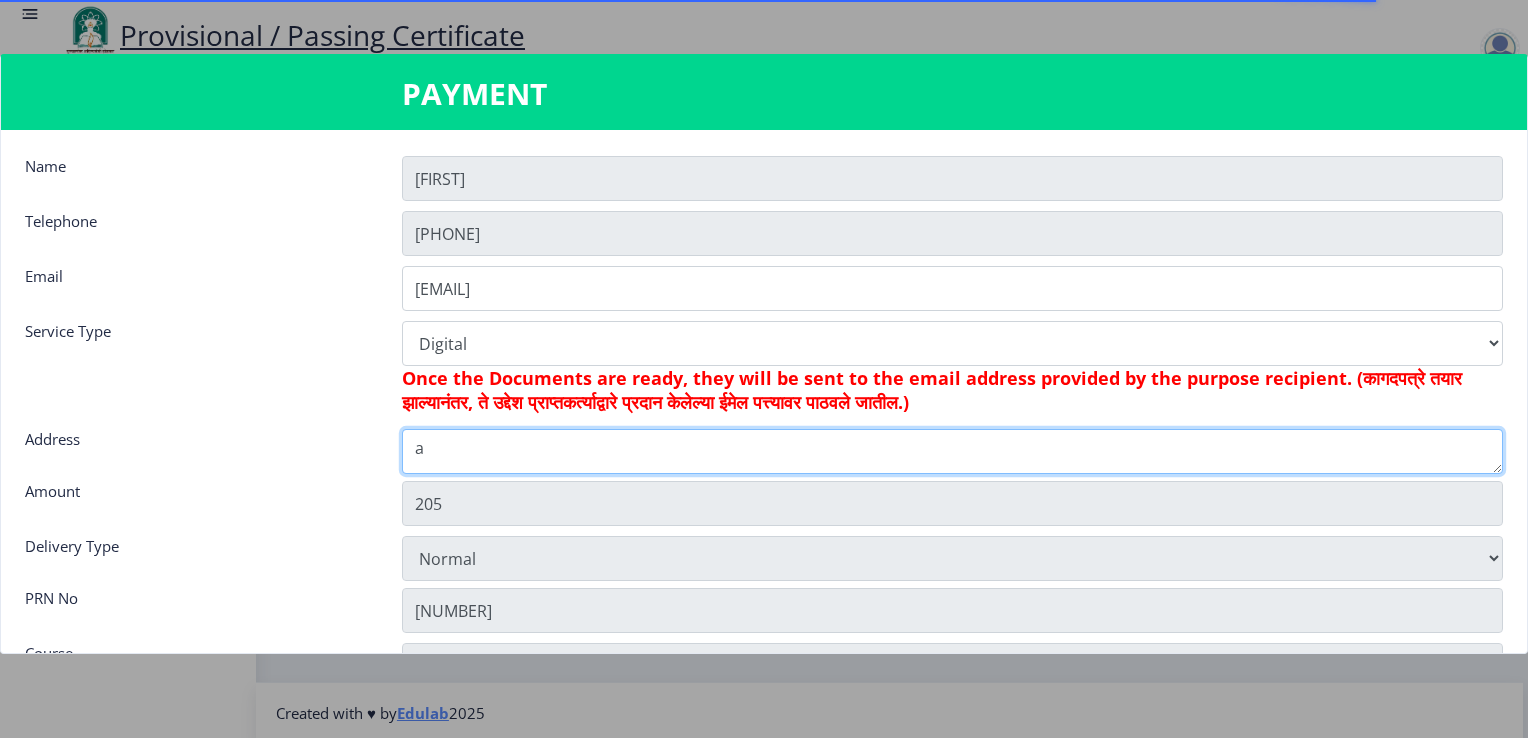 type on "155" 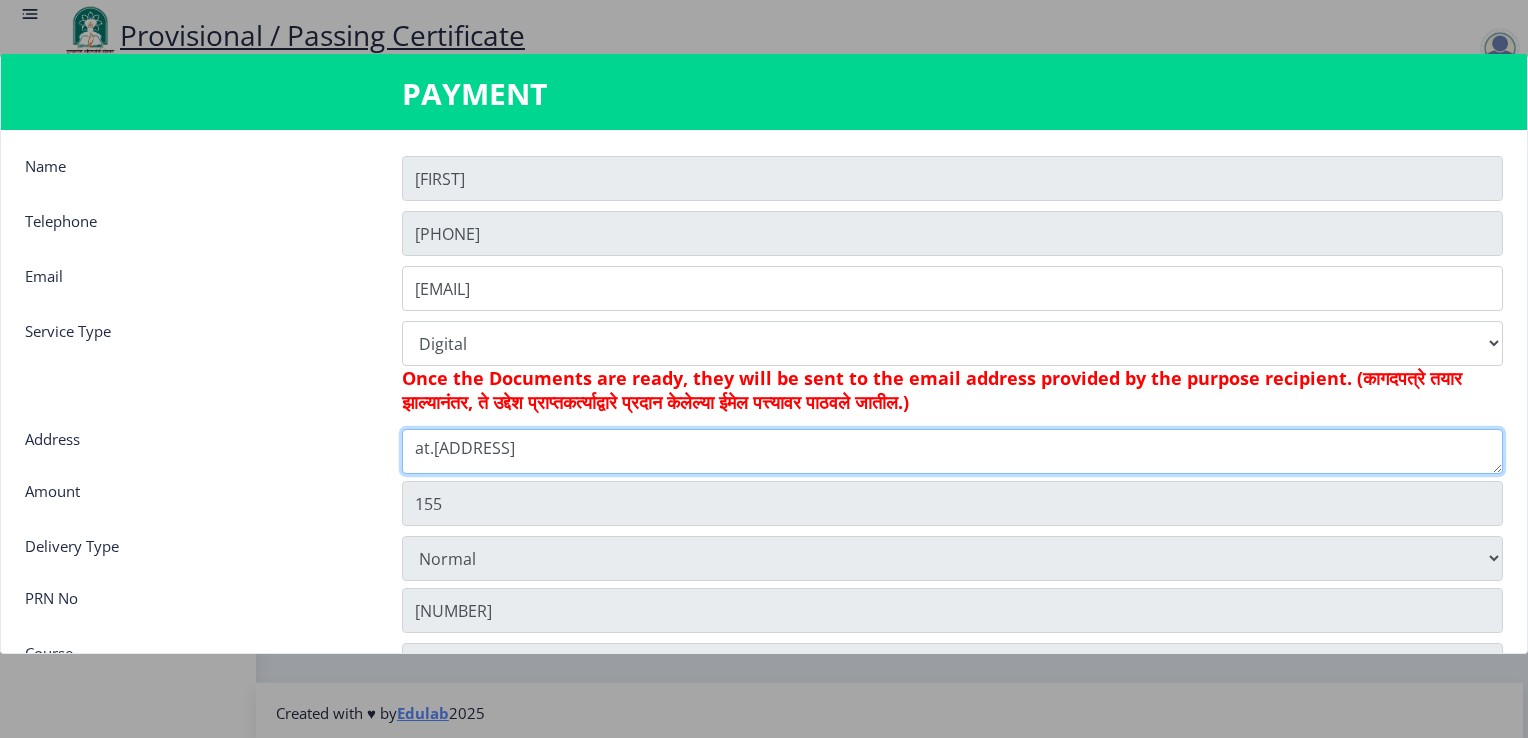 click on "at.[ADDRESS]" at bounding box center (952, 451) 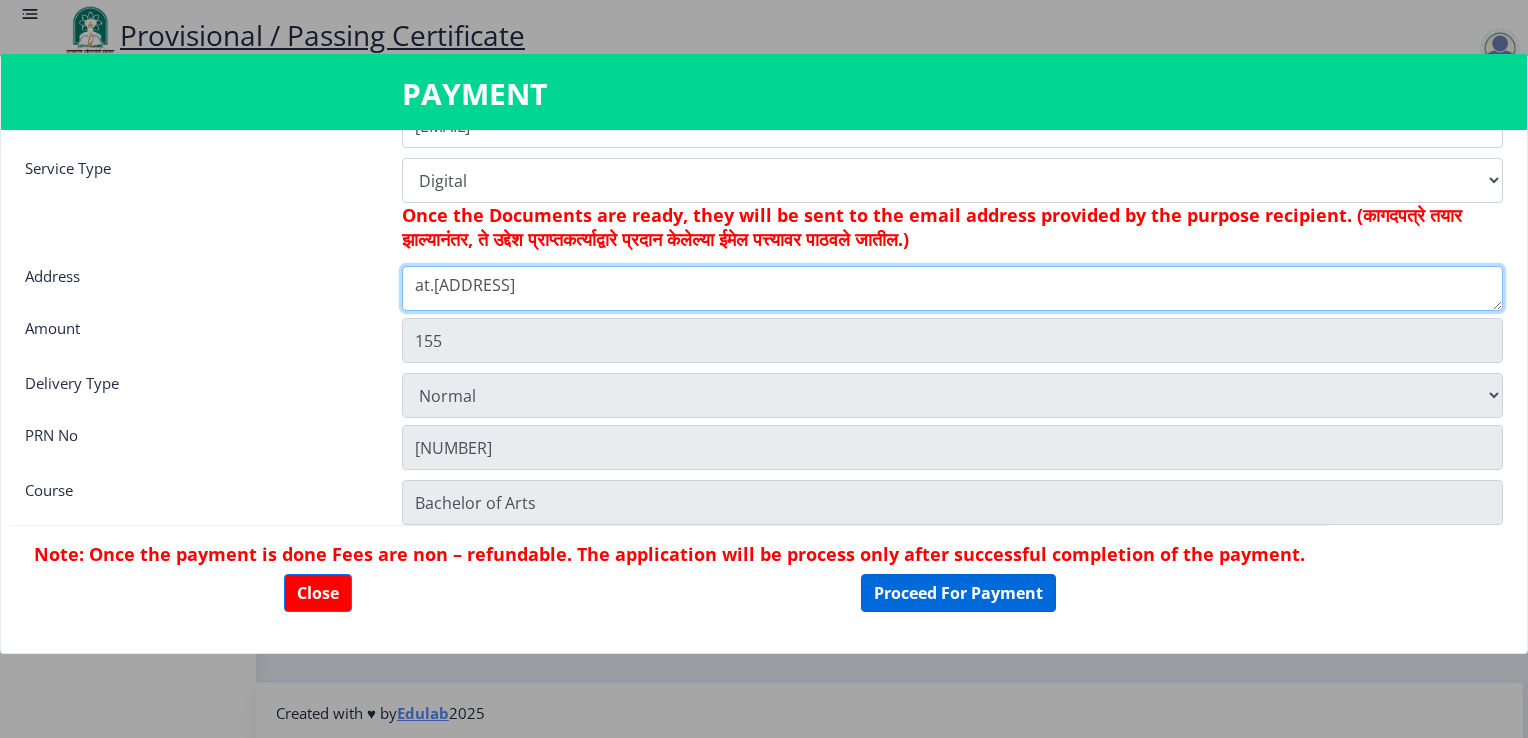 type on "at.[ADDRESS]" 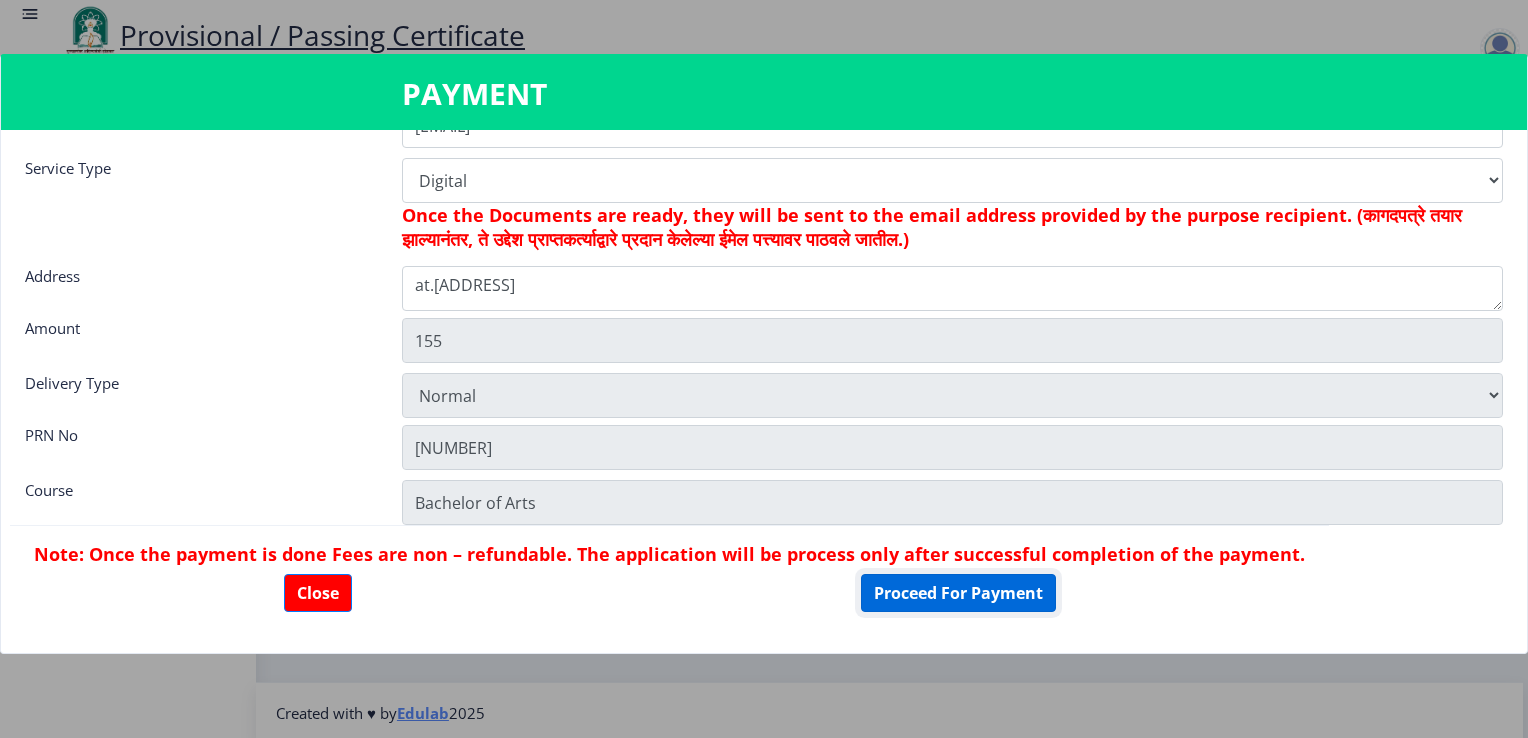 click on "Proceed For Payment" 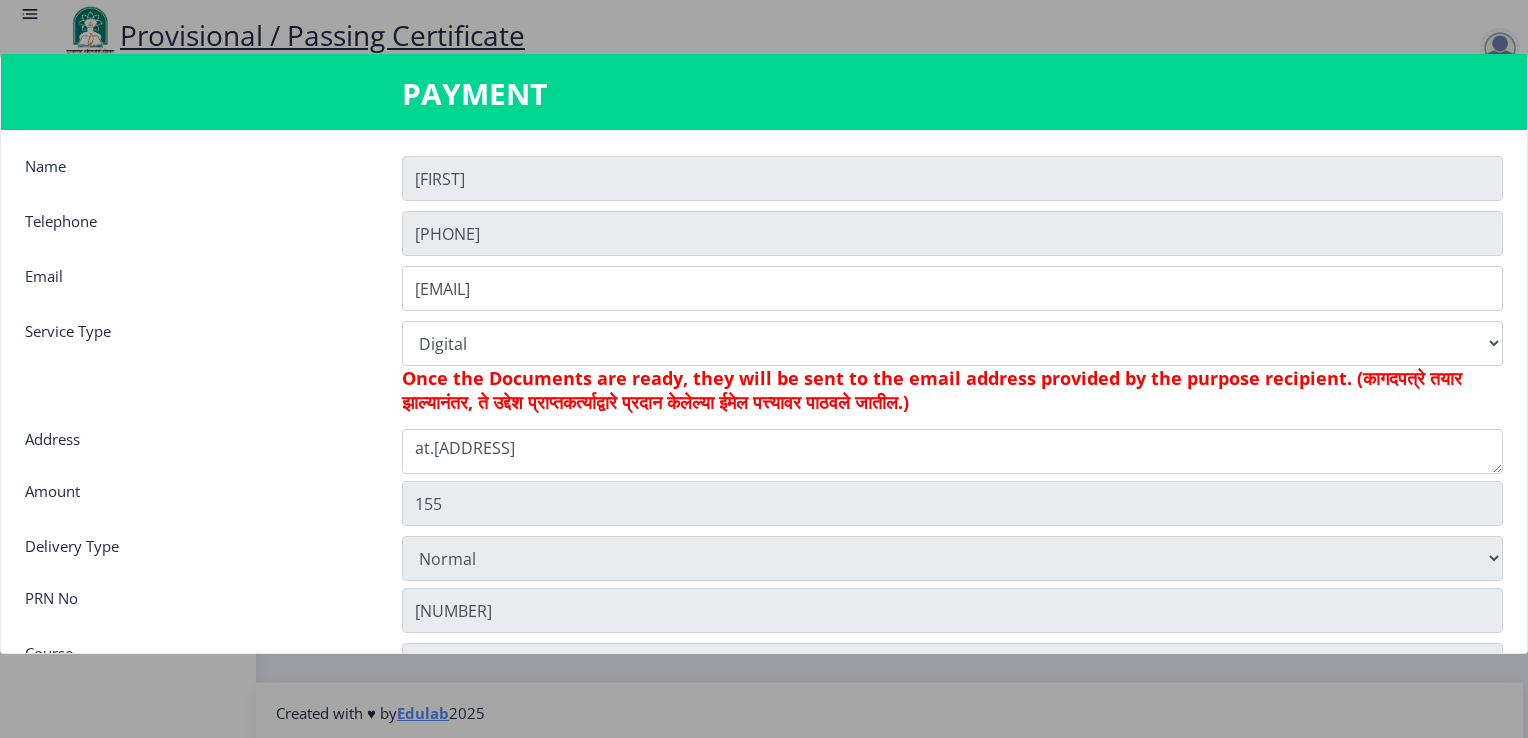 scroll, scrollTop: 163, scrollLeft: 0, axis: vertical 